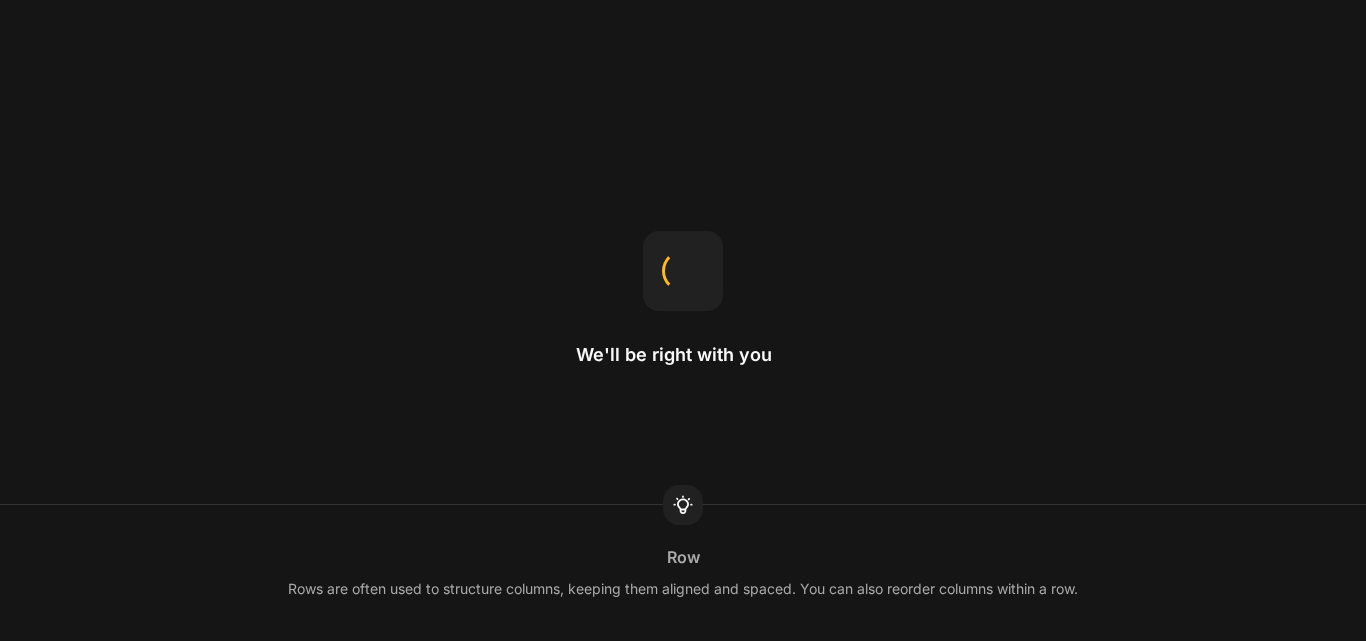 scroll, scrollTop: 0, scrollLeft: 0, axis: both 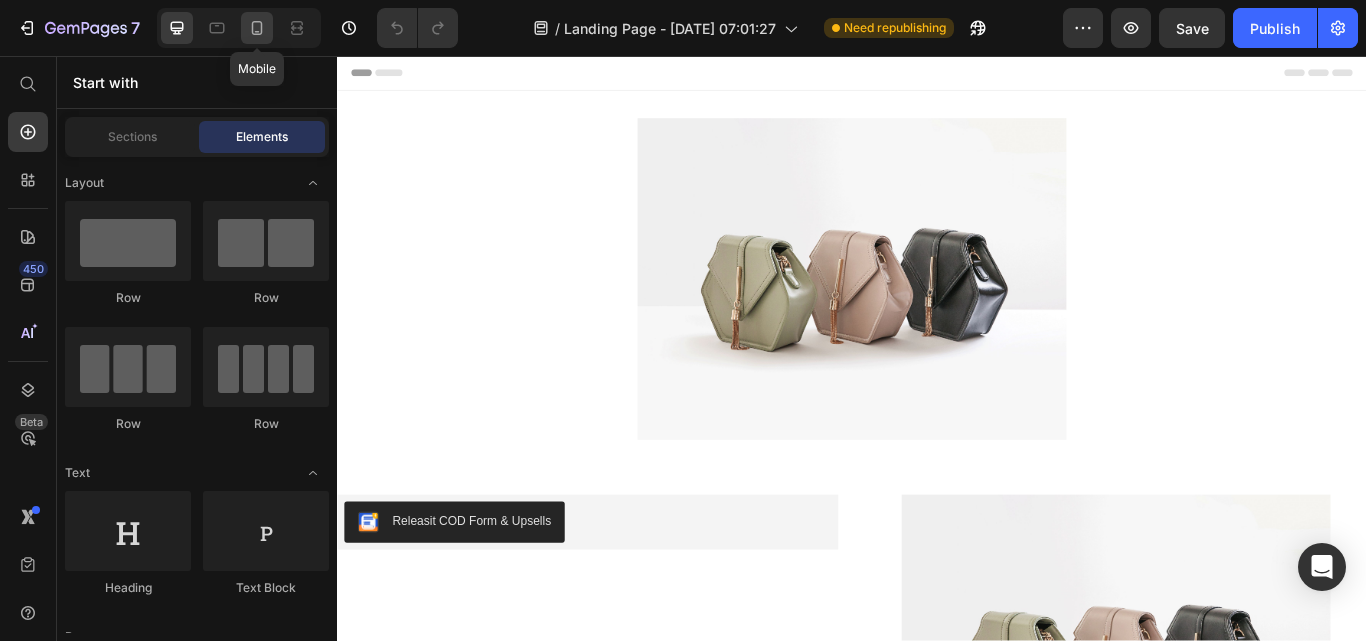 click 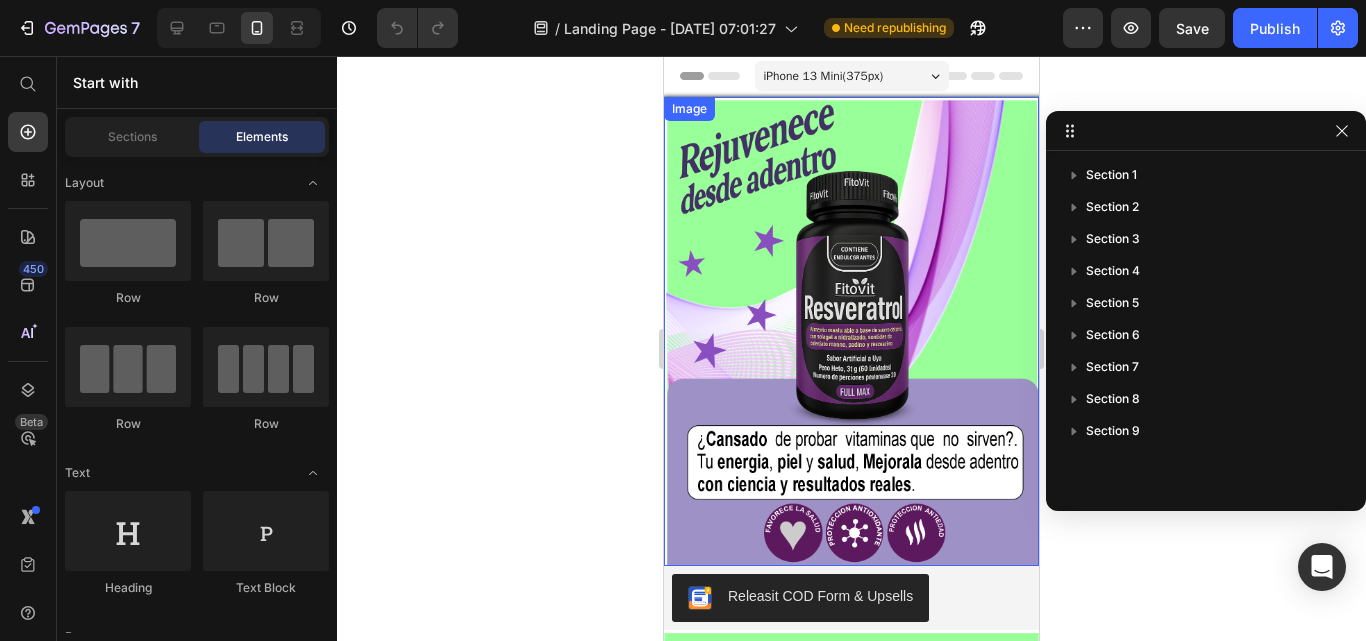 click at bounding box center (851, 331) 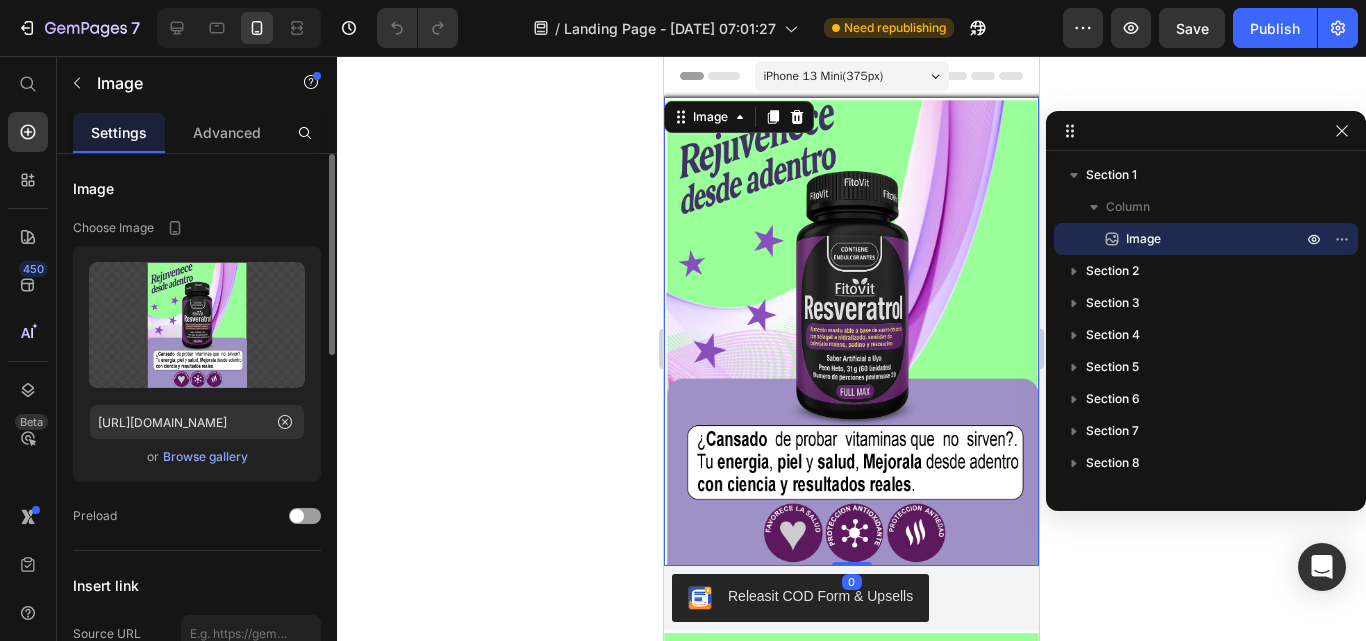 click on "Browse gallery" at bounding box center [205, 457] 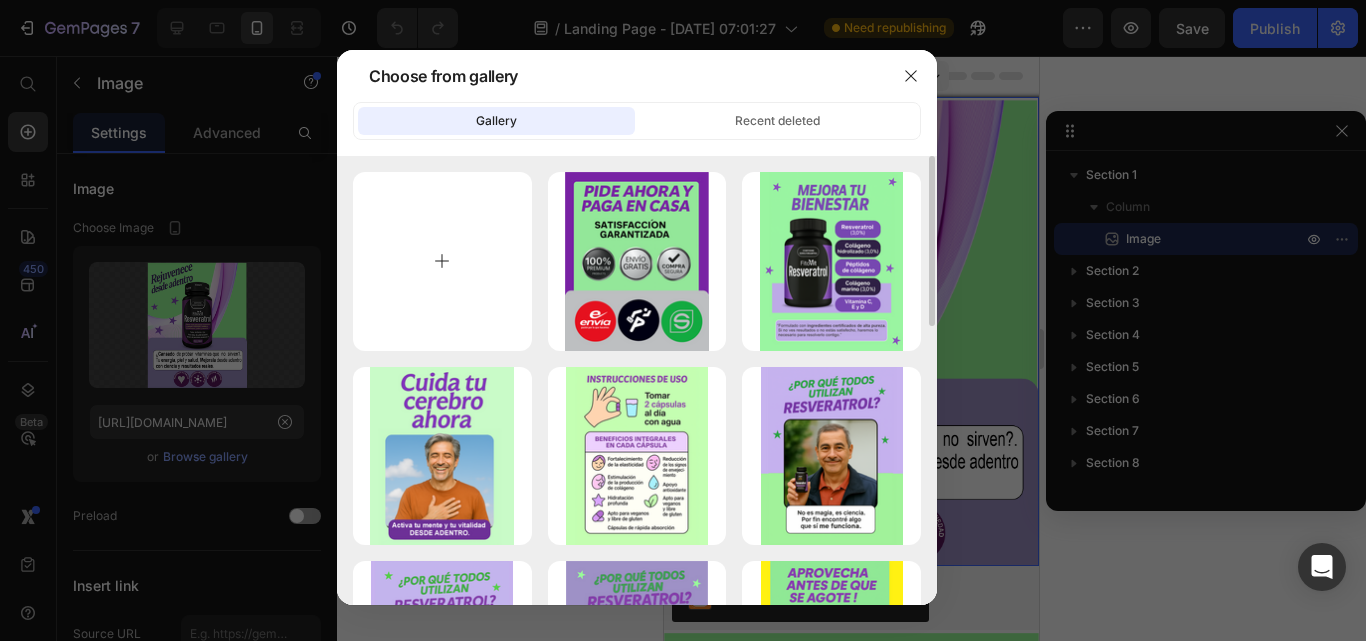 click at bounding box center [442, 261] 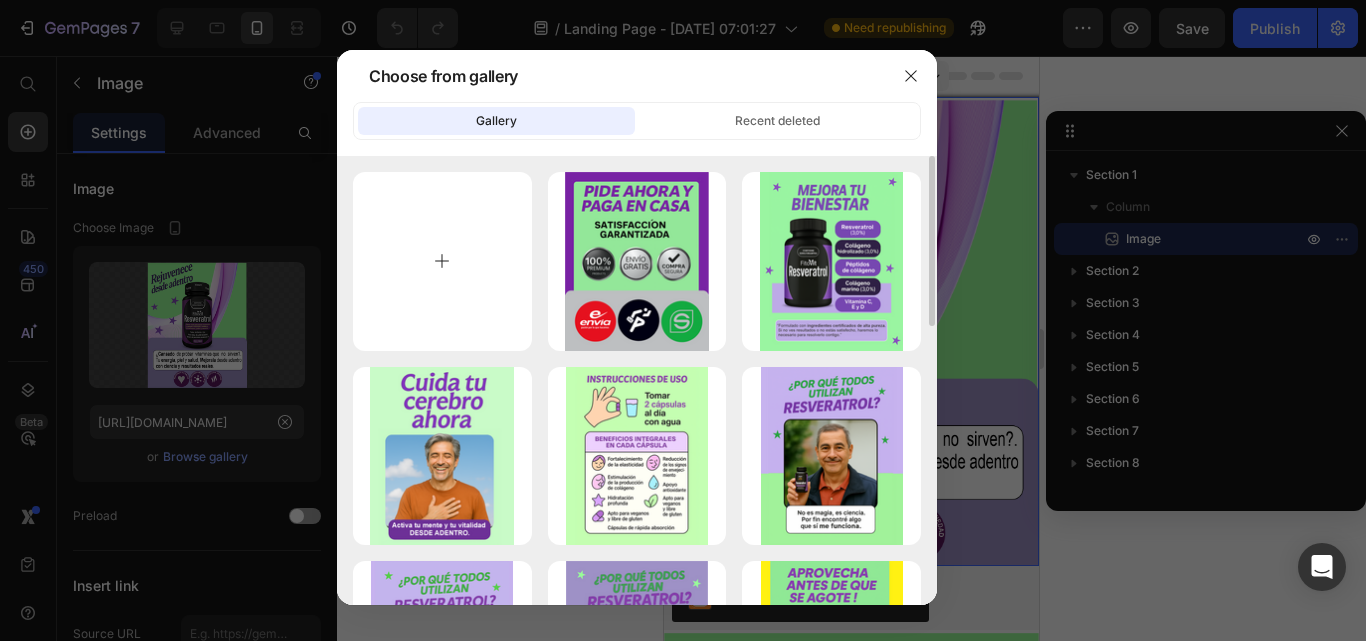 type on "C:\fakepath\[PERSON_NAME] resveratrol imagen1.png" 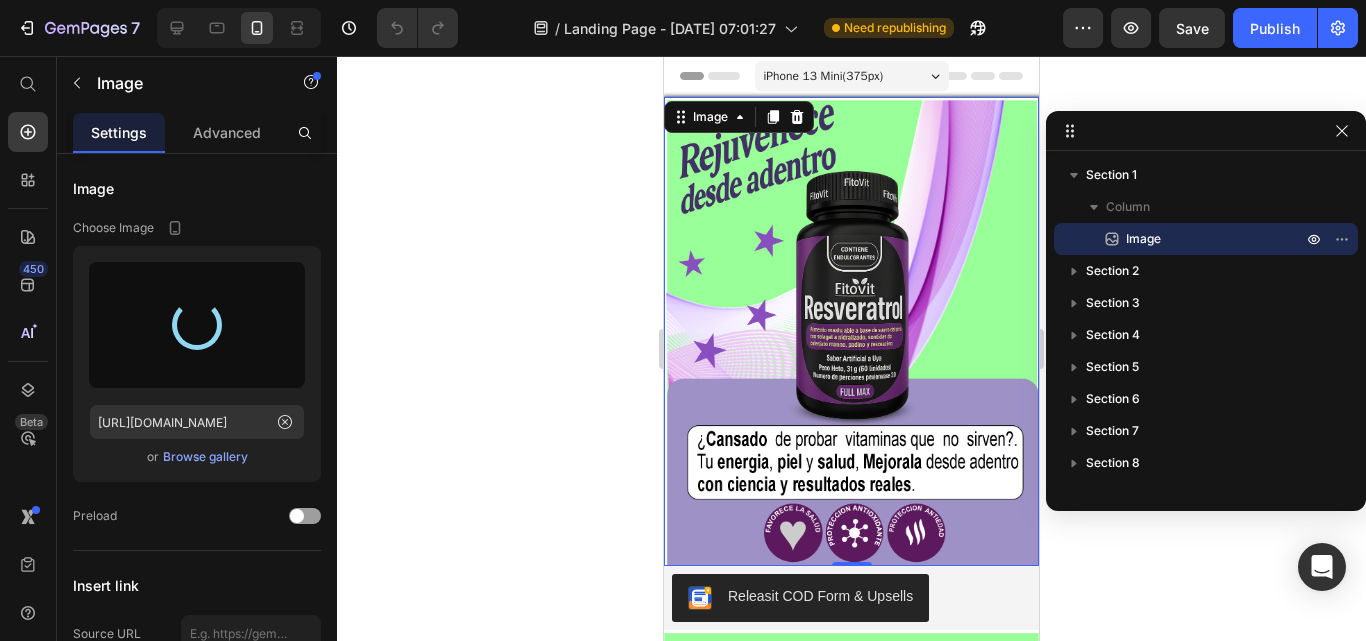 type on "[URL][DOMAIN_NAME]" 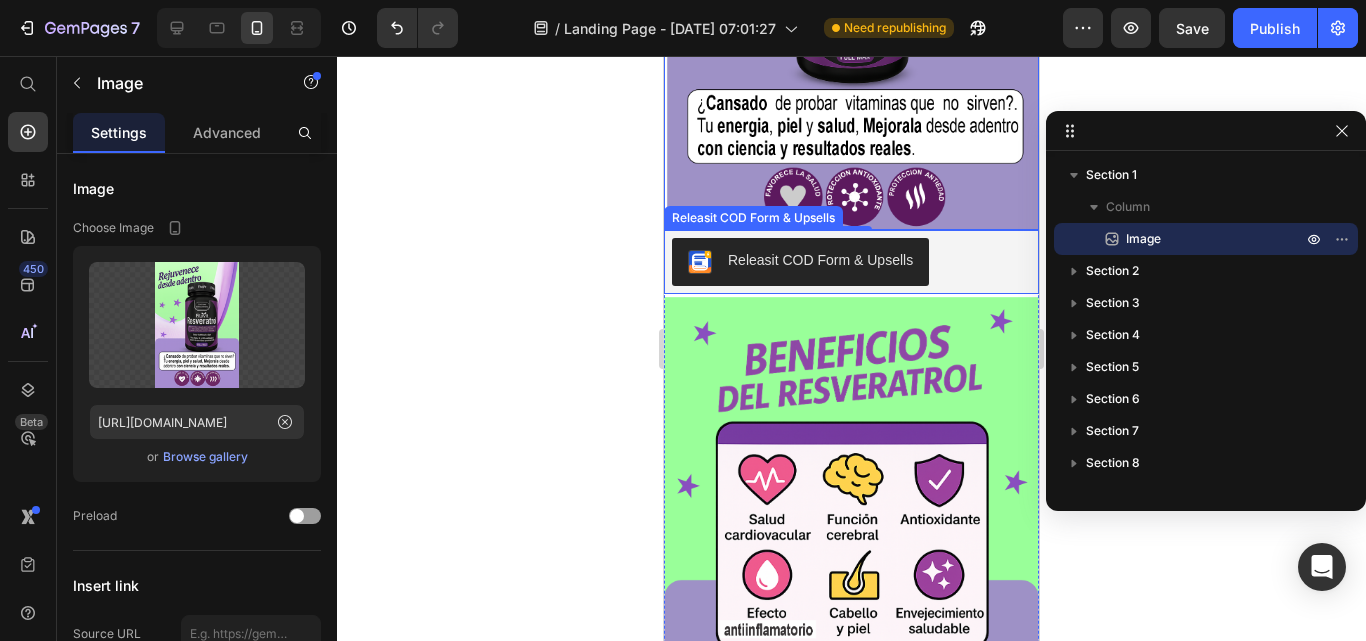 scroll, scrollTop: 400, scrollLeft: 0, axis: vertical 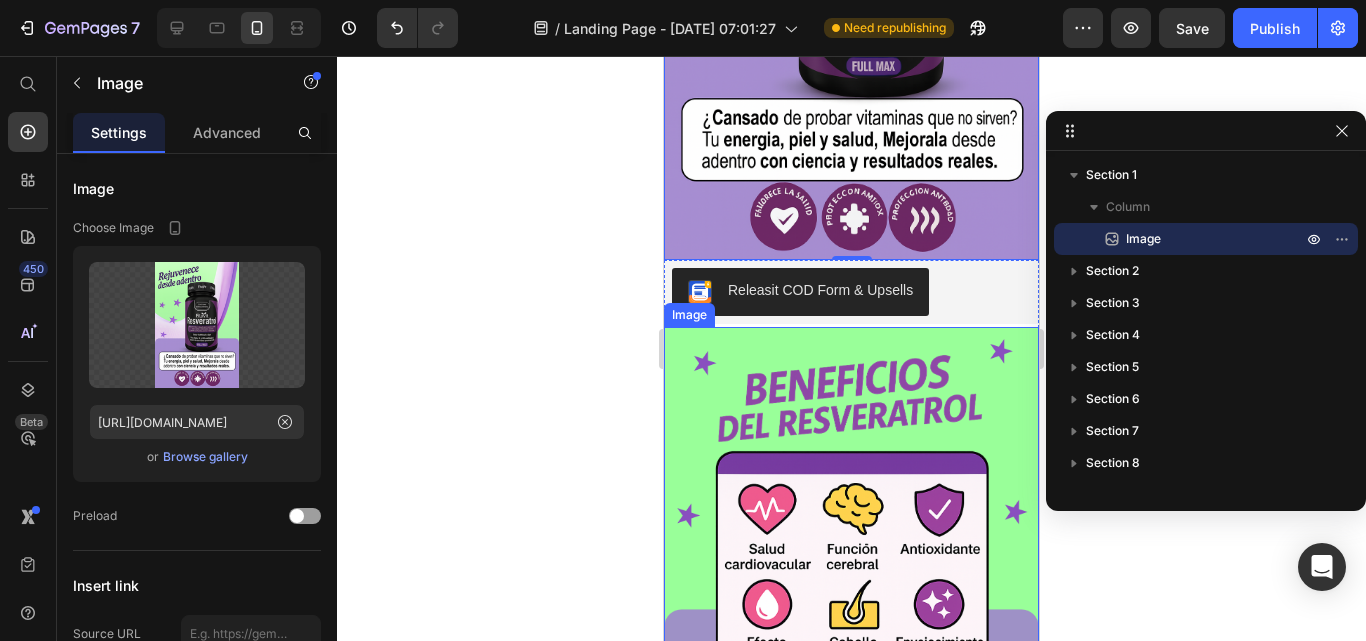 click at bounding box center (851, 563) 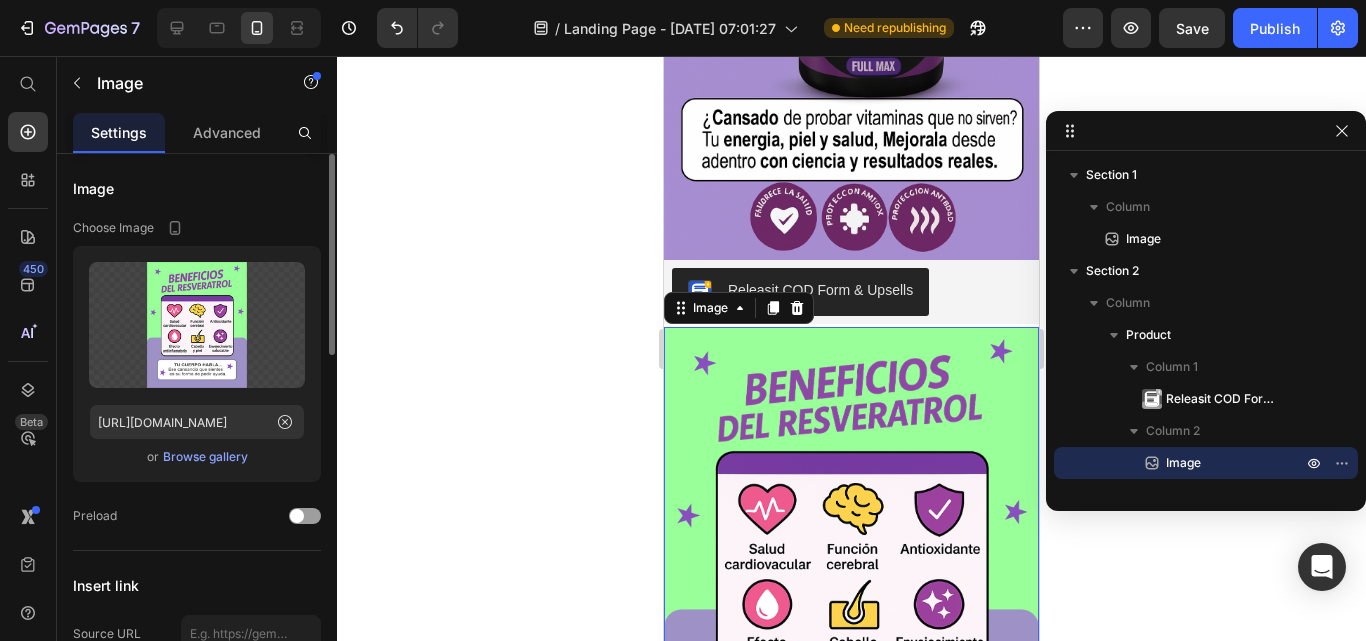 click on "Browse gallery" at bounding box center [205, 457] 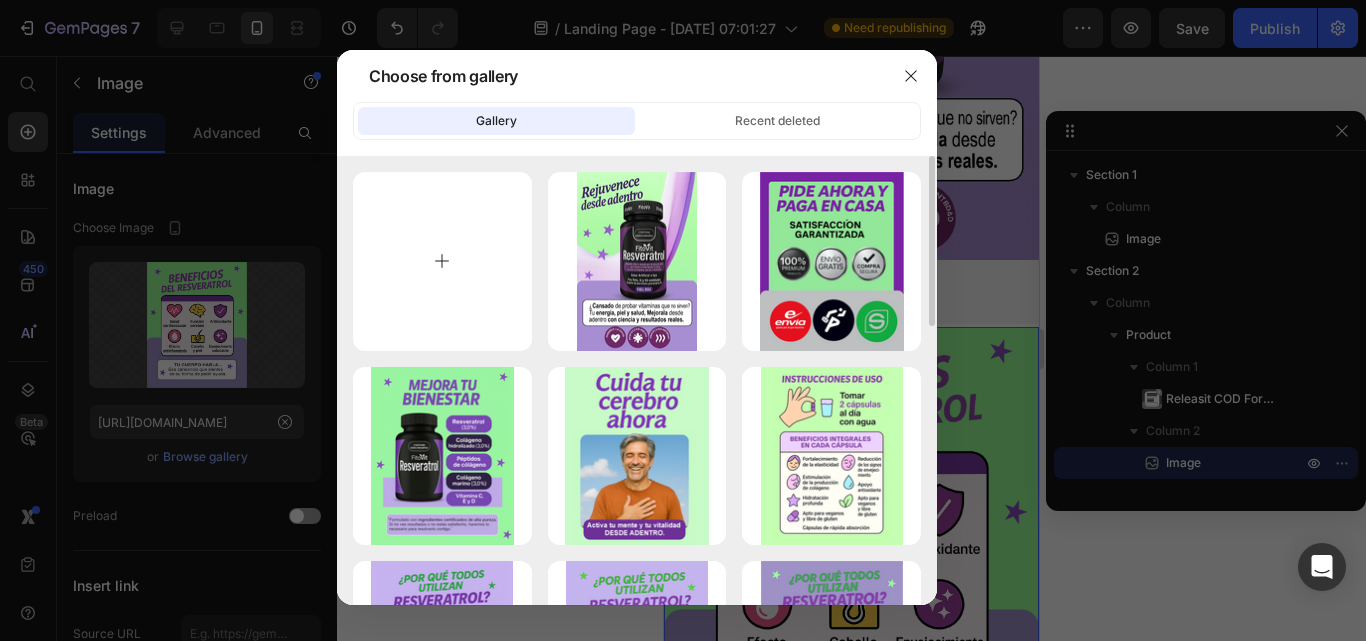 click at bounding box center [442, 261] 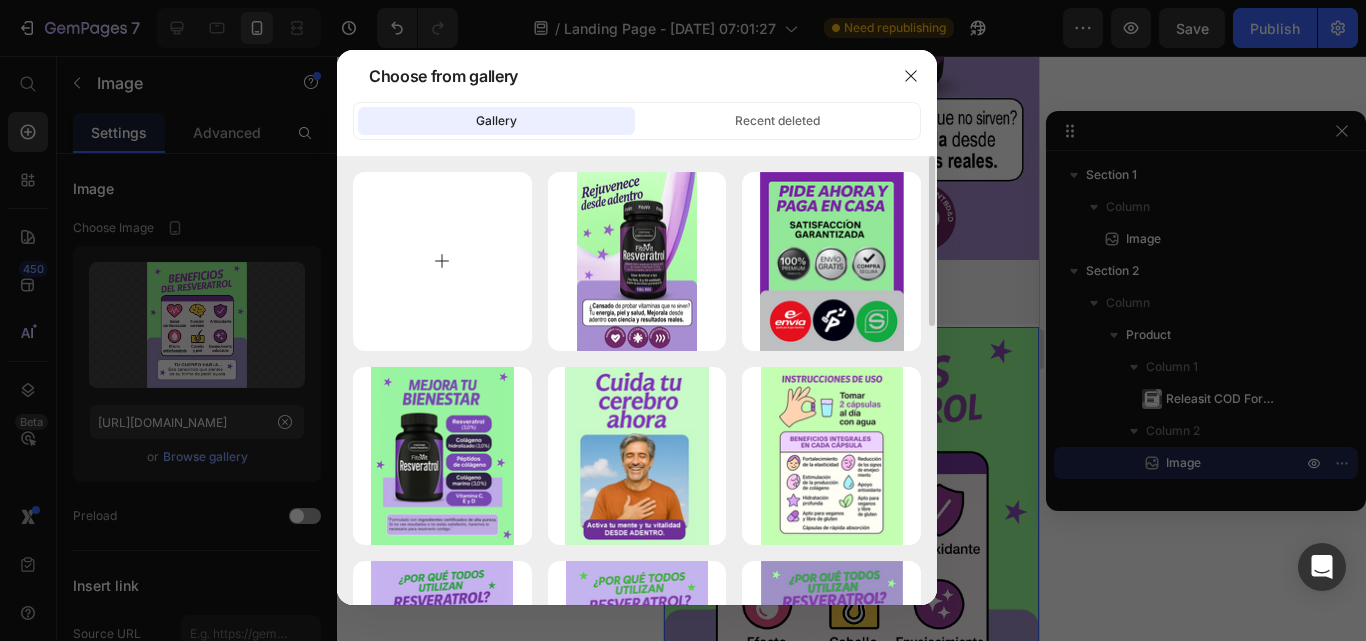 type on "C:\fakepath\[PERSON_NAME] resveratrol imafen 2.png" 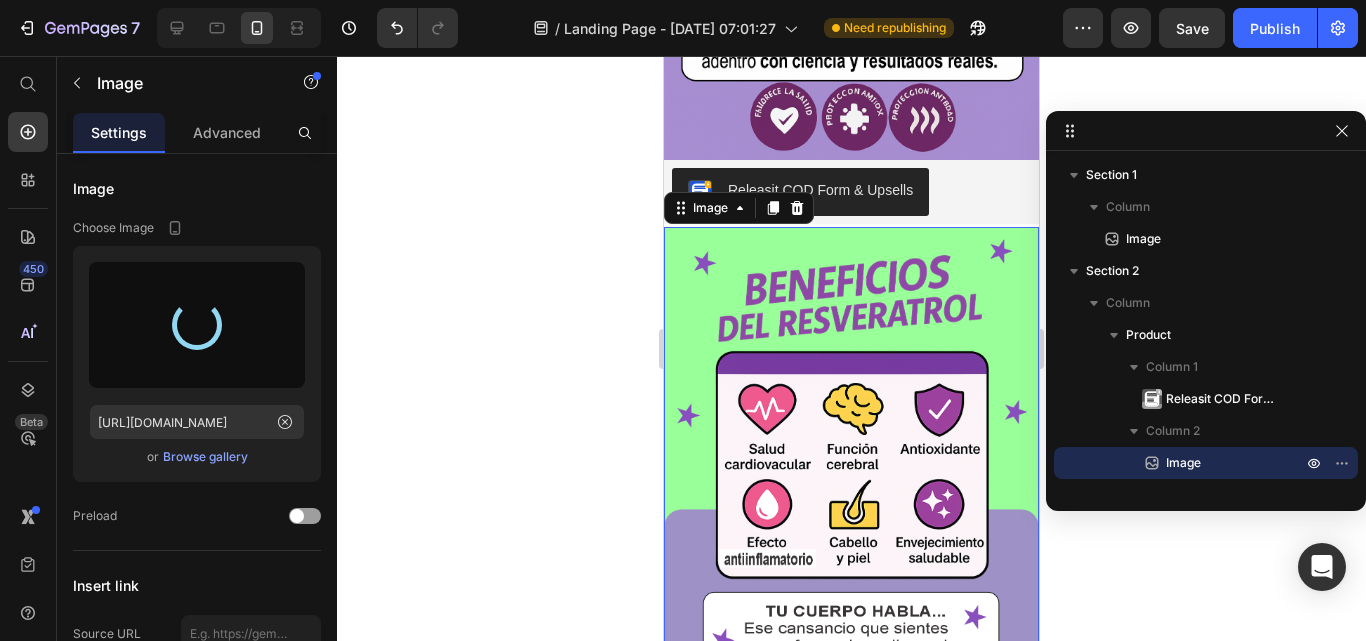 scroll, scrollTop: 600, scrollLeft: 0, axis: vertical 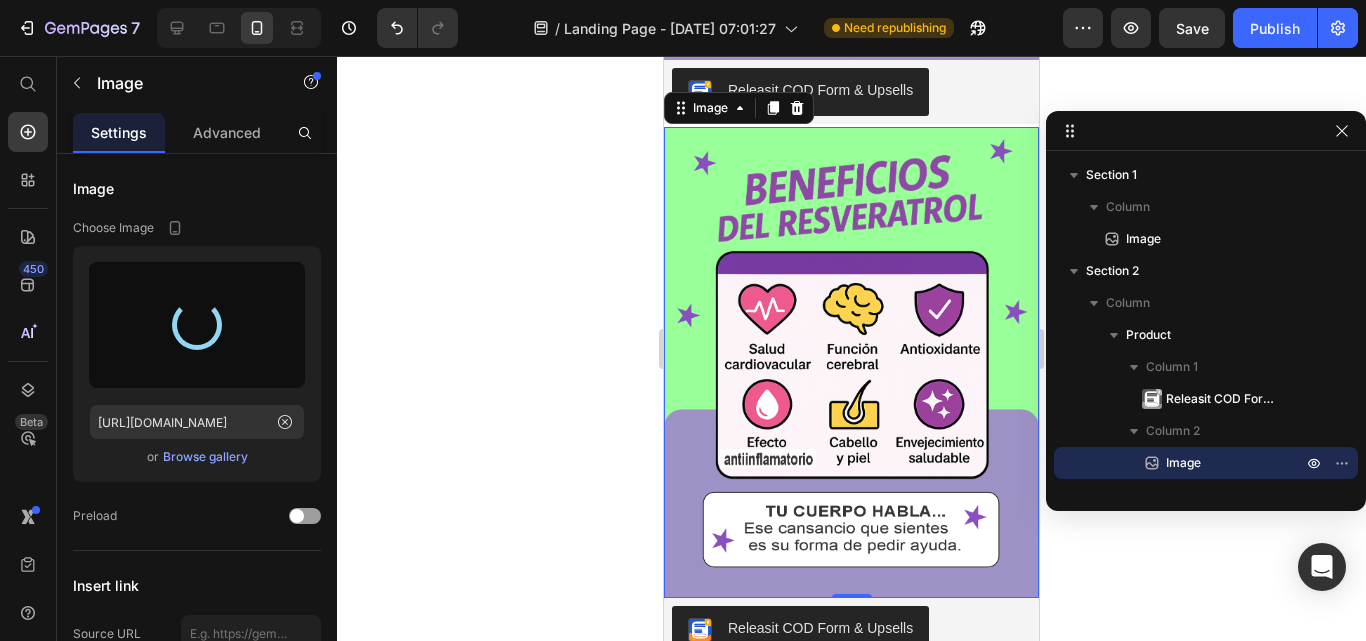 type on "[URL][DOMAIN_NAME]" 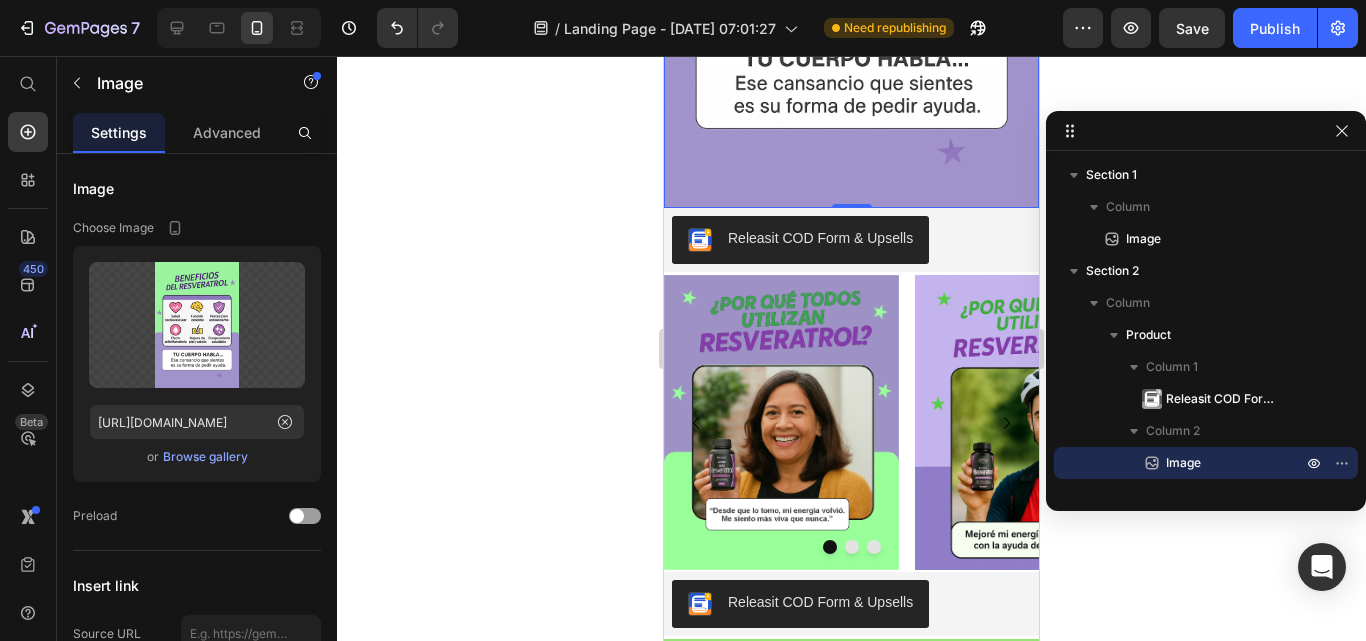 scroll, scrollTop: 1100, scrollLeft: 0, axis: vertical 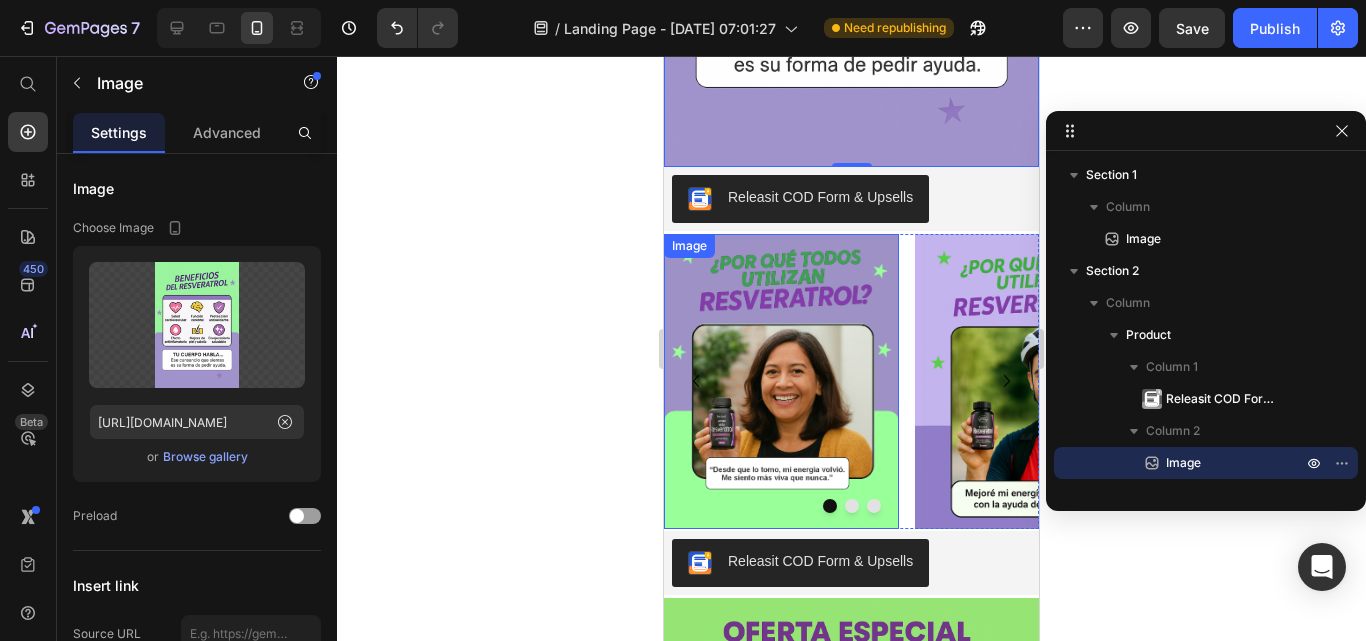 click at bounding box center (781, 381) 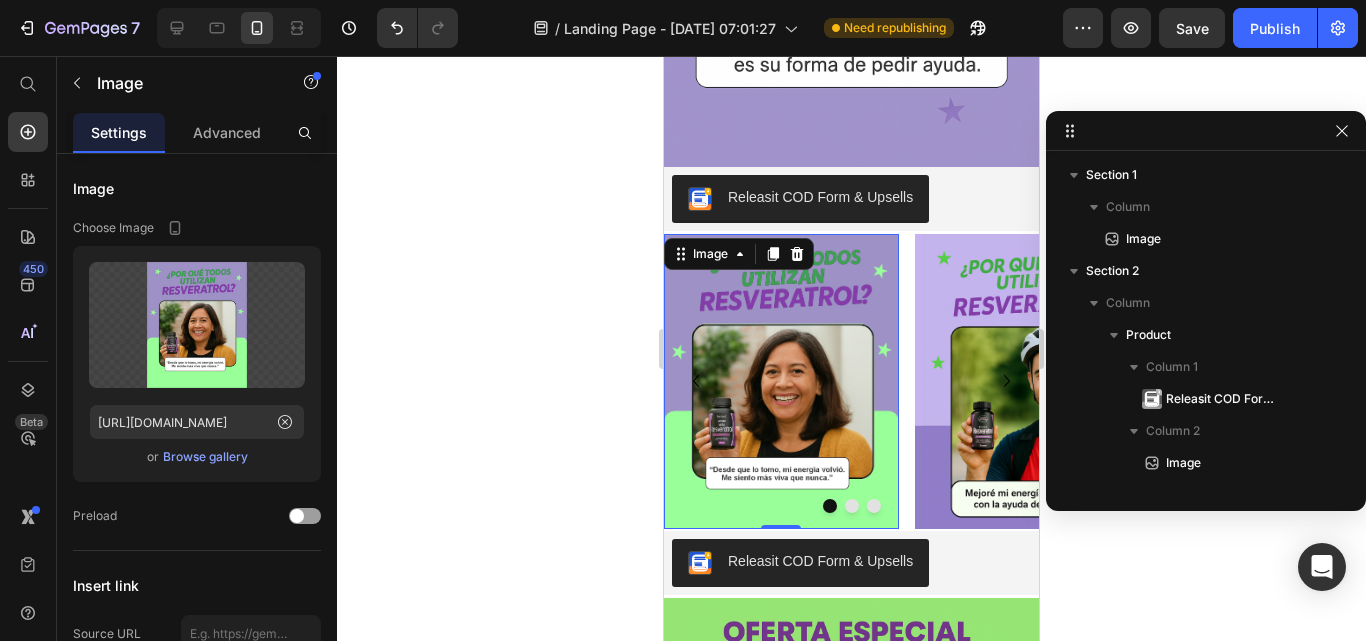 scroll, scrollTop: 443, scrollLeft: 0, axis: vertical 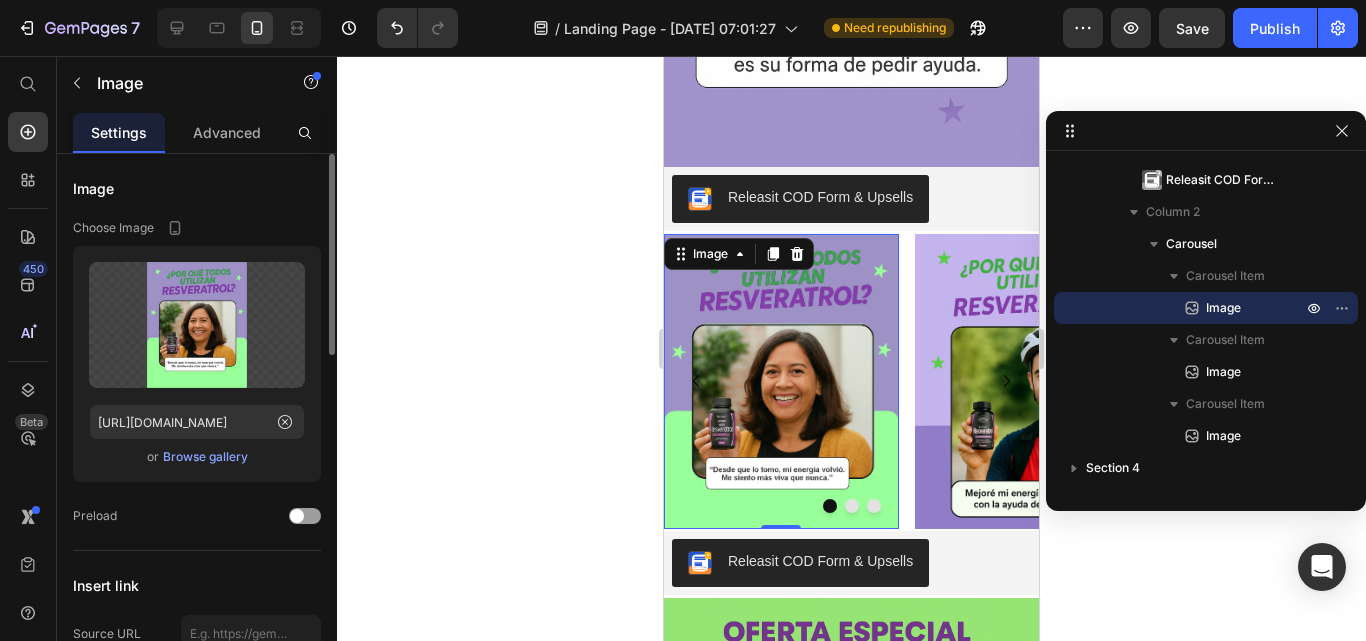 click on "Browse gallery" at bounding box center (205, 457) 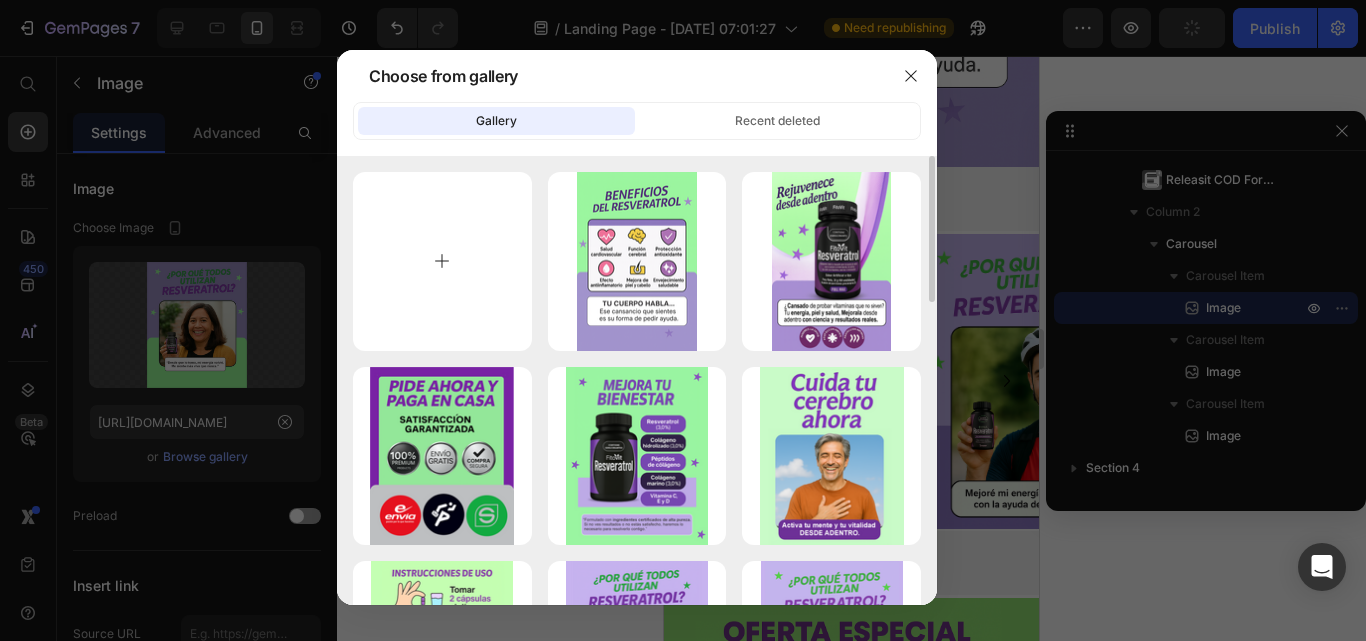 click at bounding box center [442, 261] 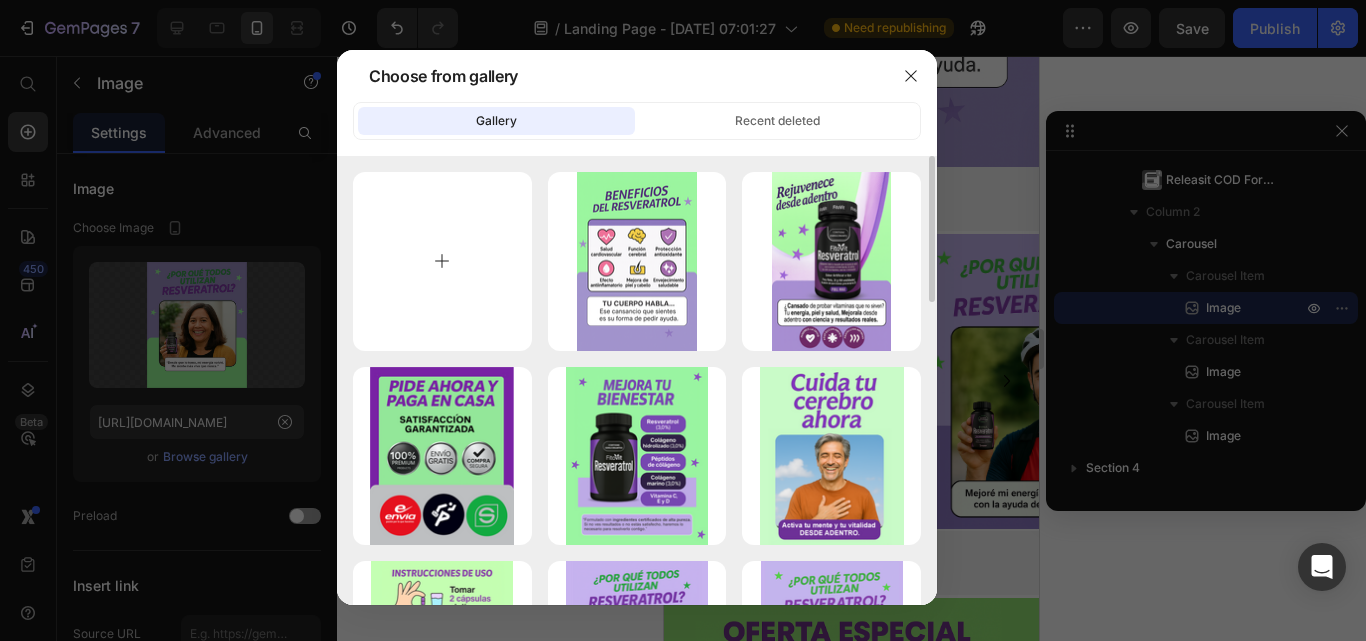type on "C:\fakepath\[PERSON_NAME] resveratrol testi1 ima.png" 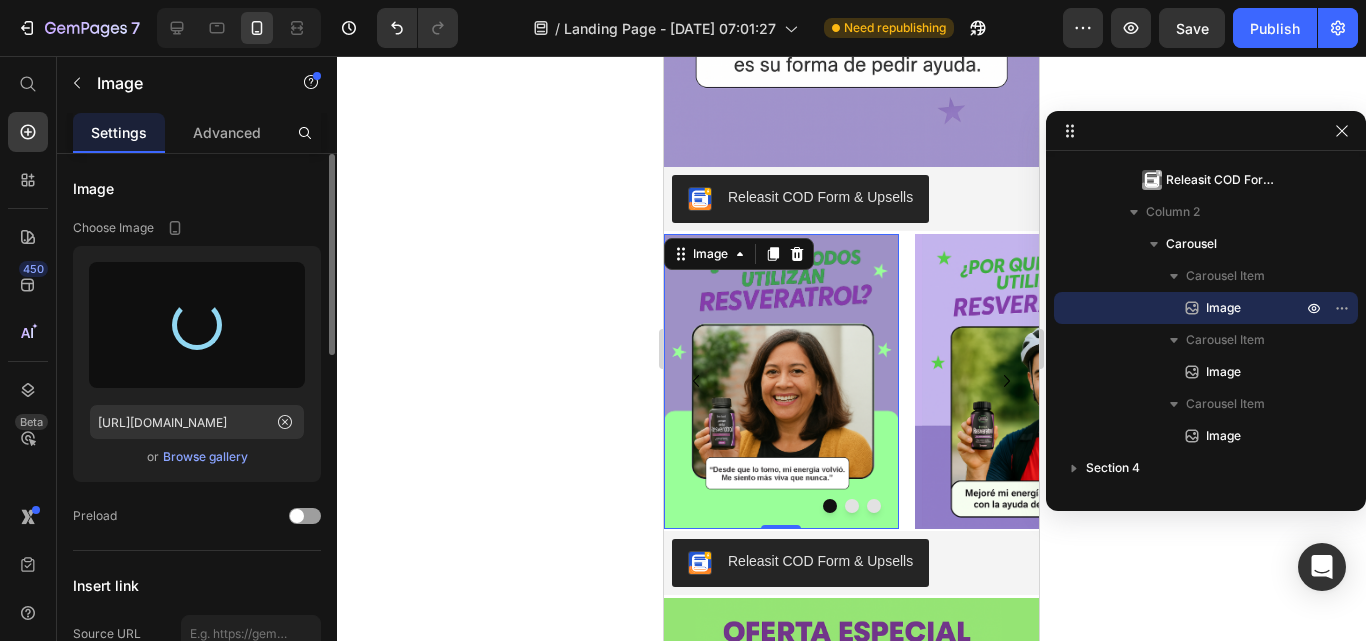 type on "[URL][DOMAIN_NAME]" 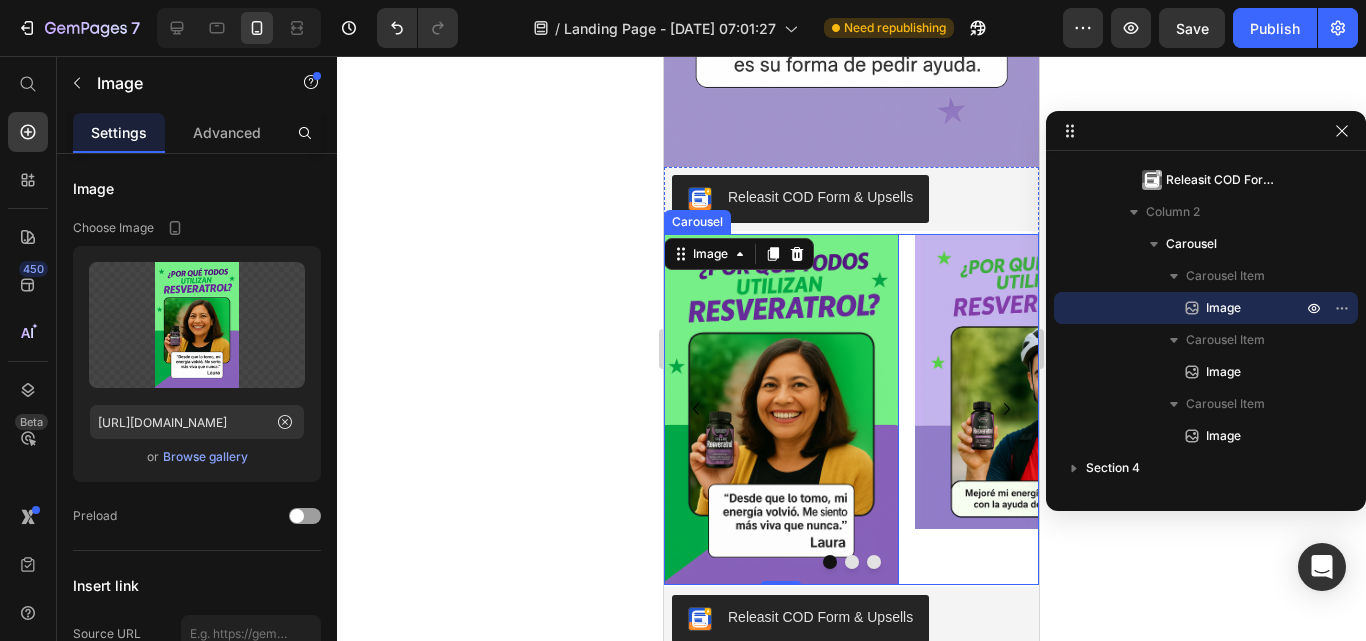 click at bounding box center (852, 562) 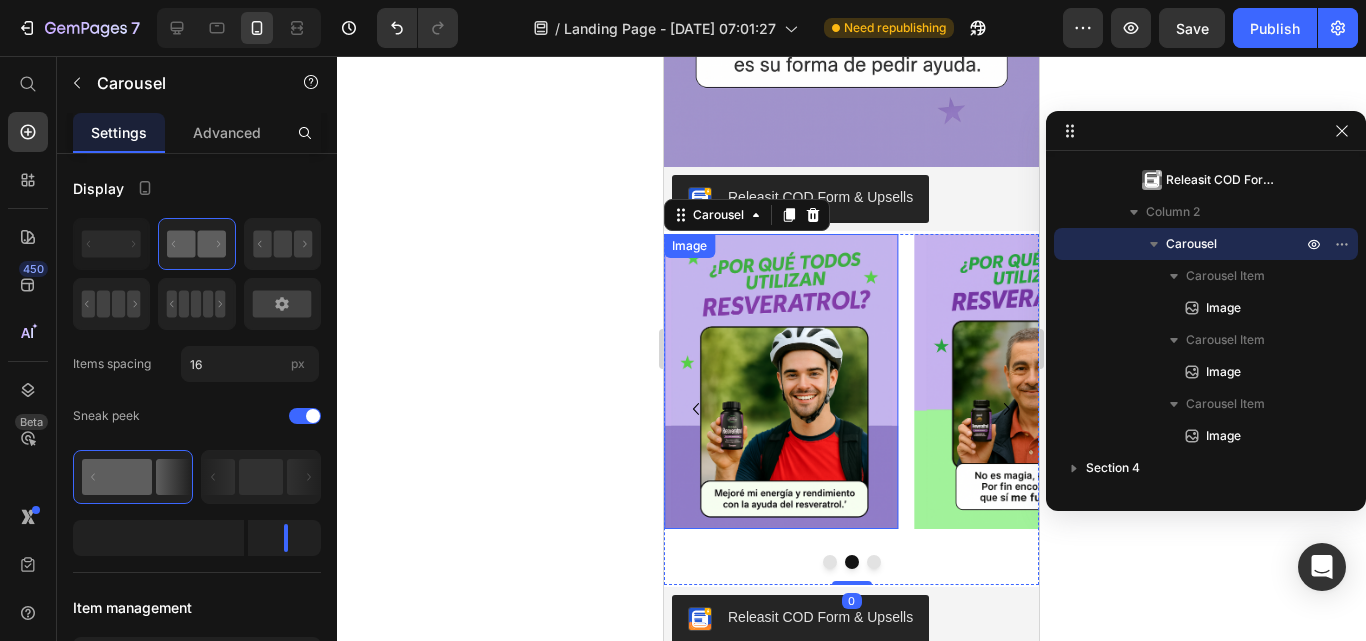 click at bounding box center [781, 381] 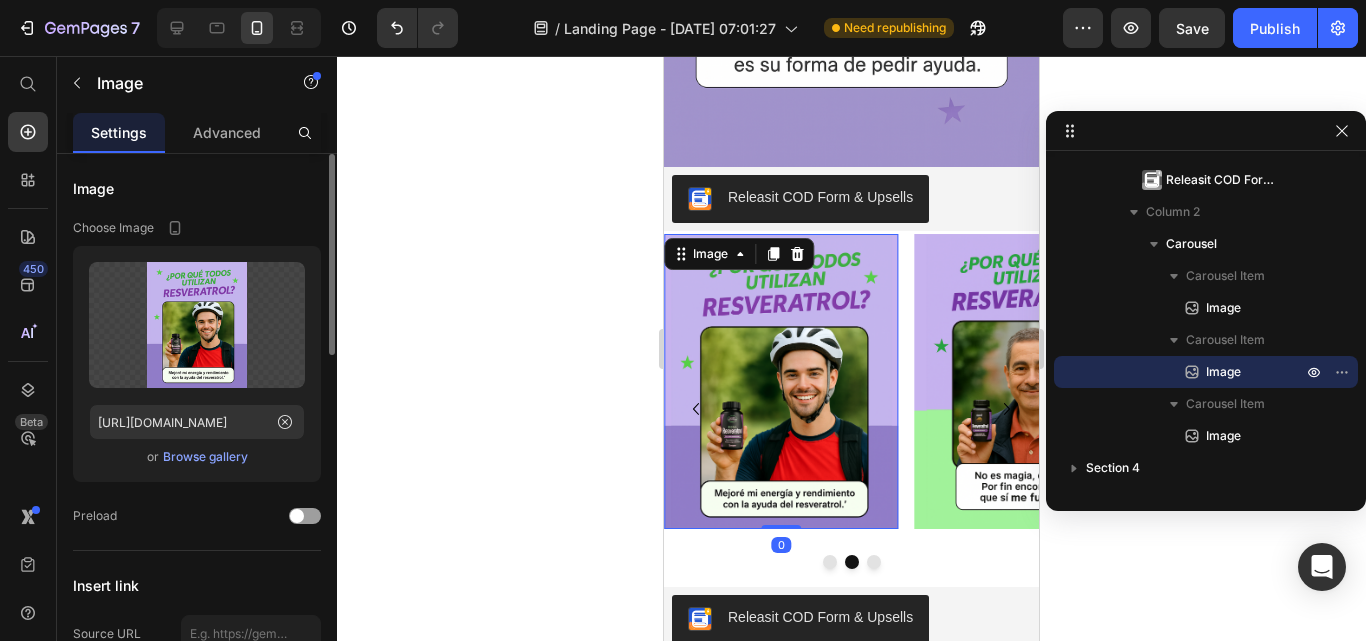 click on "Browse gallery" at bounding box center [205, 457] 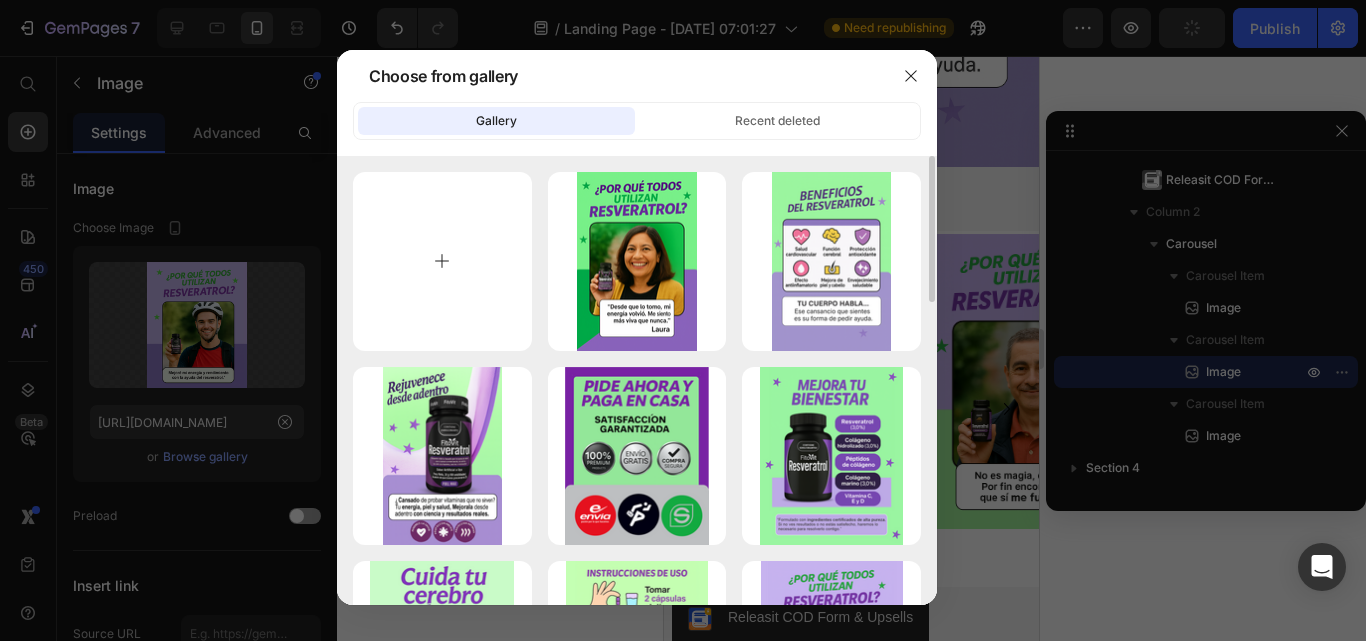 click at bounding box center [442, 261] 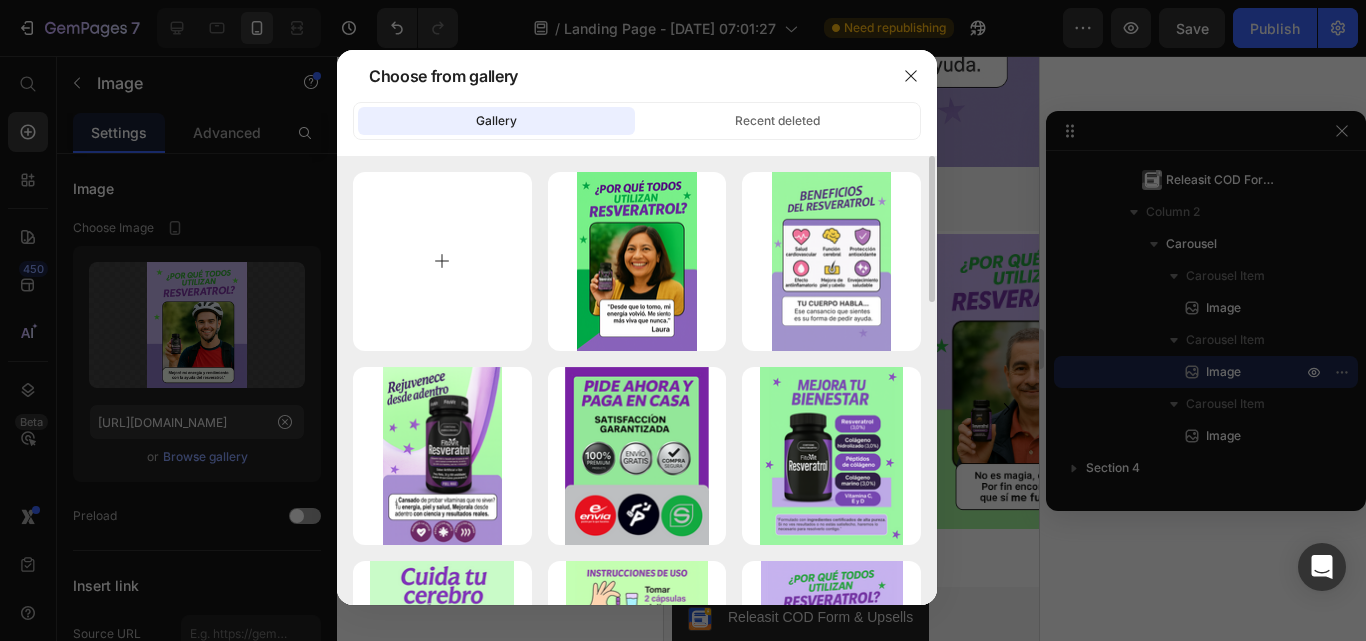 type on "C:\fakepath\[PERSON_NAME] resveratrol testi2 ima.png" 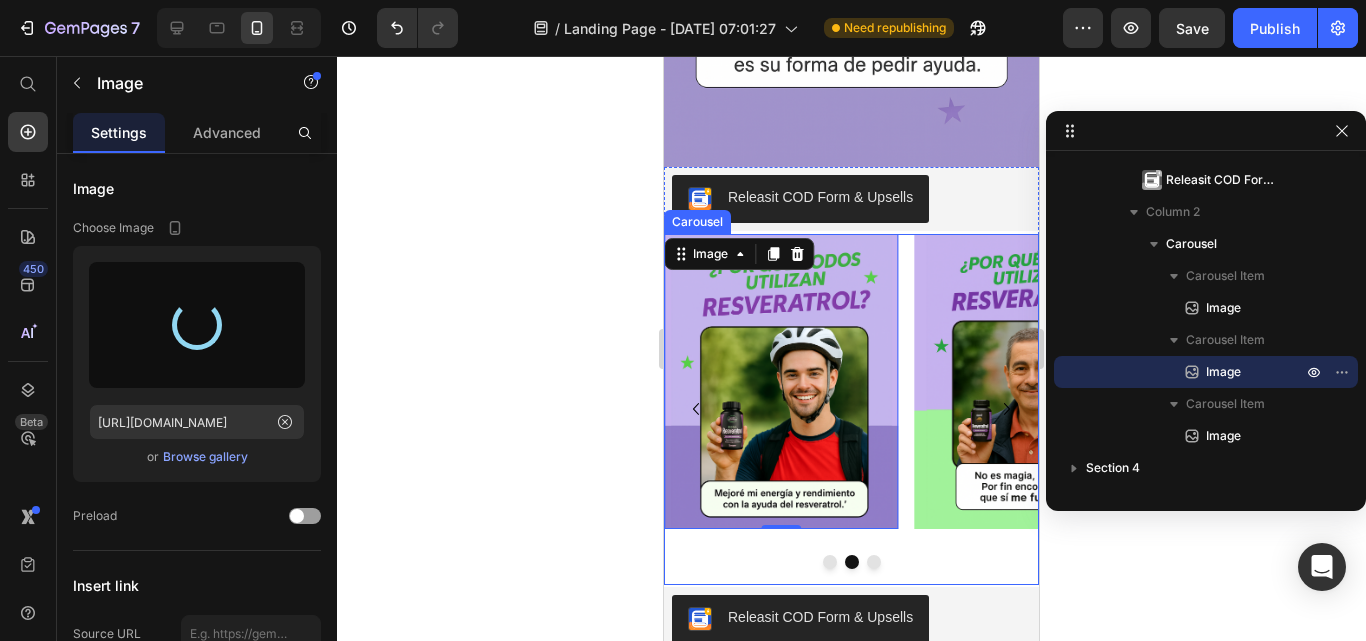 type on "[URL][DOMAIN_NAME]" 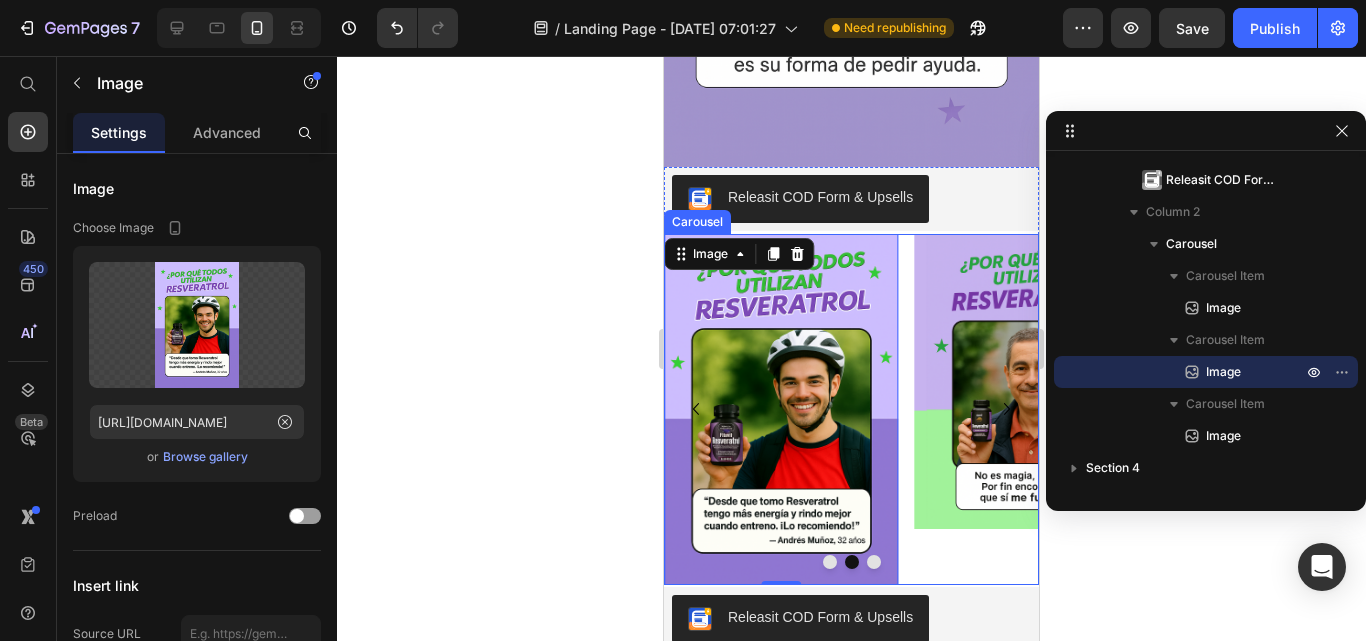 click at bounding box center (874, 562) 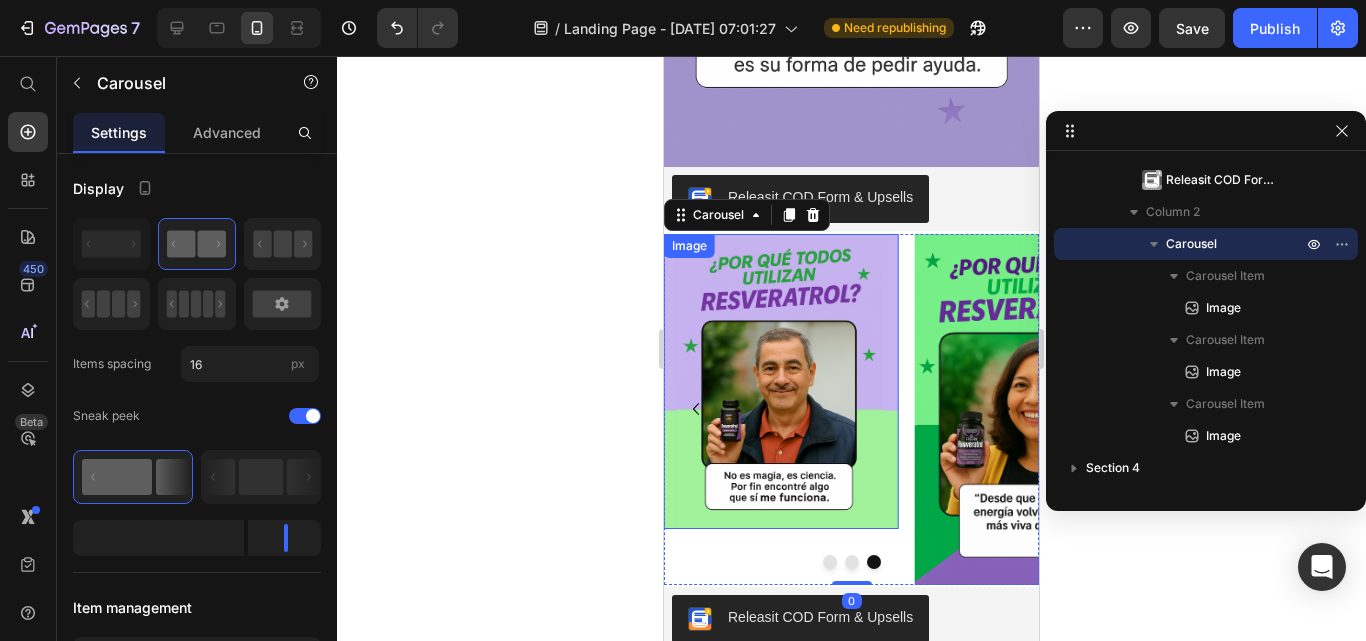 click at bounding box center (781, 381) 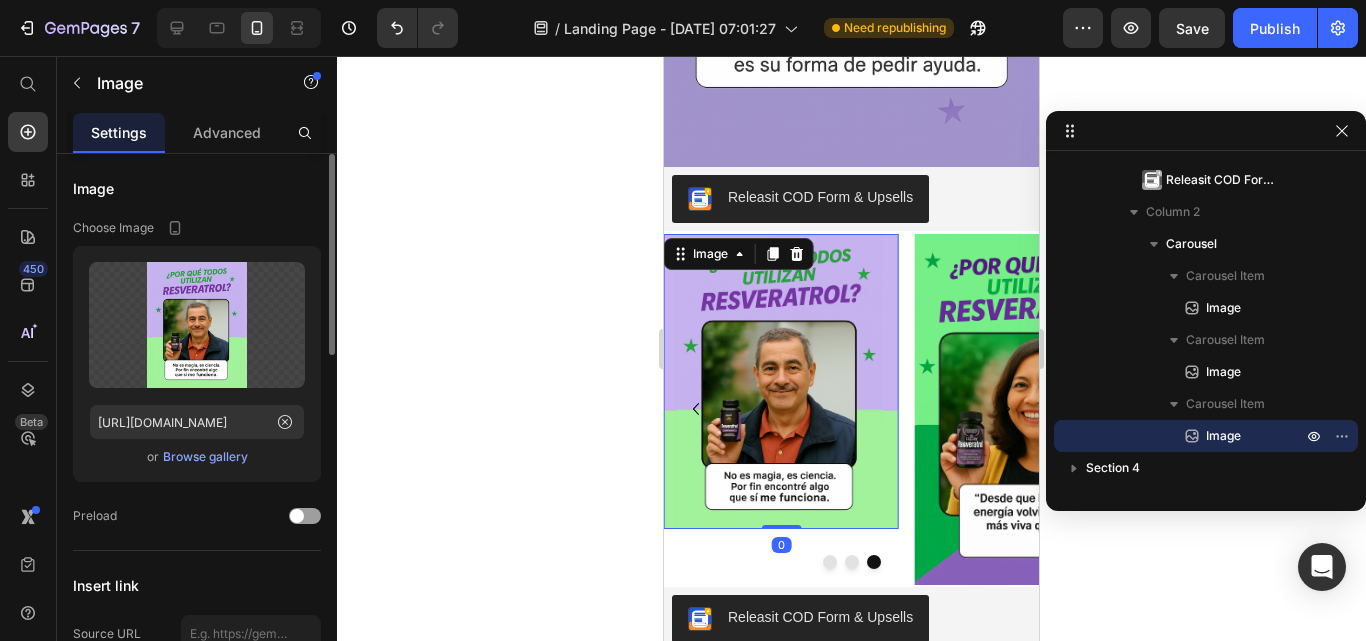 click on "Browse gallery" at bounding box center [205, 457] 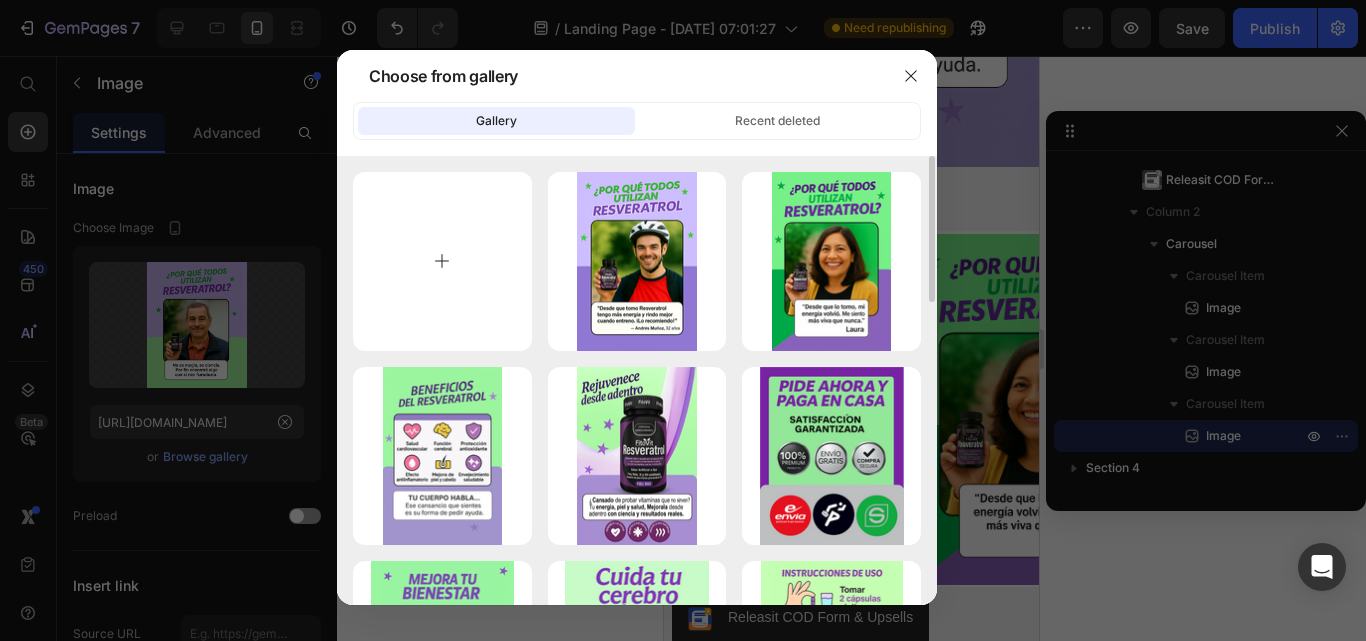 click at bounding box center [442, 261] 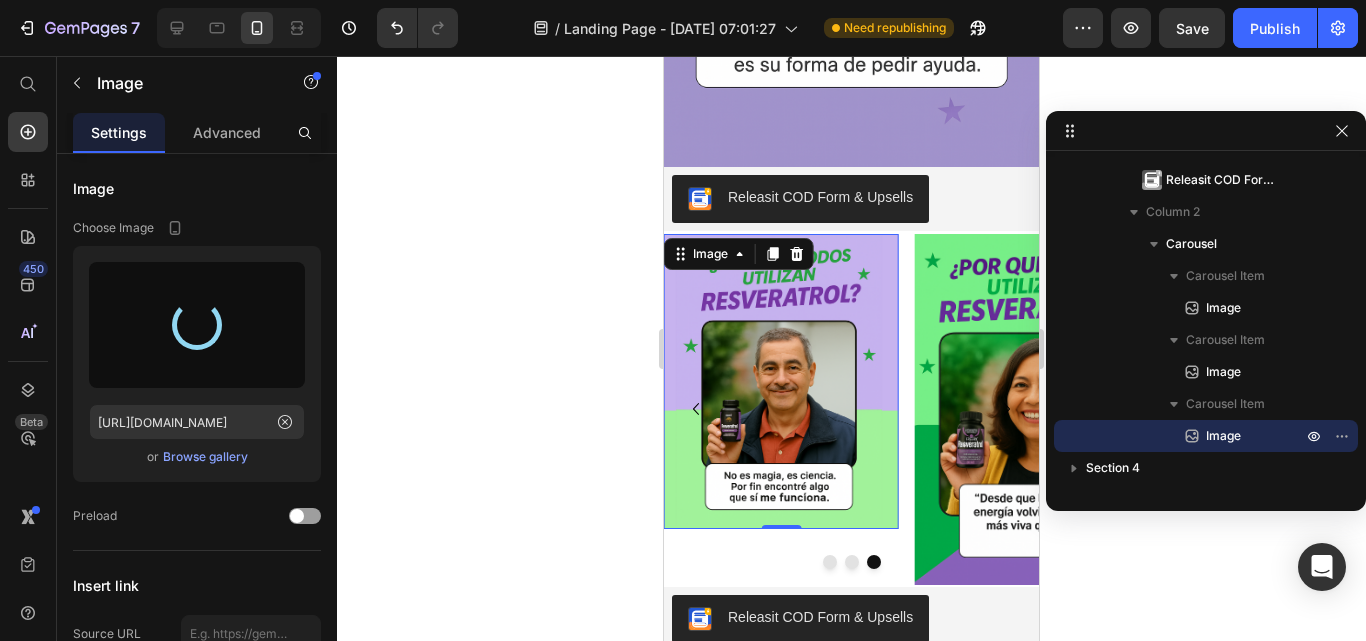 type on "[URL][DOMAIN_NAME]" 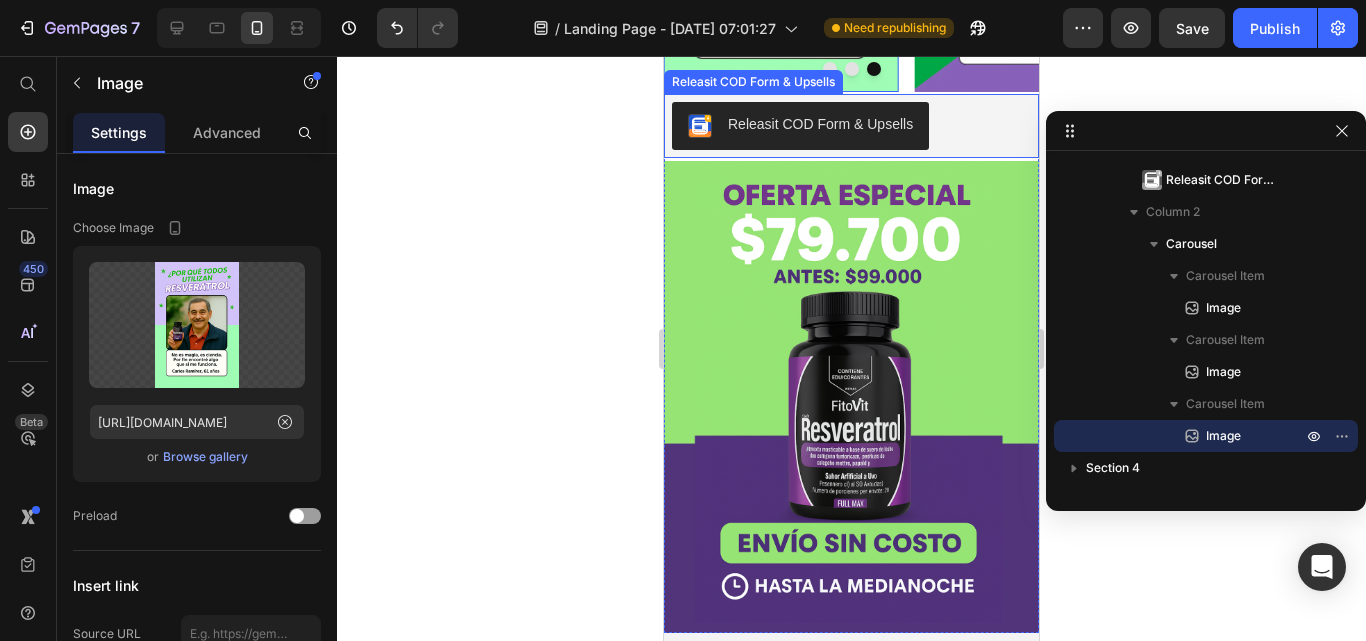 scroll, scrollTop: 1600, scrollLeft: 0, axis: vertical 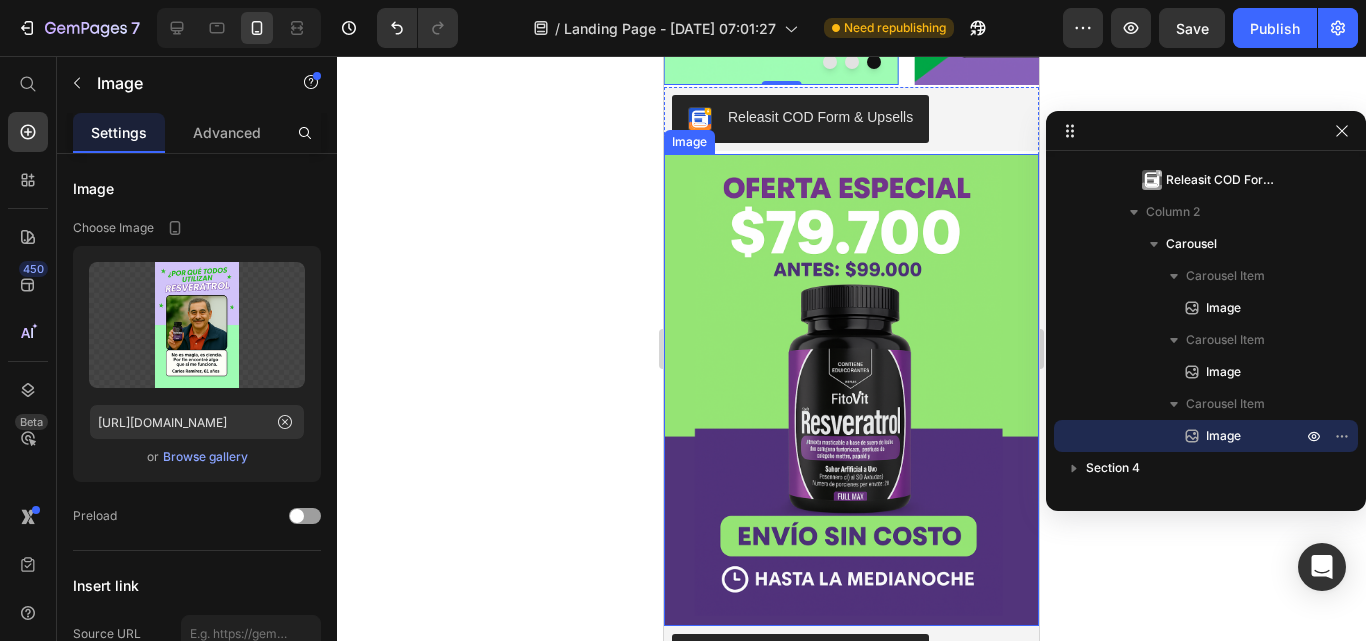 click at bounding box center (851, 390) 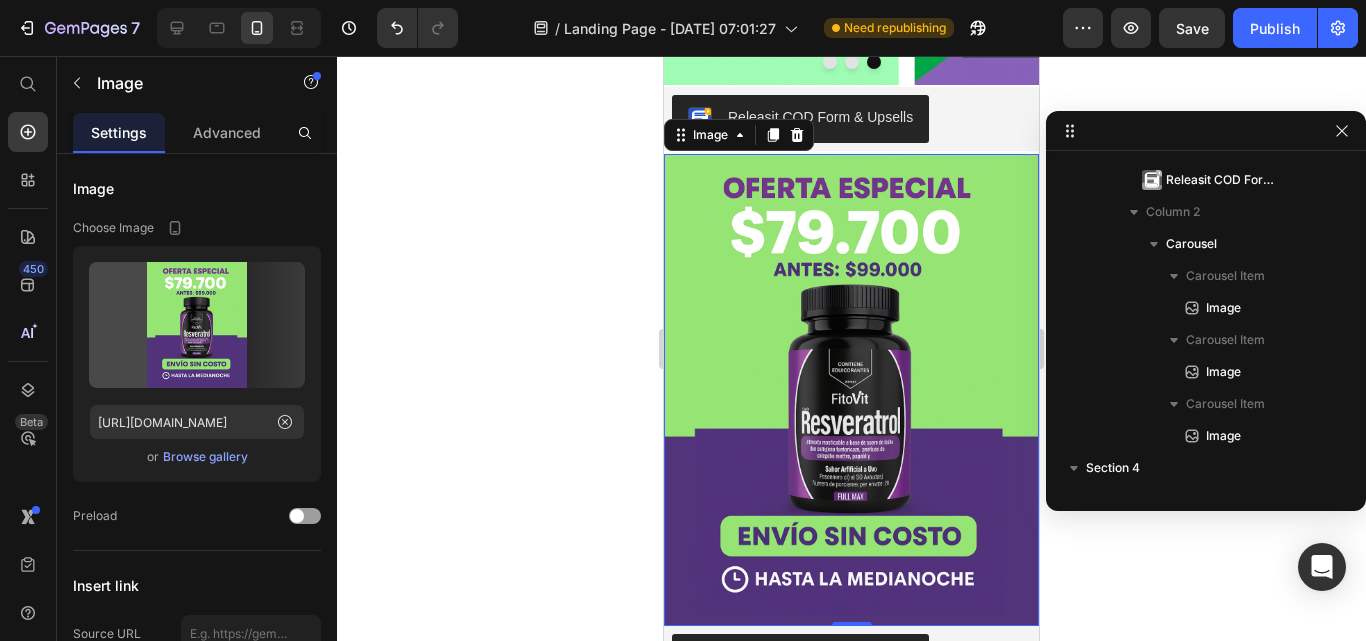 scroll, scrollTop: 790, scrollLeft: 0, axis: vertical 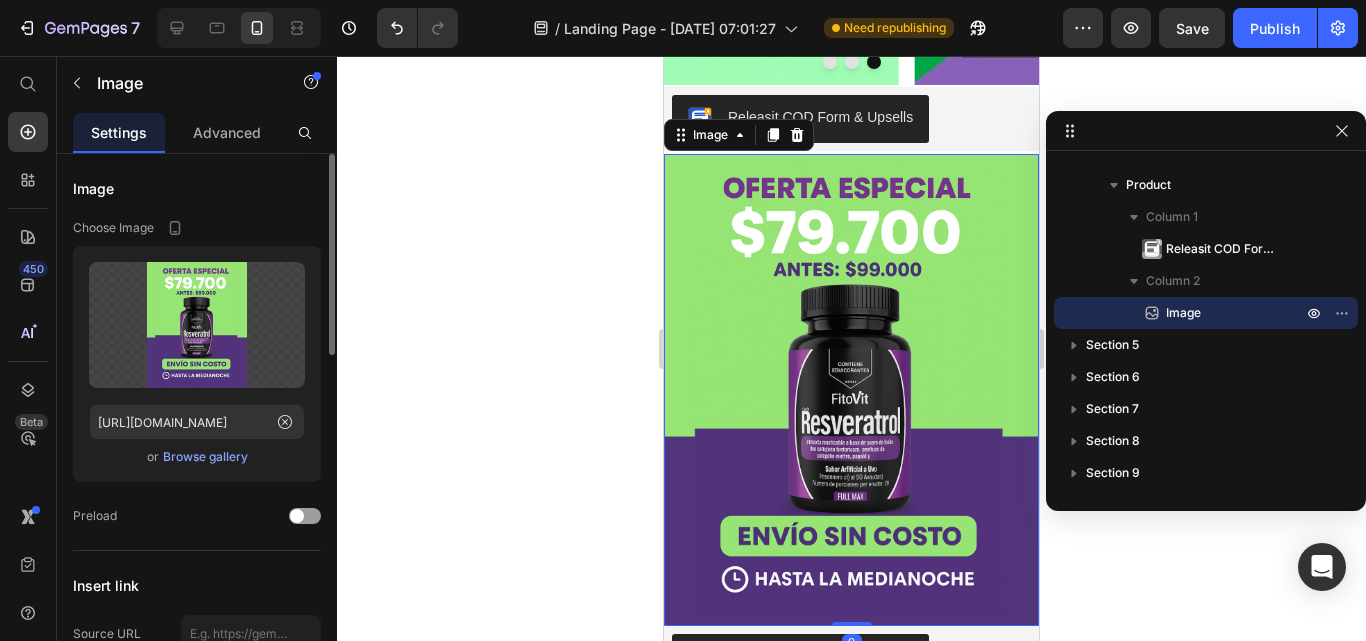 click on "Browse gallery" at bounding box center [205, 457] 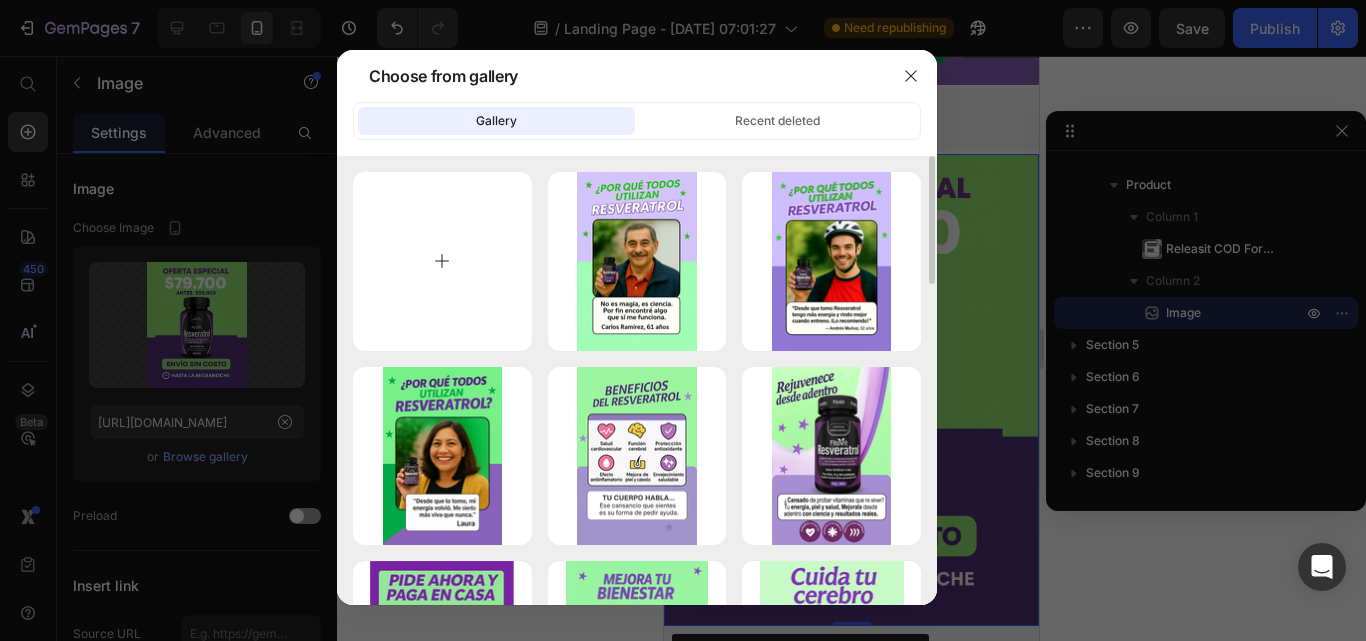 click at bounding box center [442, 261] 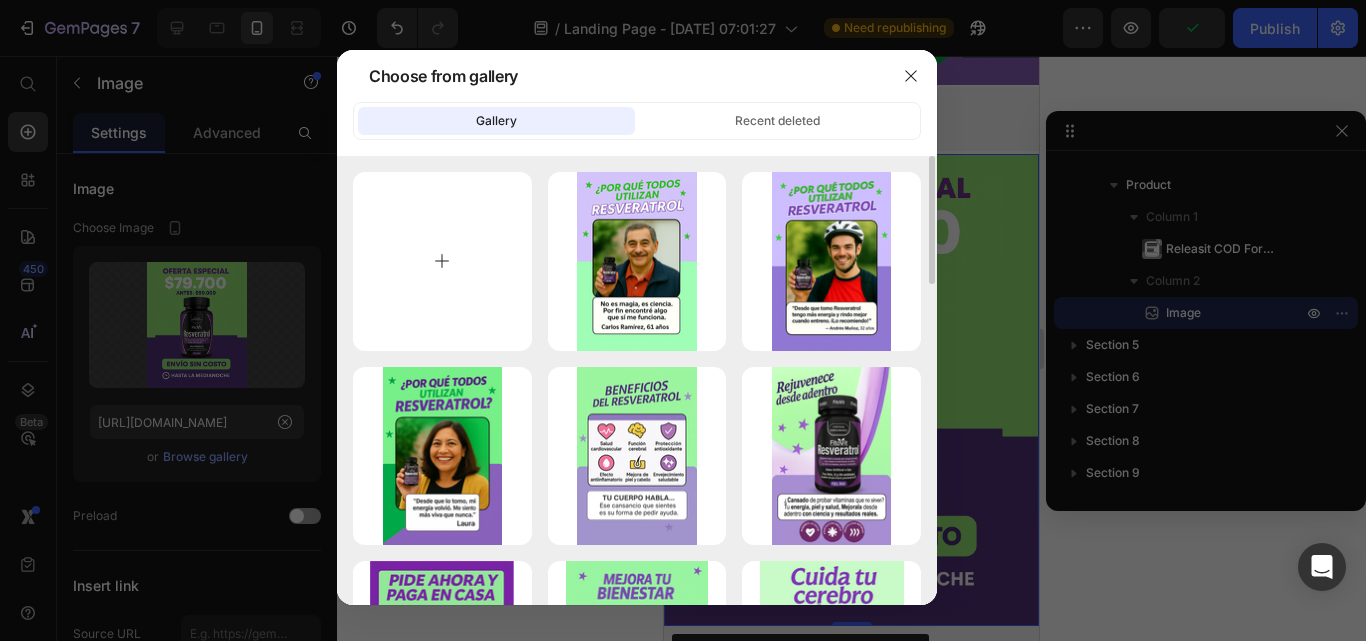 type on "C:\fakepath\resveratrol oferta 1.png" 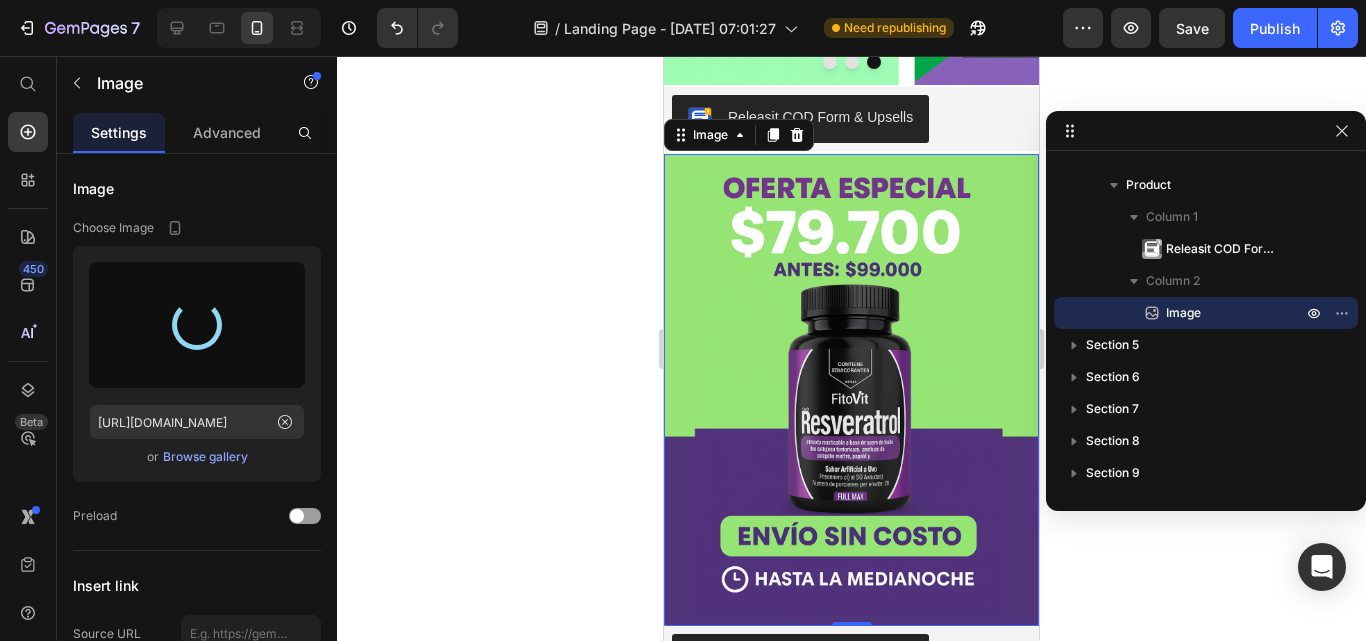 type on "[URL][DOMAIN_NAME]" 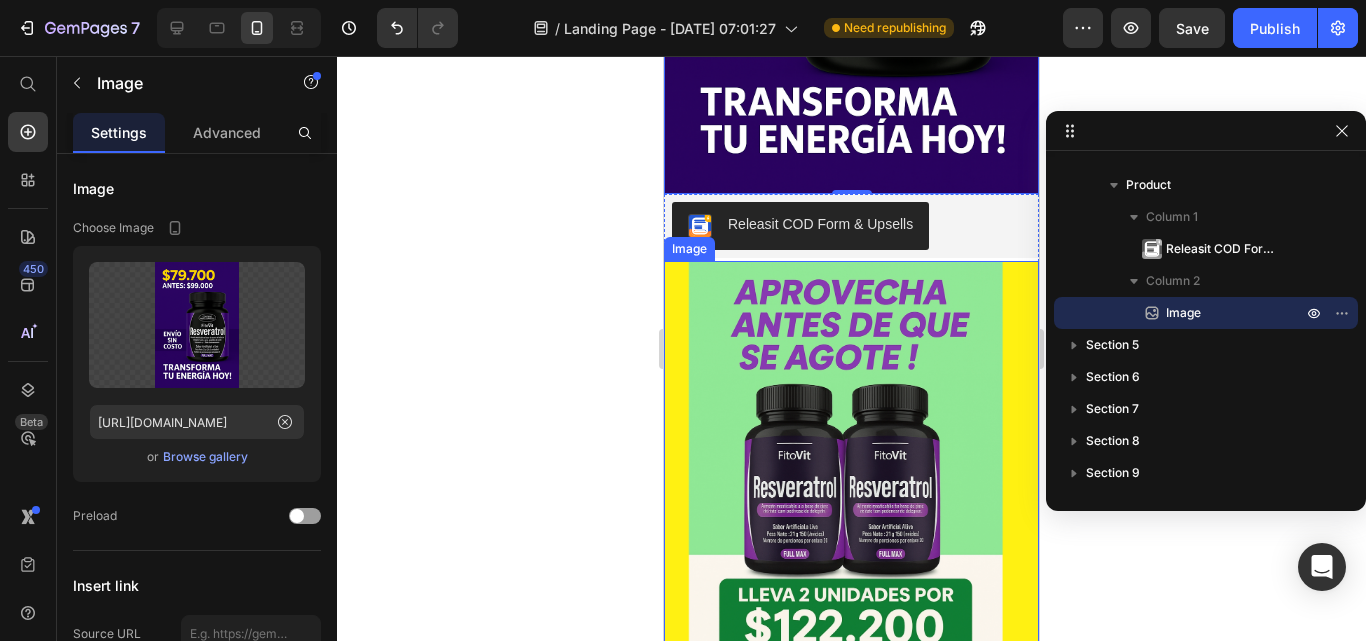 scroll, scrollTop: 2200, scrollLeft: 0, axis: vertical 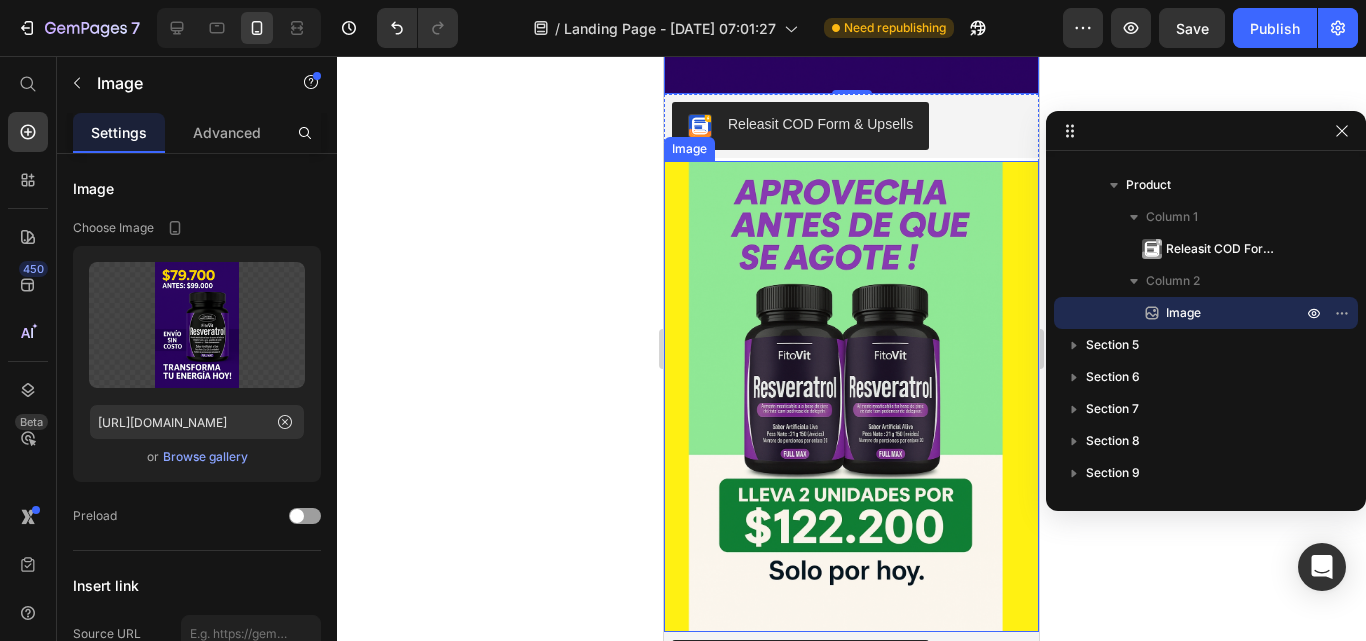 click at bounding box center [851, 396] 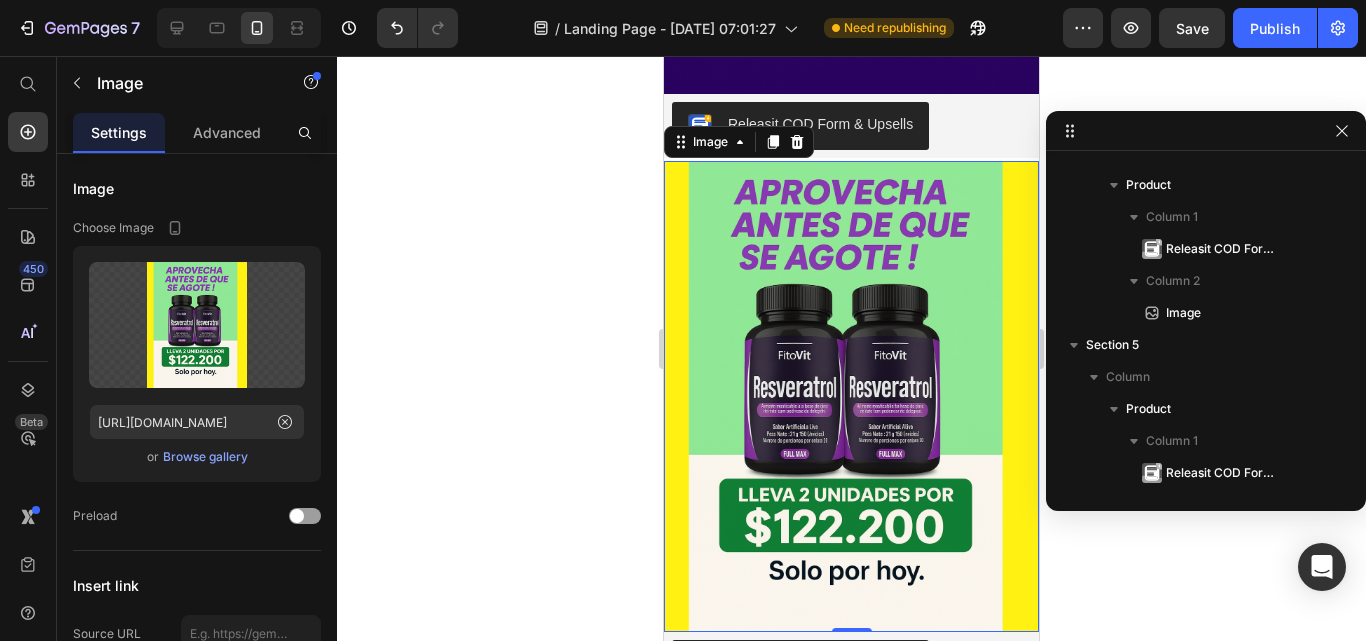 scroll, scrollTop: 982, scrollLeft: 0, axis: vertical 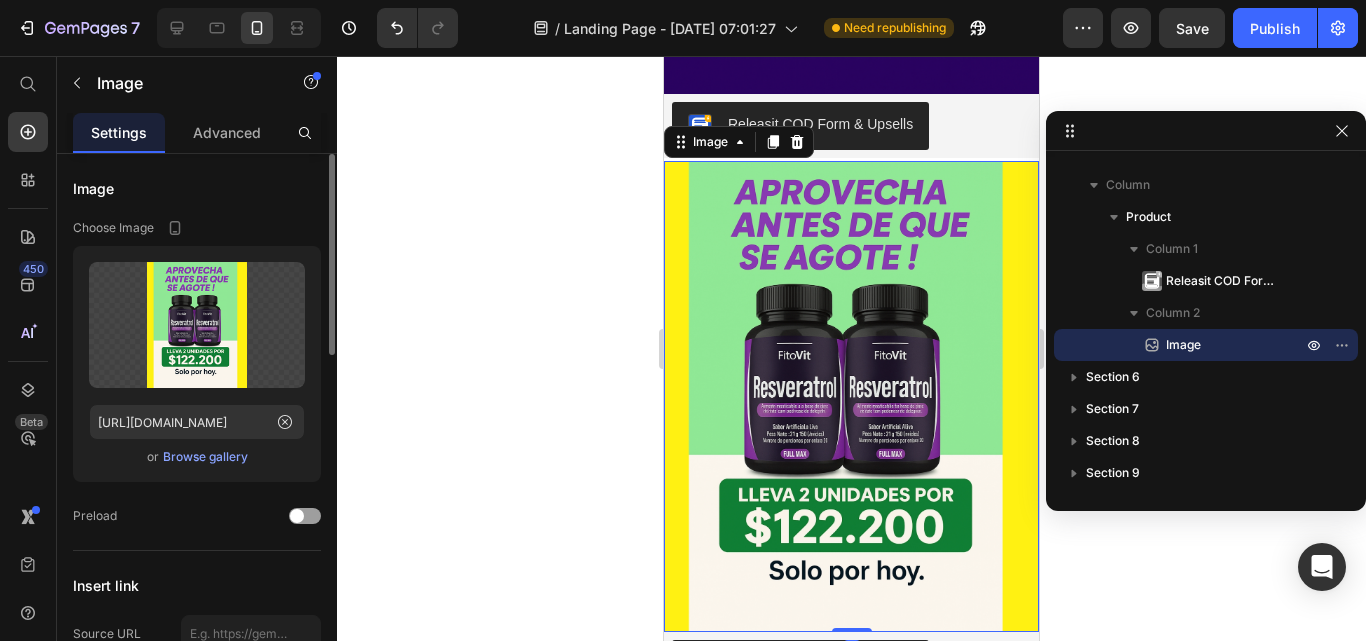 click on "Browse gallery" at bounding box center [205, 457] 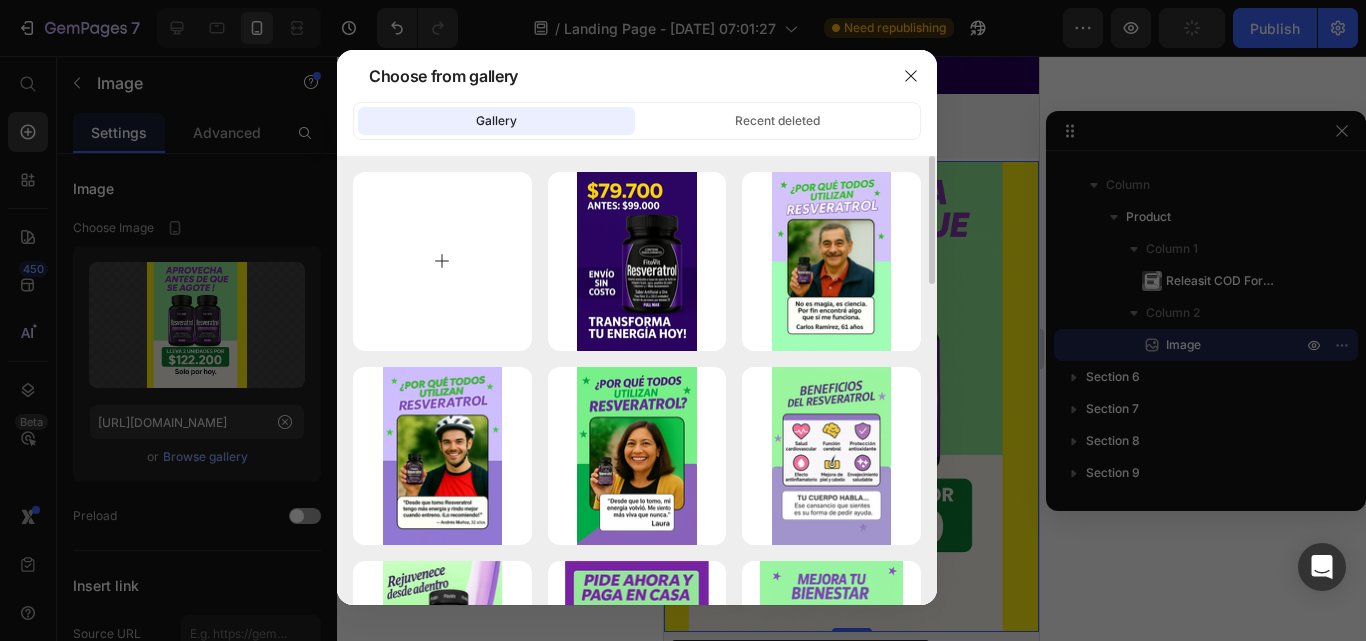 click at bounding box center (442, 261) 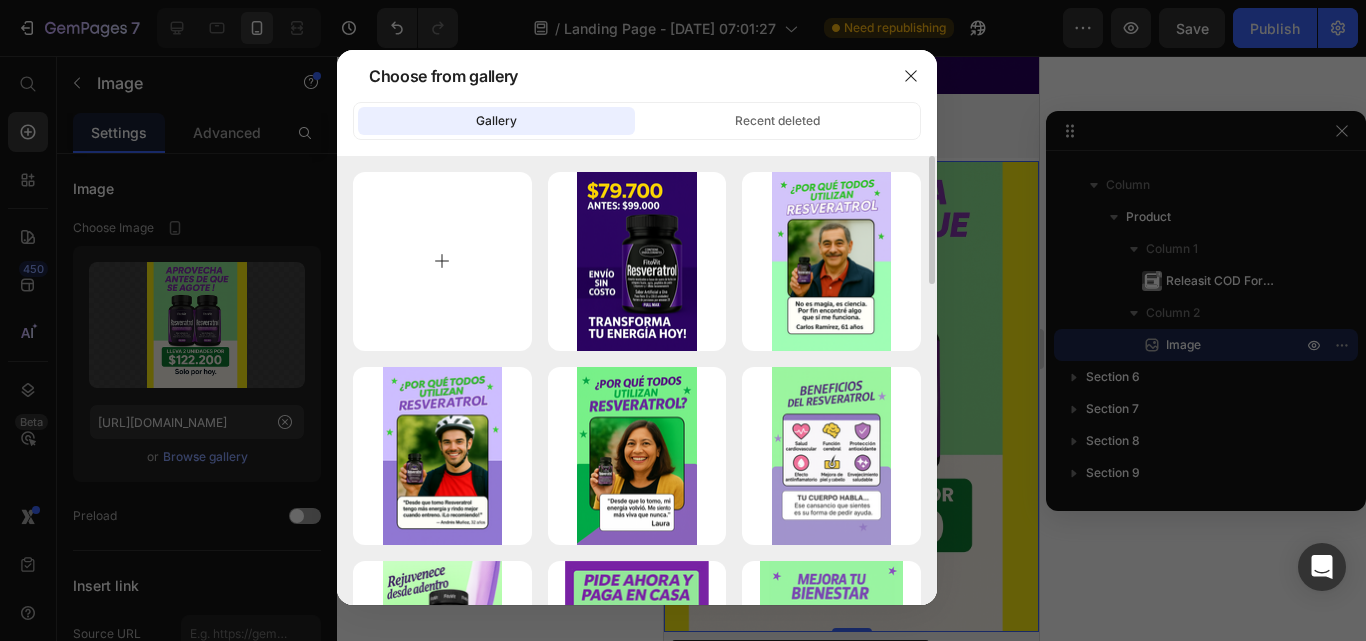 type on "C:\fakepath\resveratrol oferta 2.png" 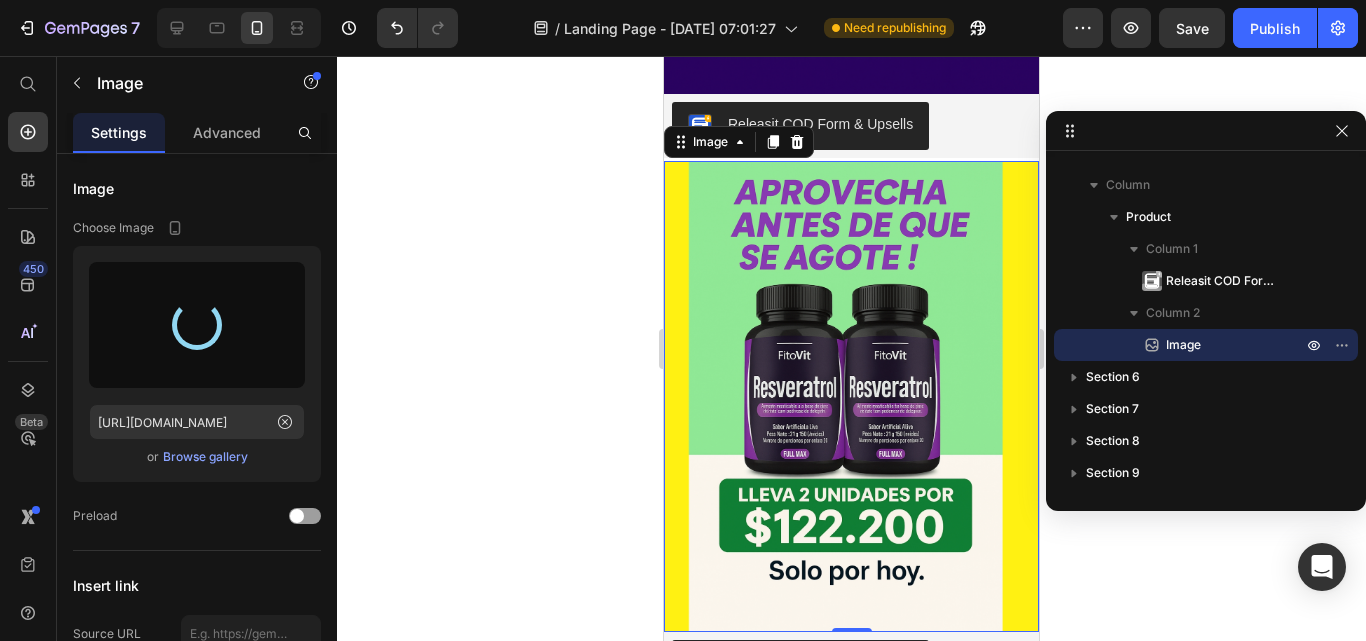 type on "[URL][DOMAIN_NAME]" 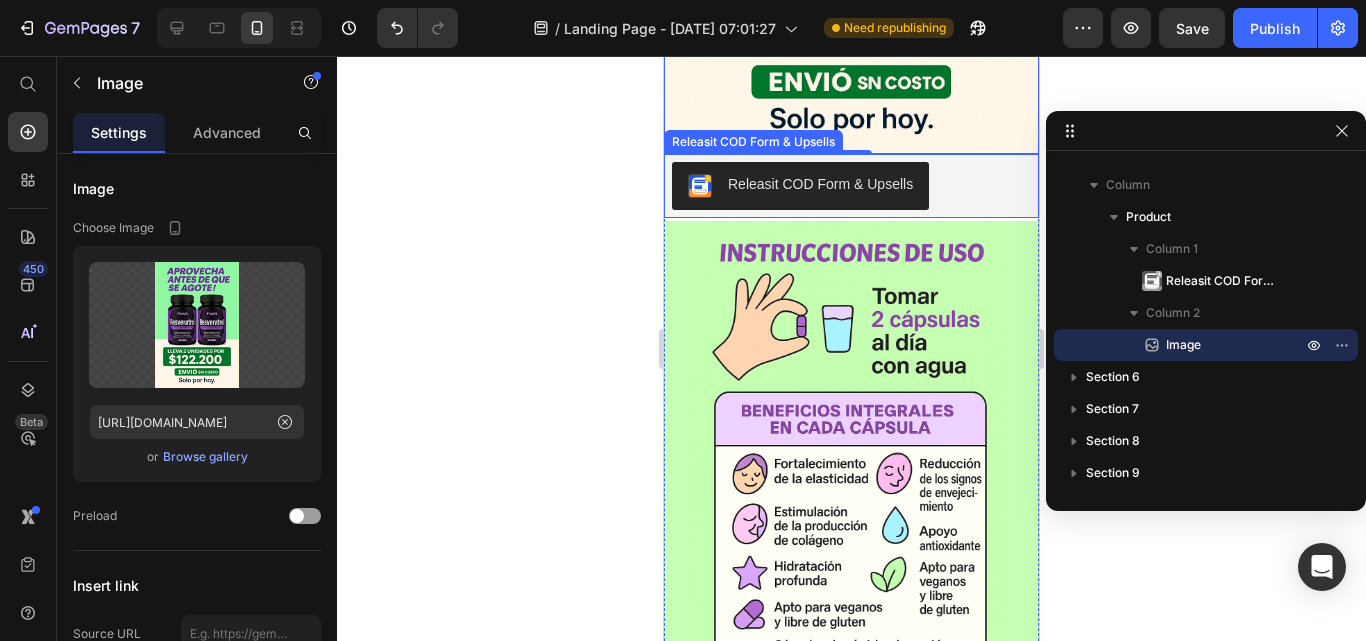 scroll, scrollTop: 2800, scrollLeft: 0, axis: vertical 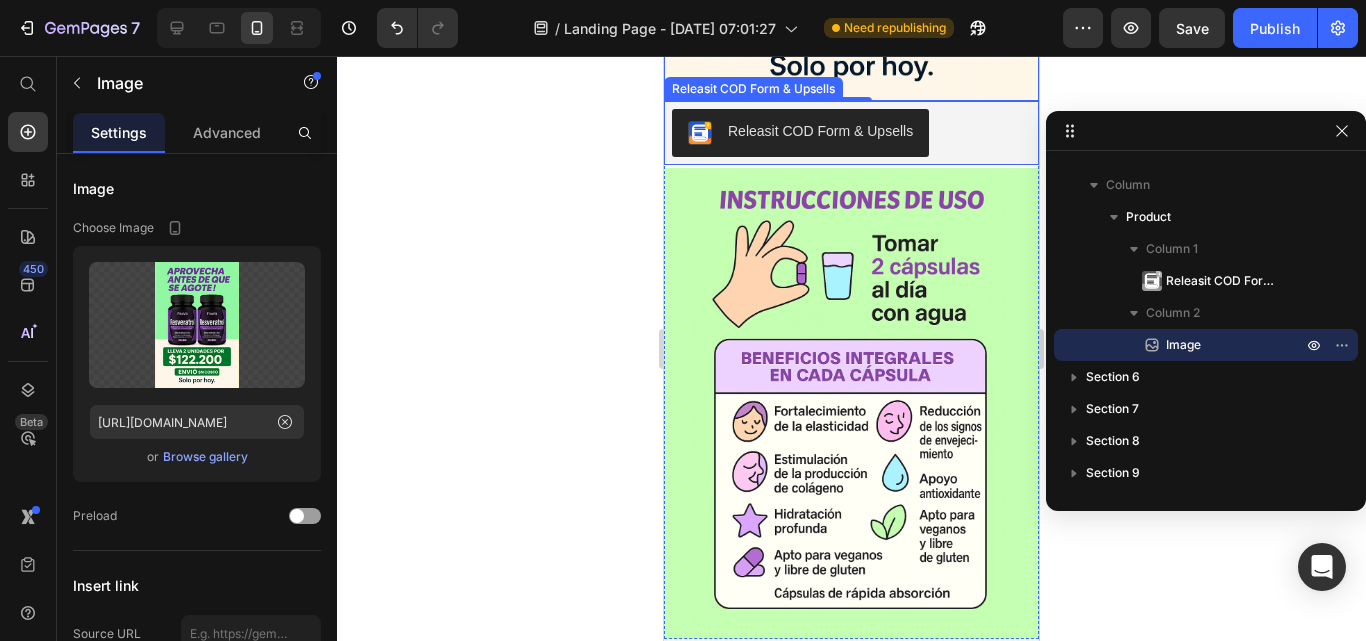 click at bounding box center (851, 403) 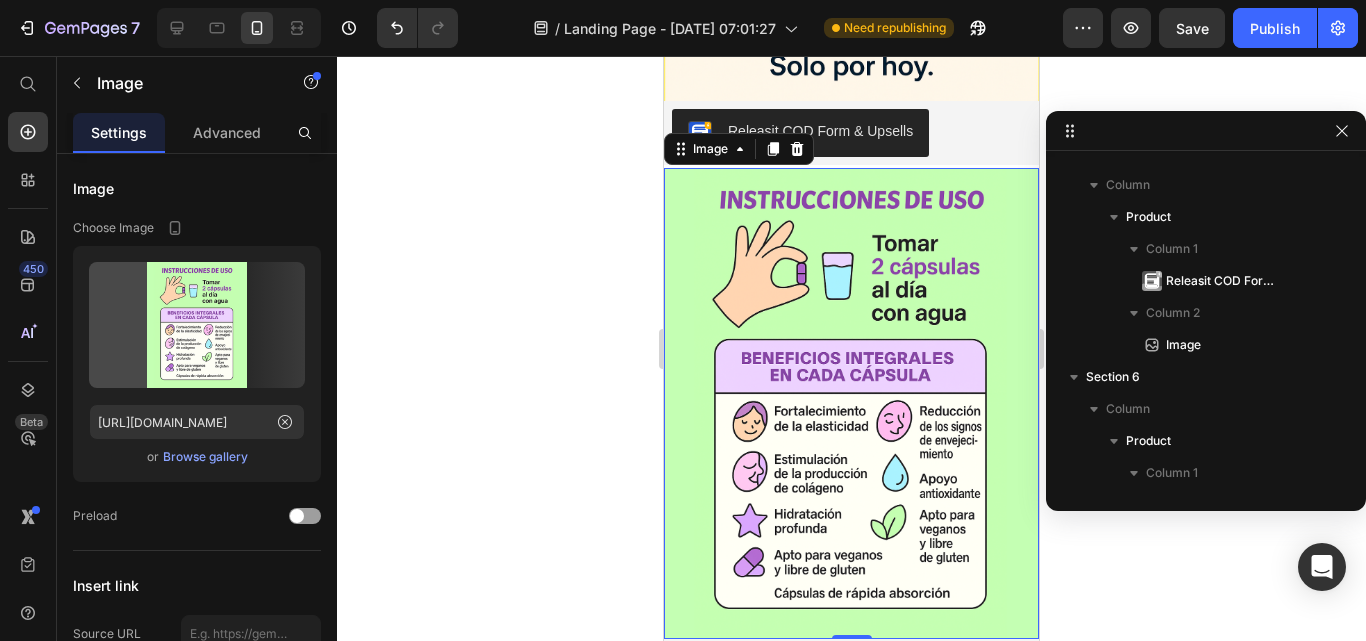 scroll, scrollTop: 1174, scrollLeft: 0, axis: vertical 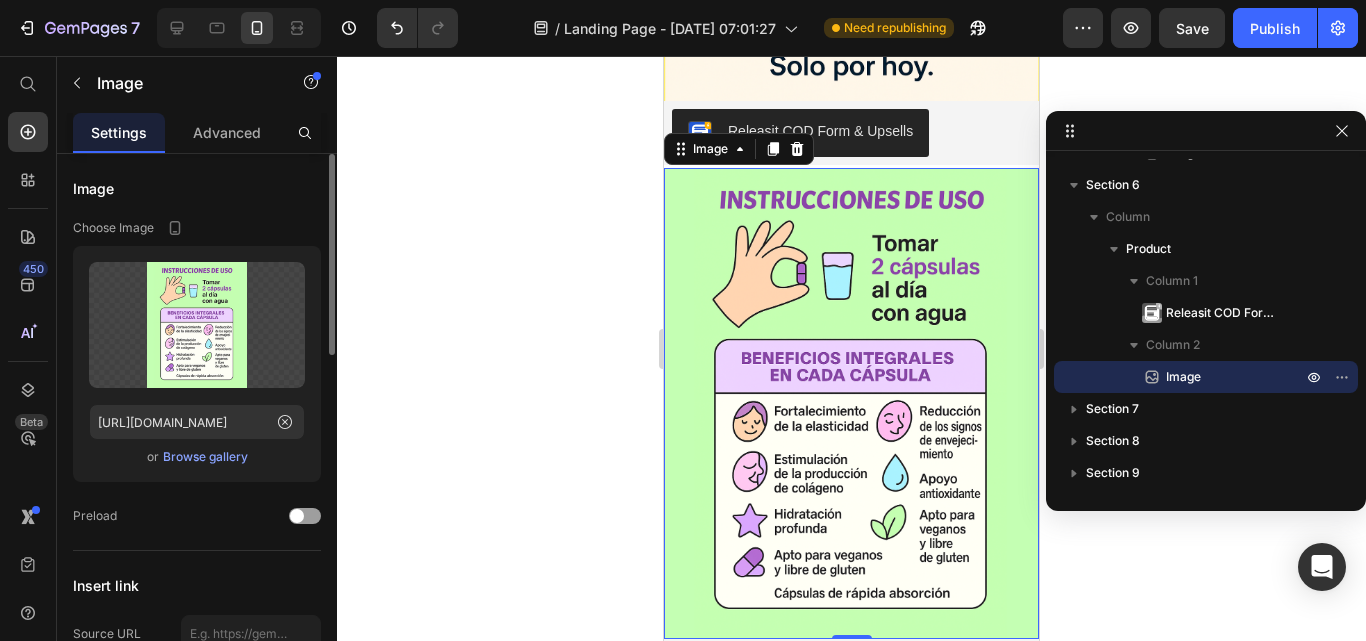 click on "Browse gallery" at bounding box center (205, 457) 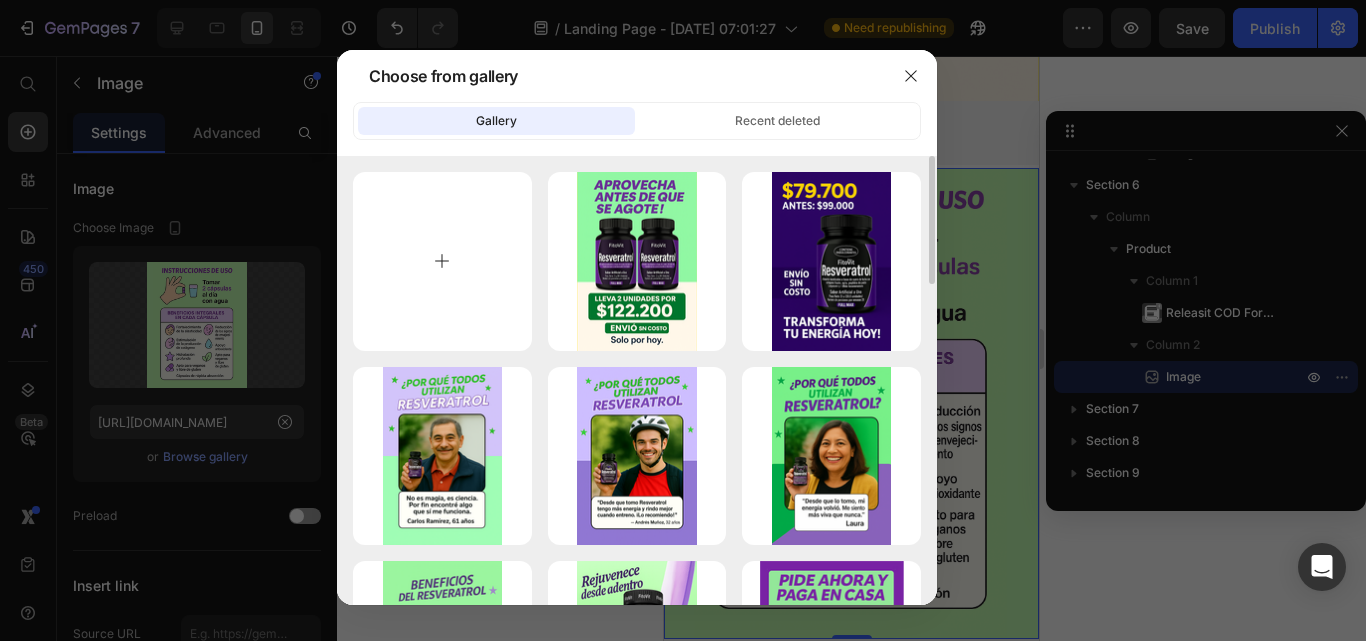click at bounding box center [442, 261] 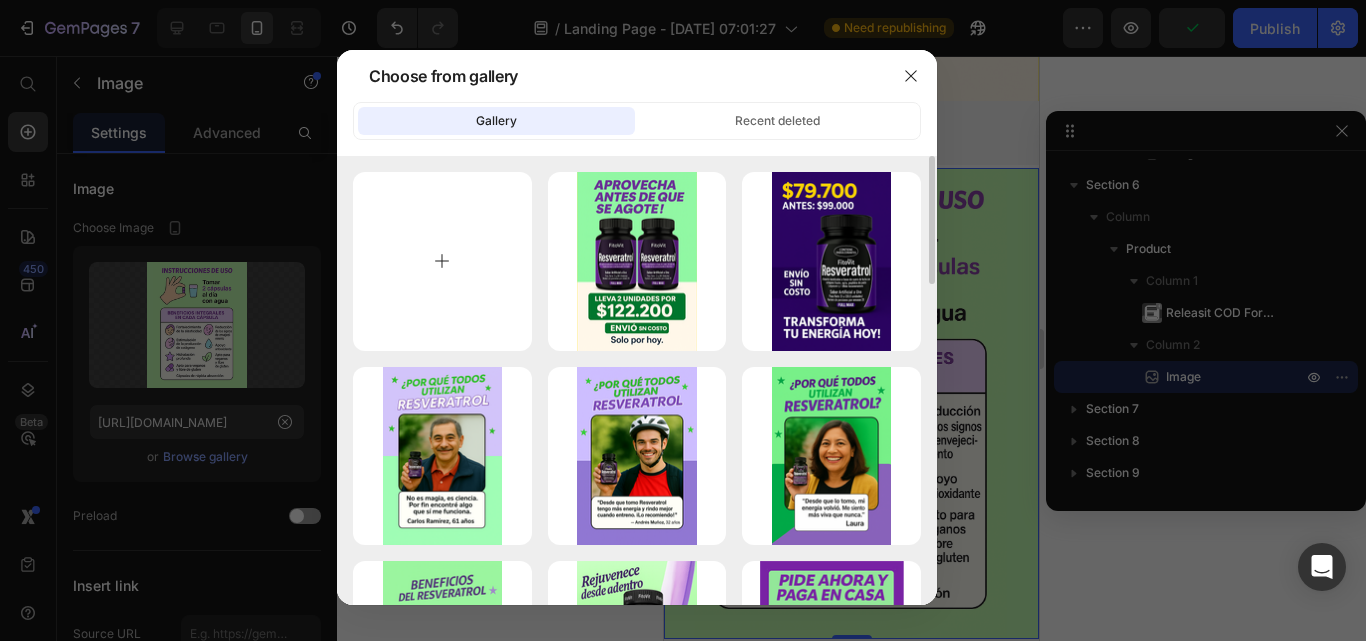 type on "C:\fakepath\resveratrol intrucciones uso ima1.png" 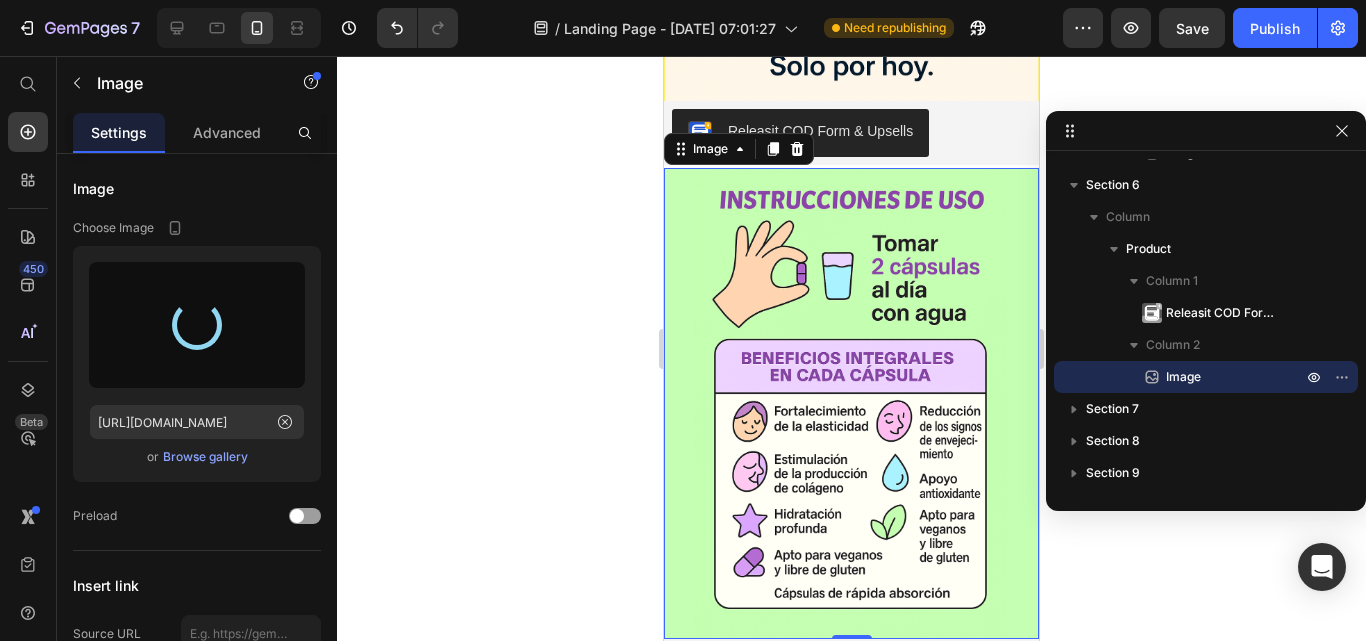 type on "[URL][DOMAIN_NAME]" 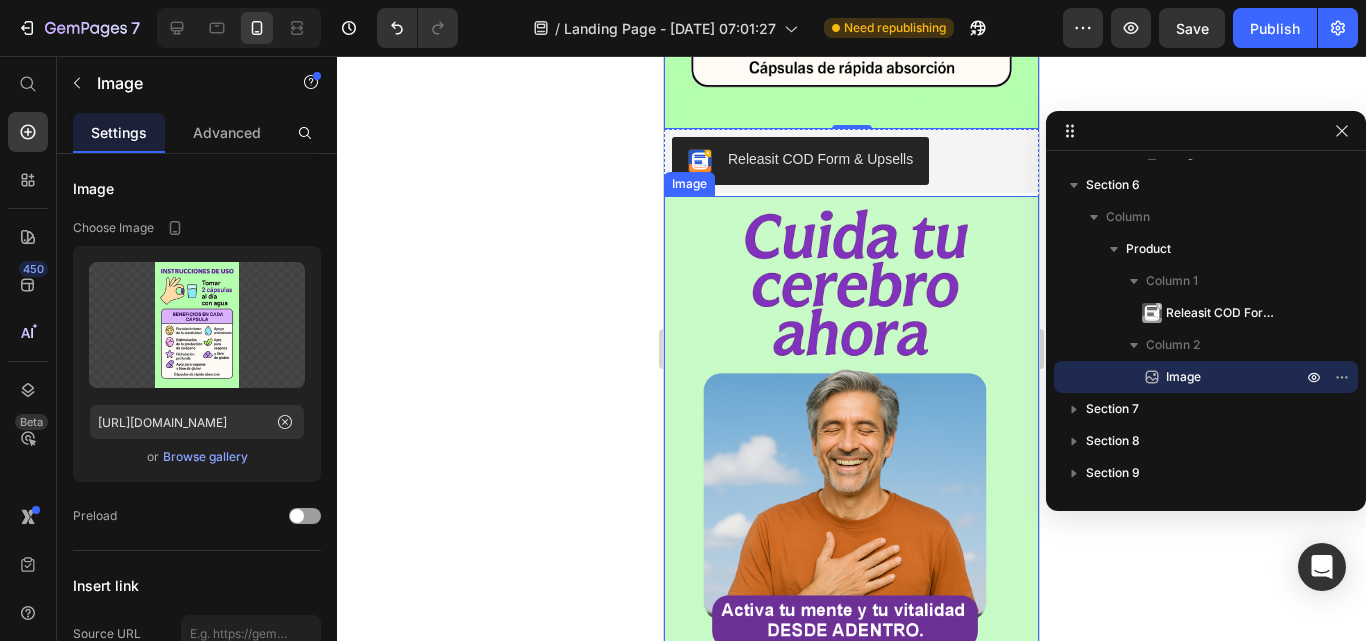scroll, scrollTop: 3400, scrollLeft: 0, axis: vertical 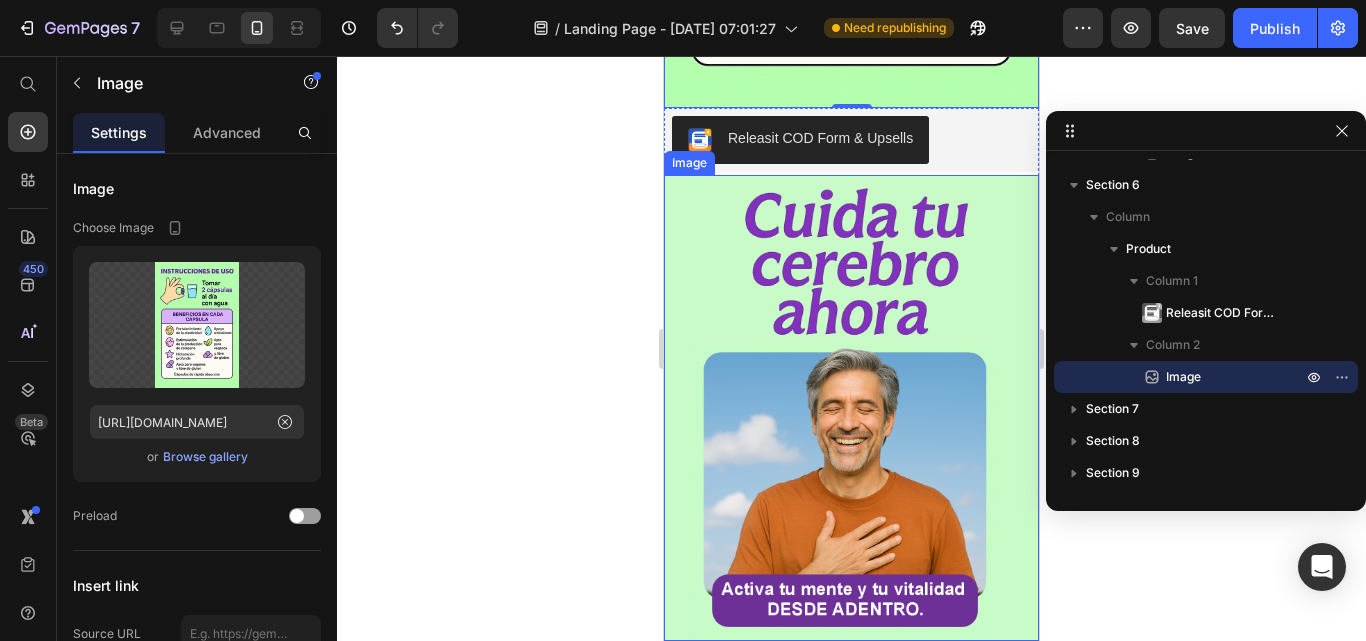 click at bounding box center [851, 408] 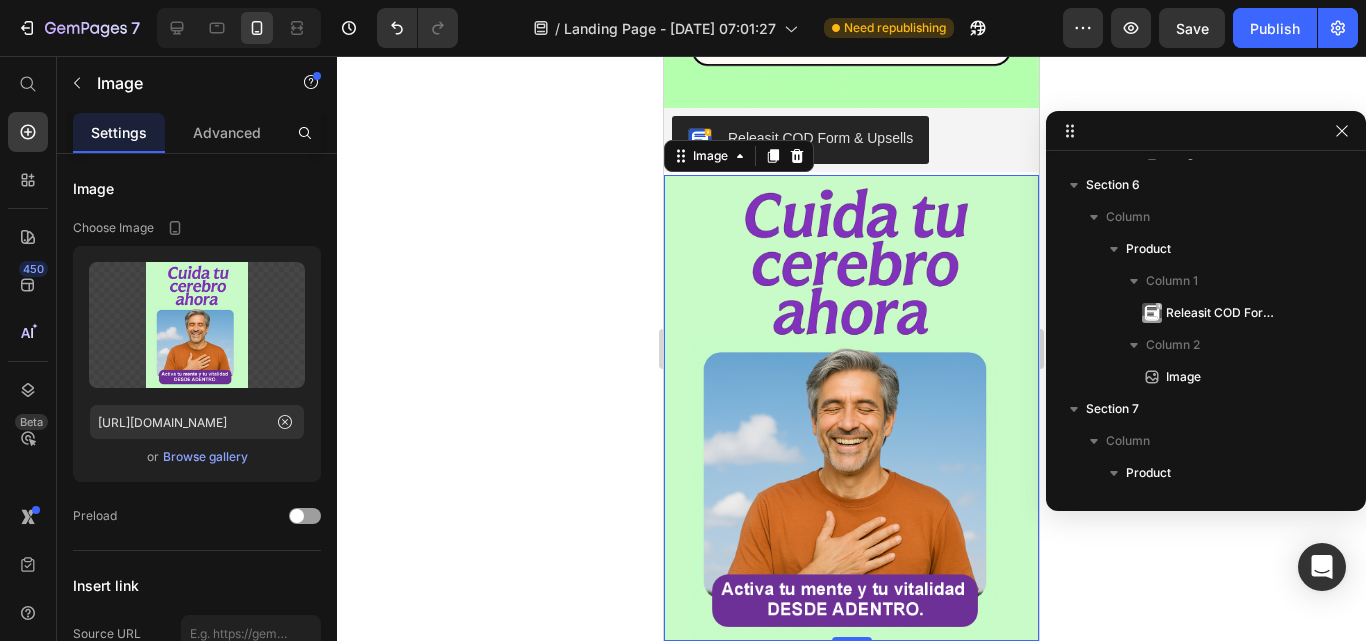 scroll, scrollTop: 1366, scrollLeft: 0, axis: vertical 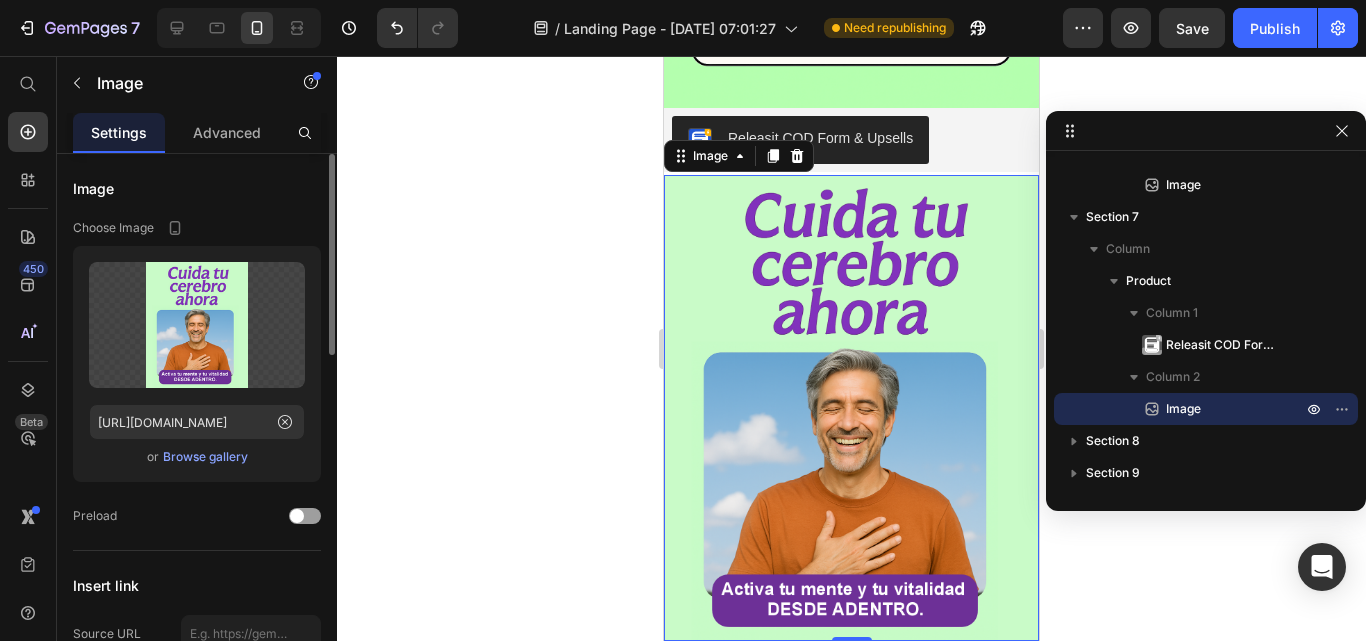 click on "Browse gallery" at bounding box center (205, 457) 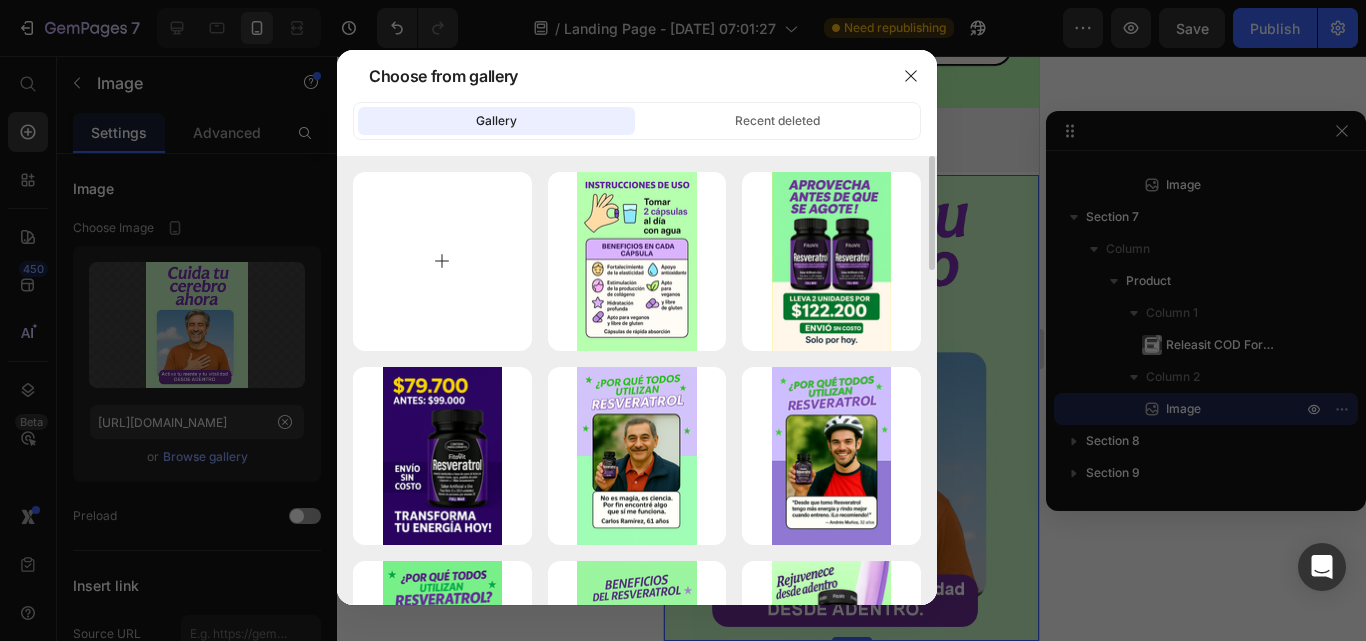 click at bounding box center [442, 261] 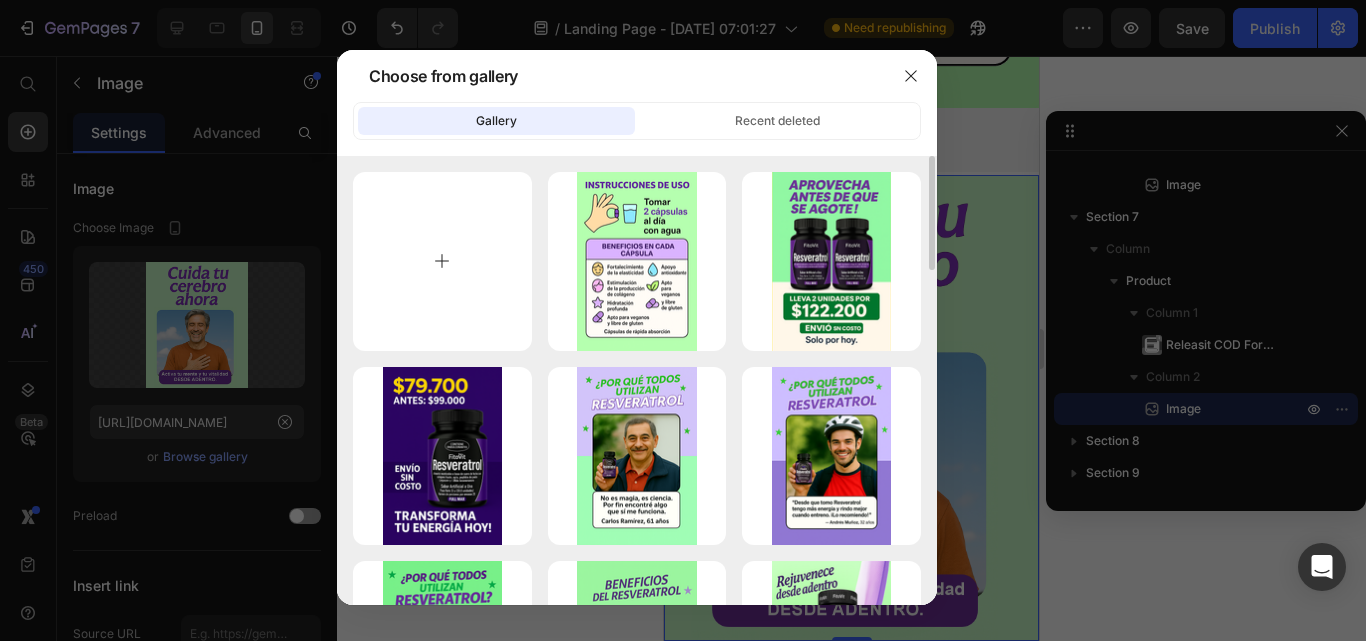 type on "C:\fakepath\resveratrol cuida tu cerebro ima 1.png" 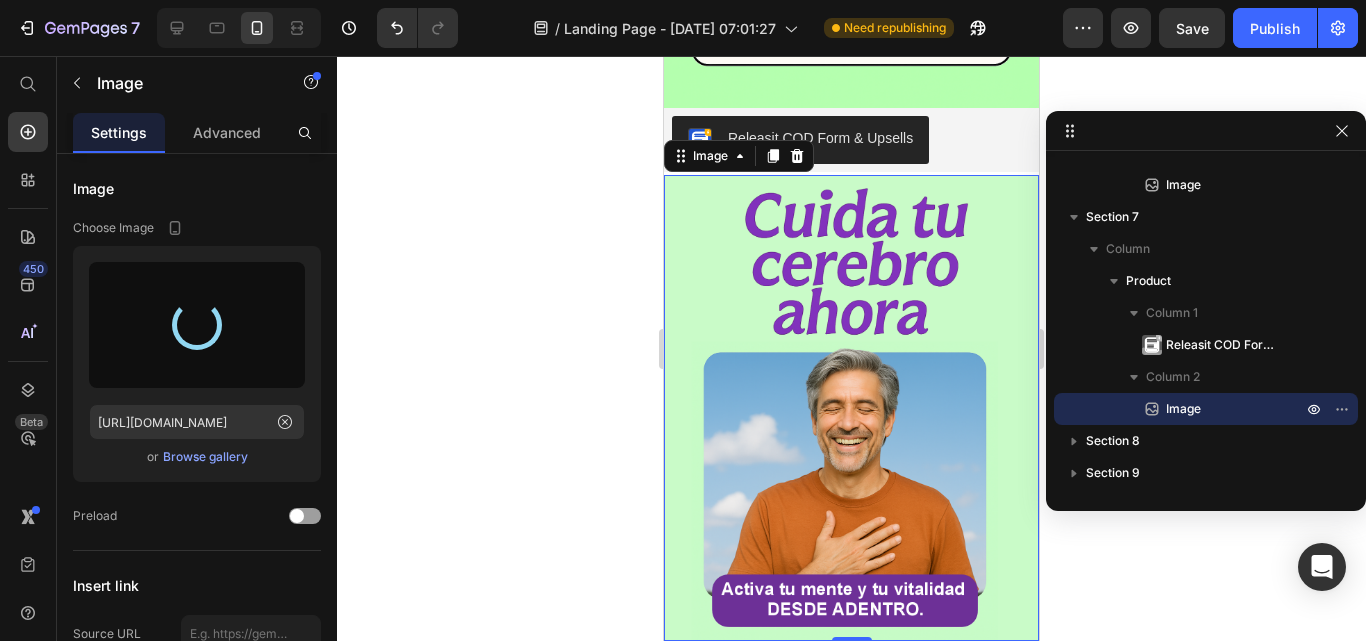 type on "[URL][DOMAIN_NAME]" 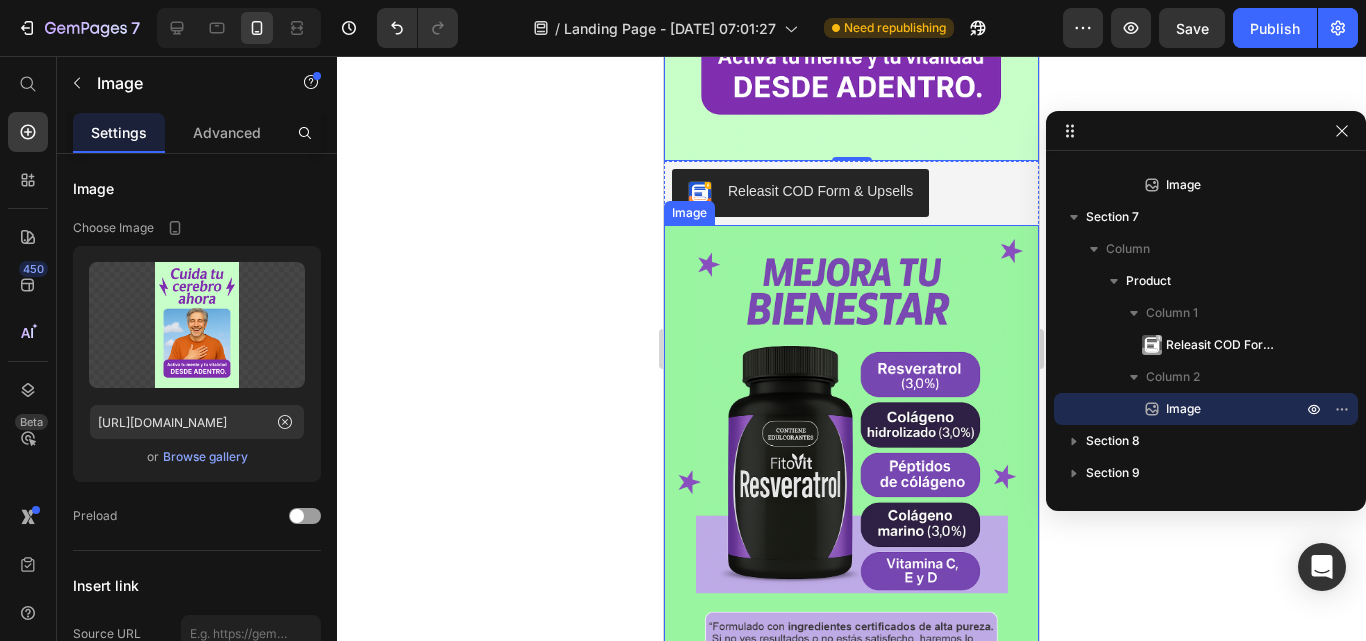 scroll, scrollTop: 4000, scrollLeft: 0, axis: vertical 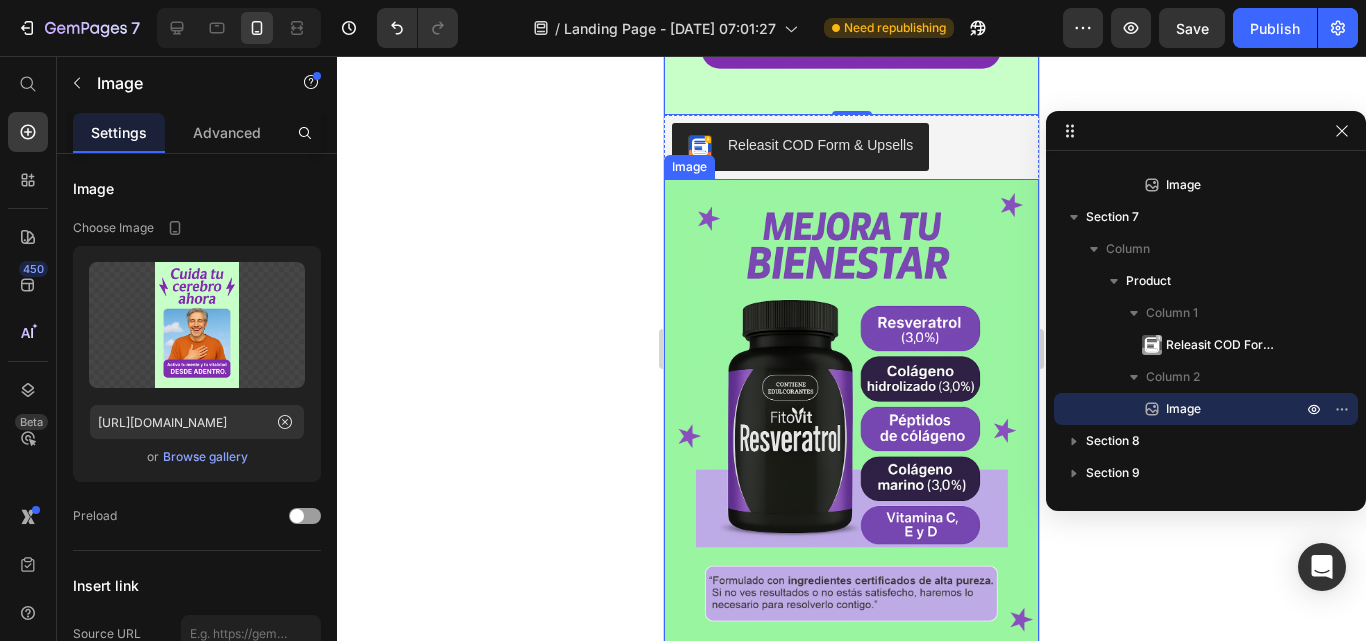 click at bounding box center (851, 413) 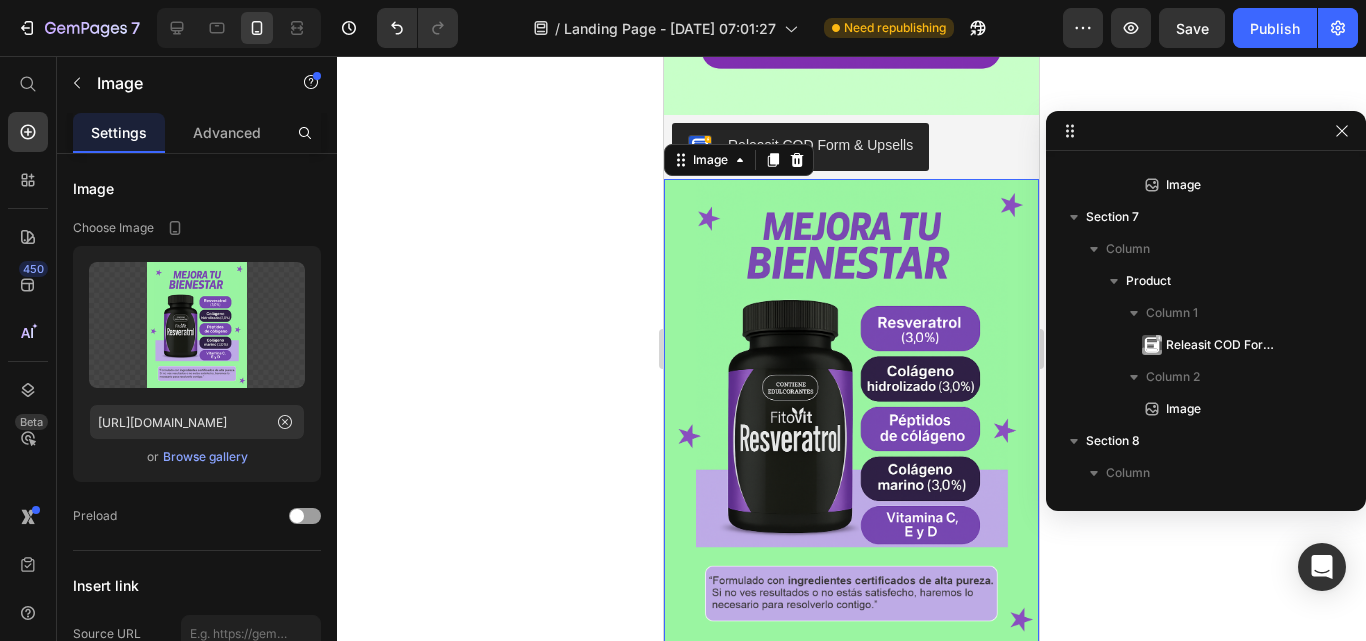scroll, scrollTop: 1558, scrollLeft: 0, axis: vertical 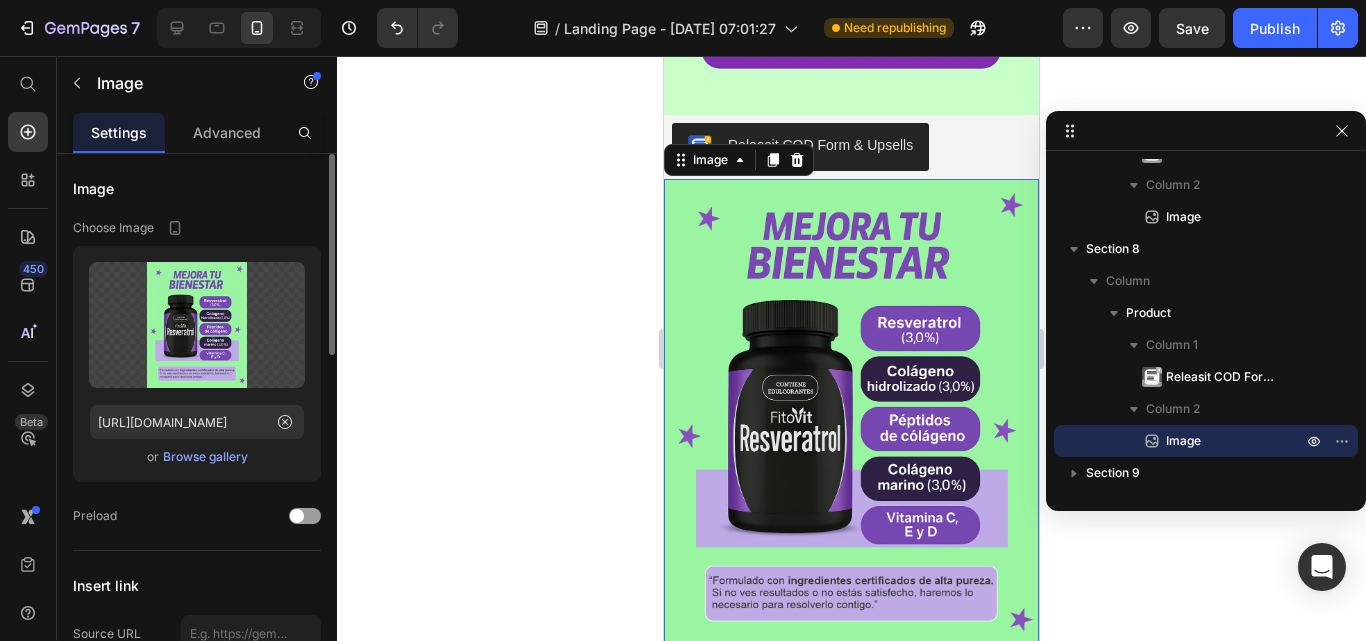 click on "Browse gallery" at bounding box center [205, 457] 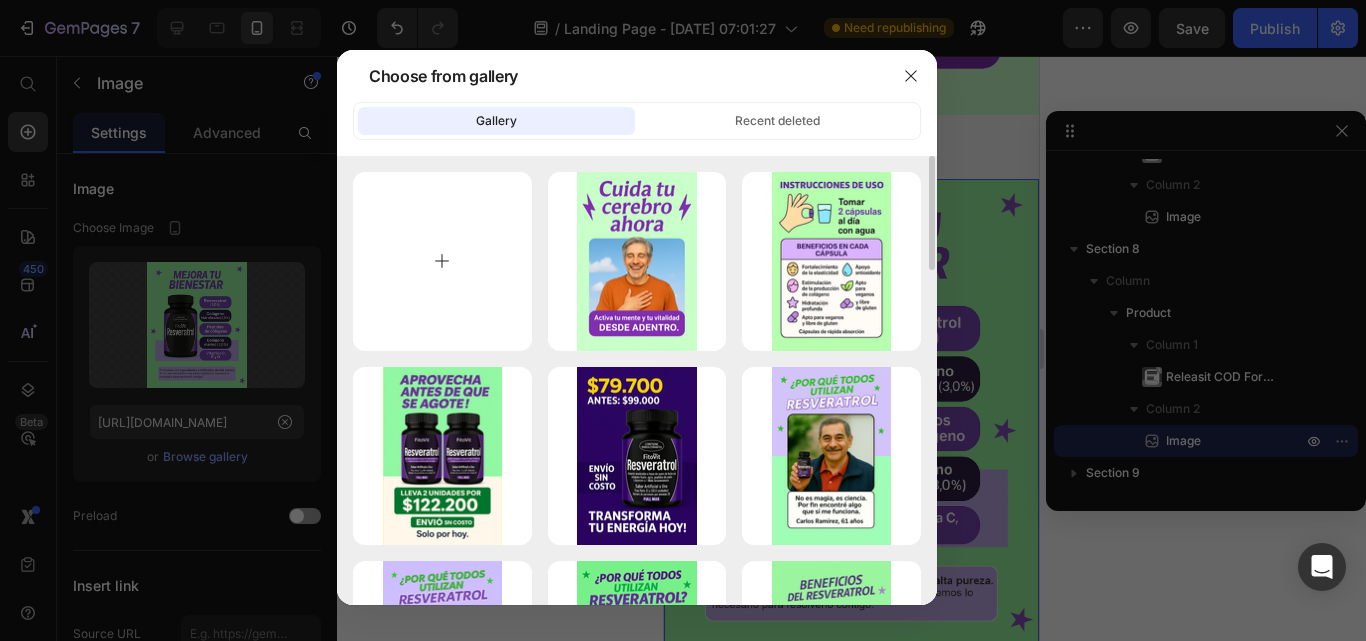 click at bounding box center [442, 261] 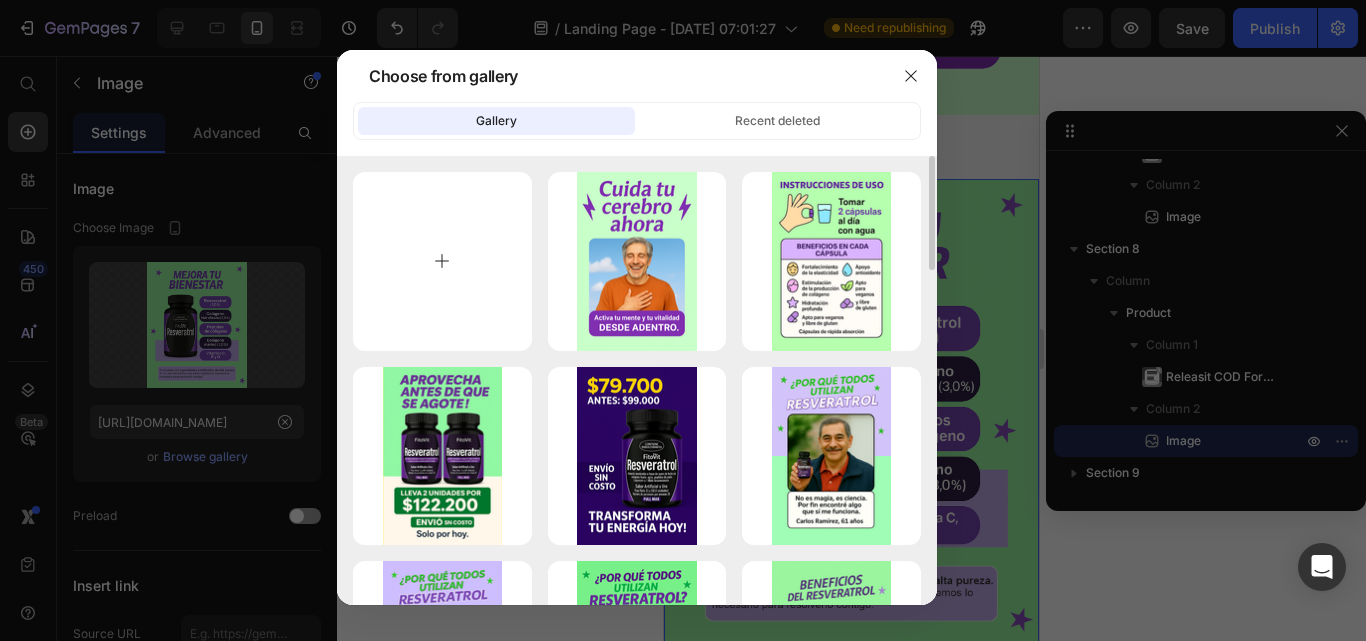 type on "C:\fakepath\resveratrol cuida tu cerebro ima 1.png" 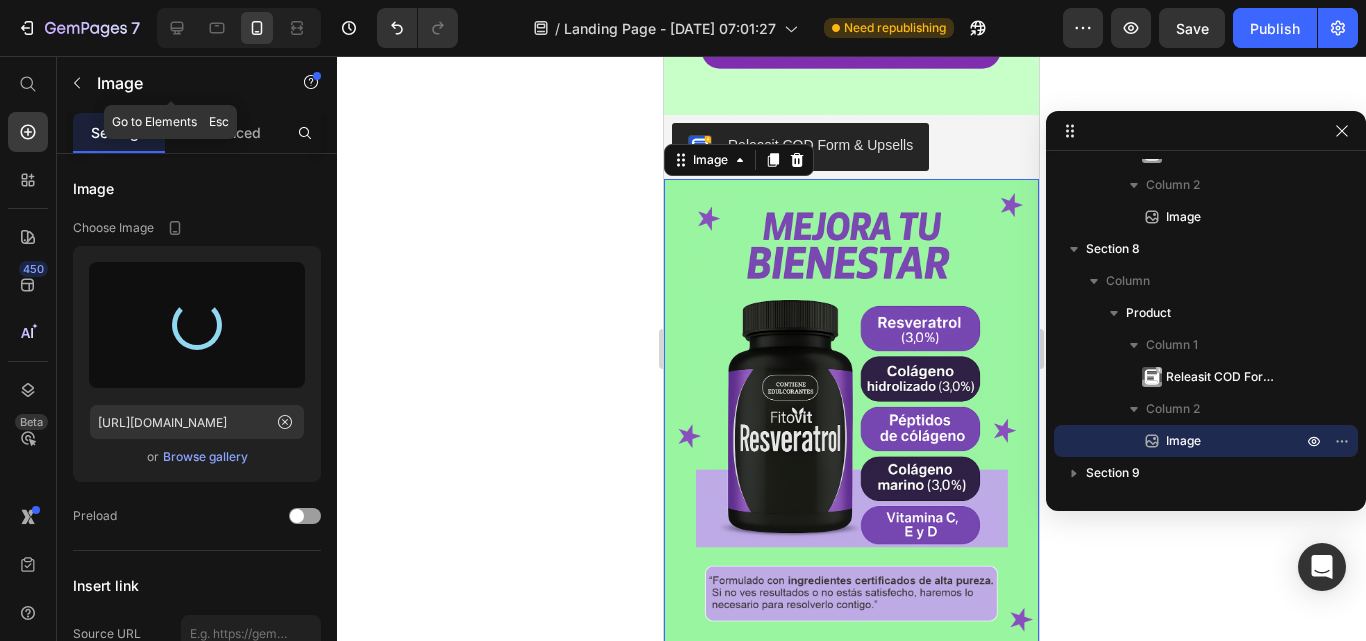 type on "[URL][DOMAIN_NAME]" 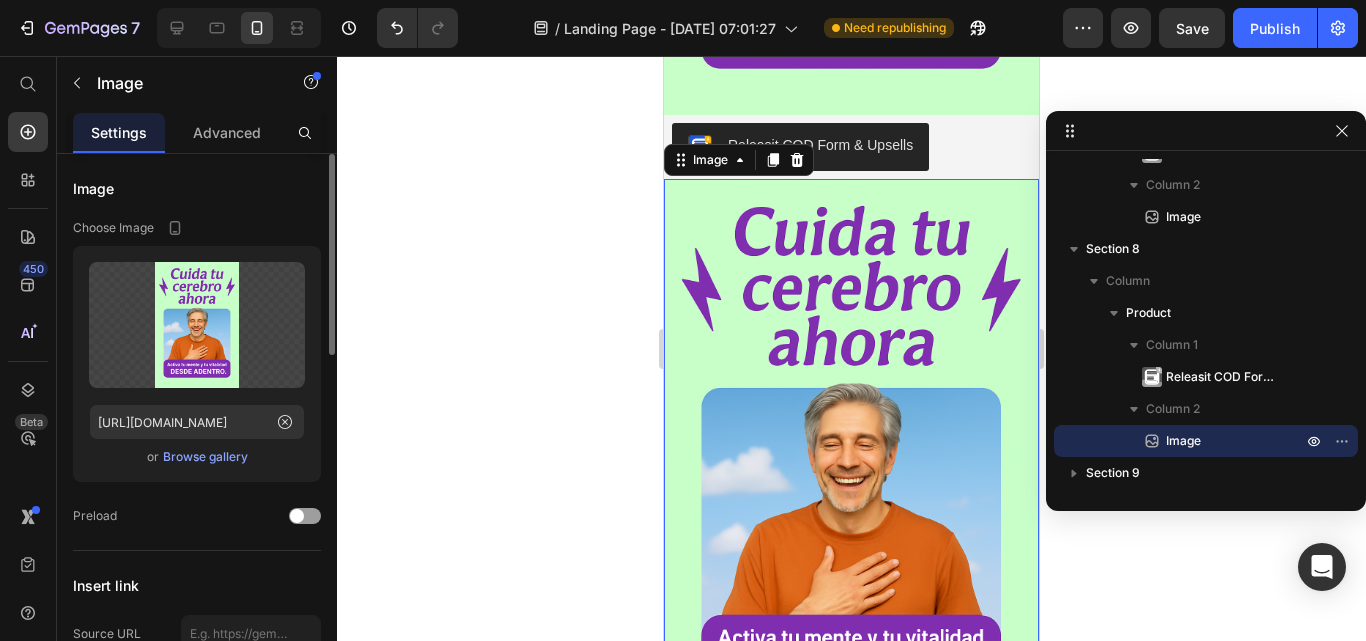 click on "Browse gallery" at bounding box center (205, 457) 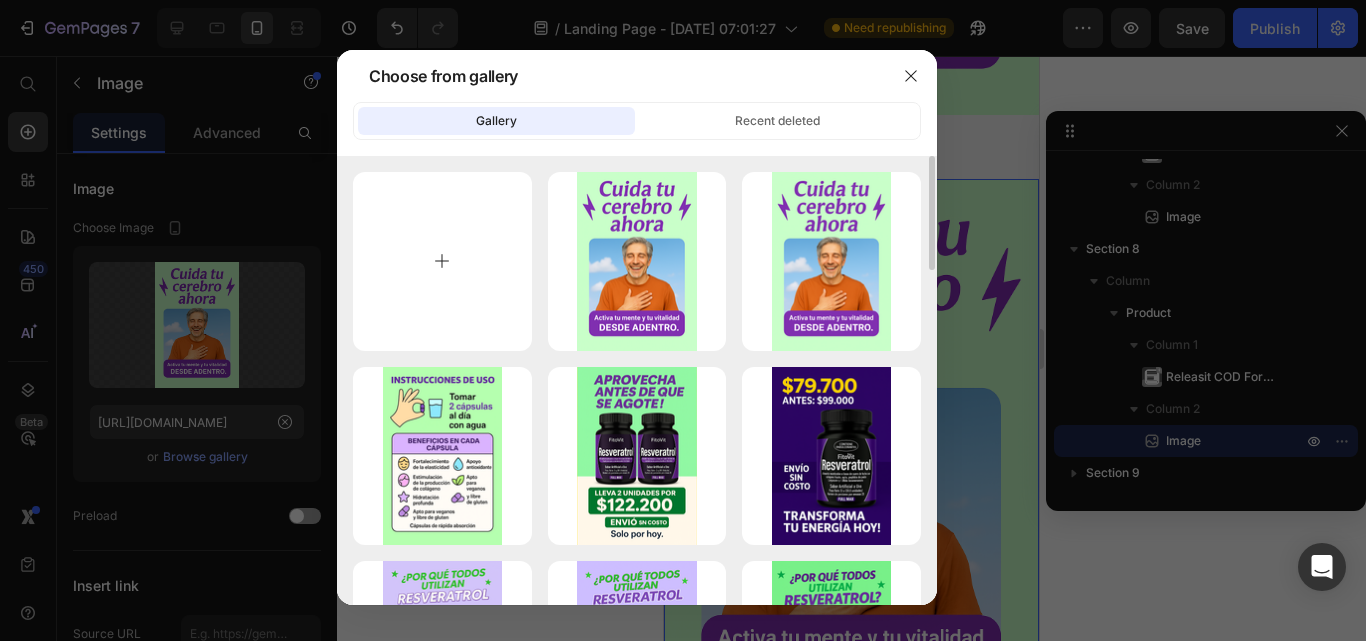 click at bounding box center (442, 261) 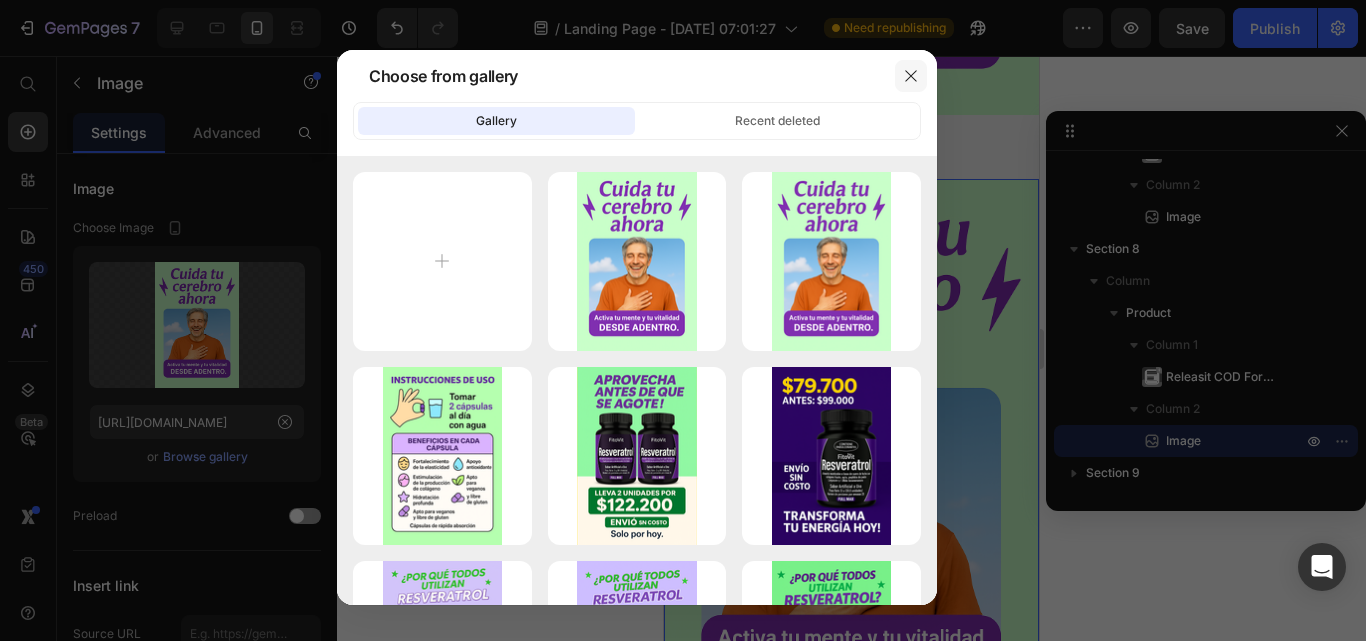 click 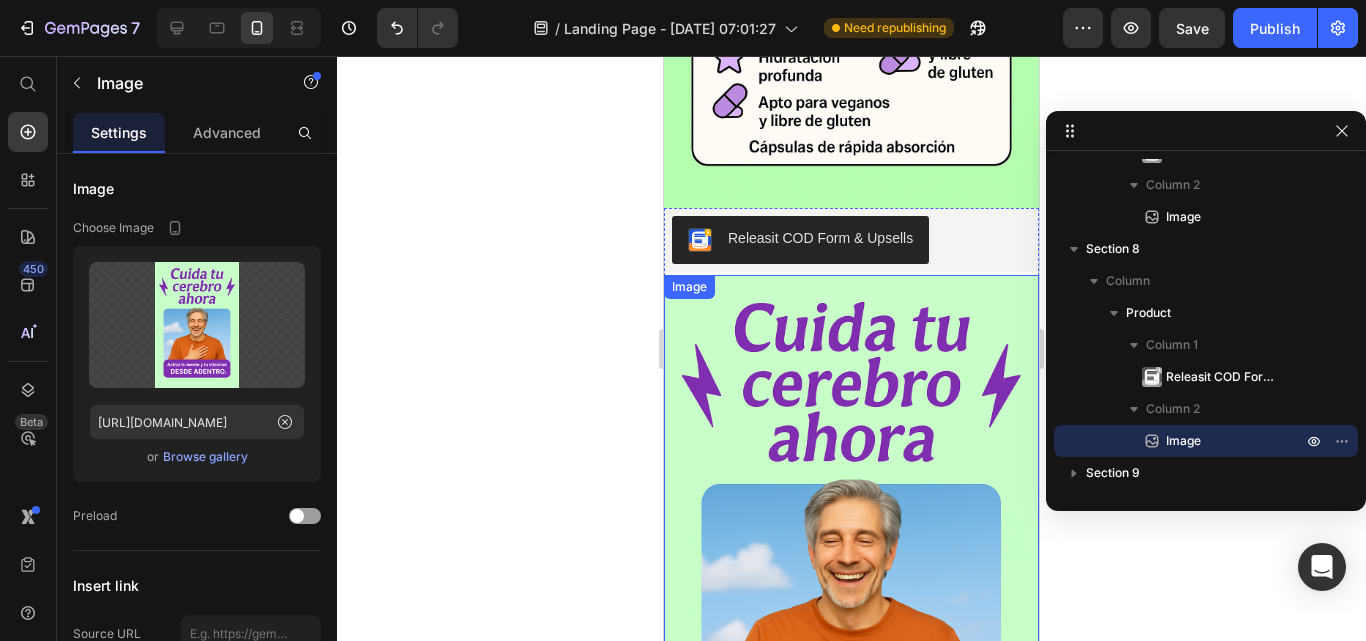 scroll, scrollTop: 3400, scrollLeft: 0, axis: vertical 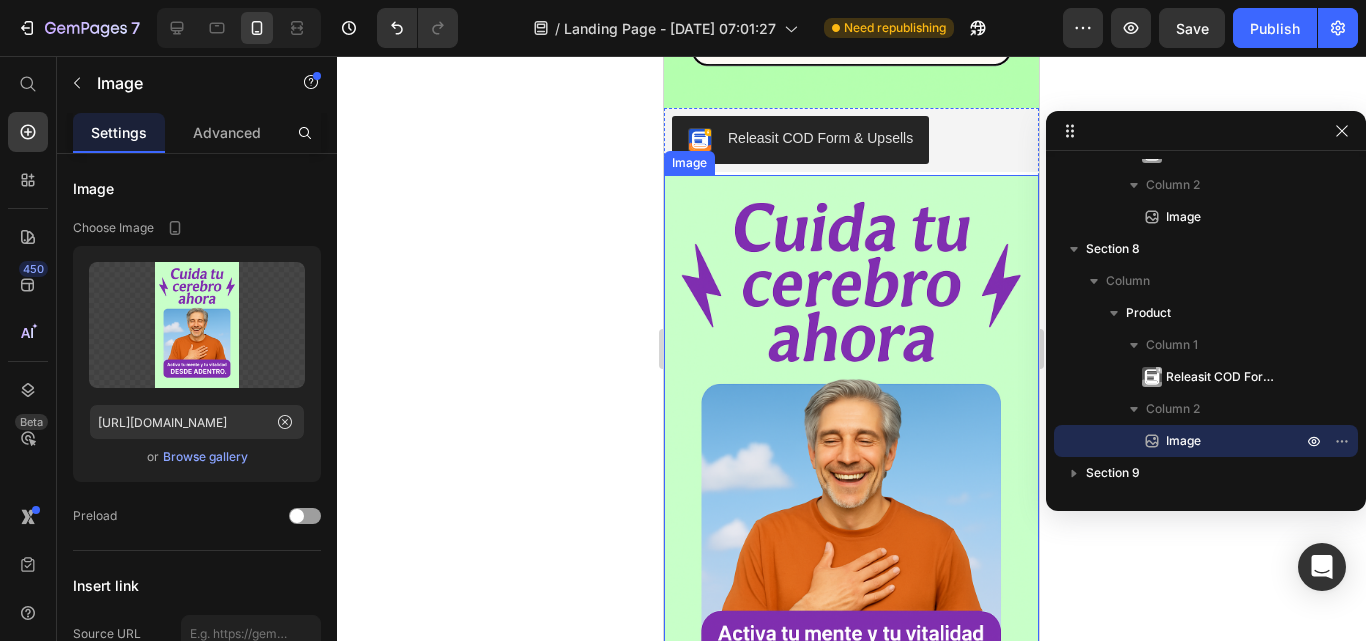 click at bounding box center (851, 456) 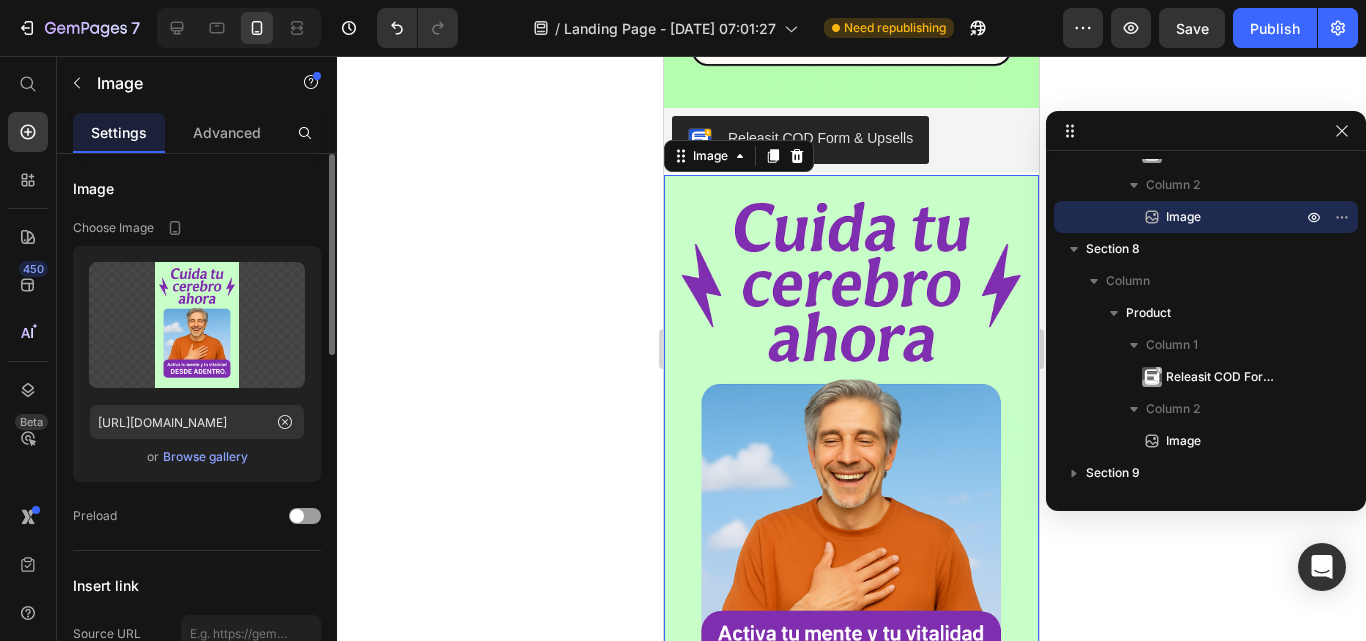 click on "Browse gallery" at bounding box center (205, 457) 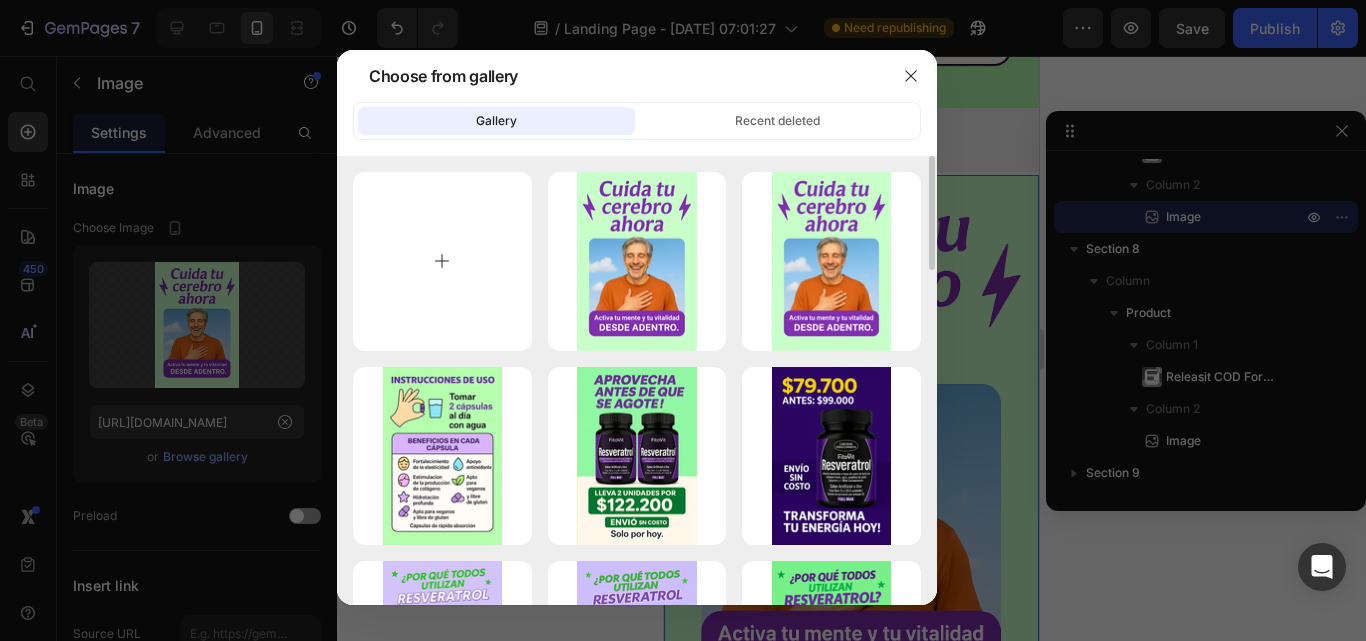 click at bounding box center (442, 261) 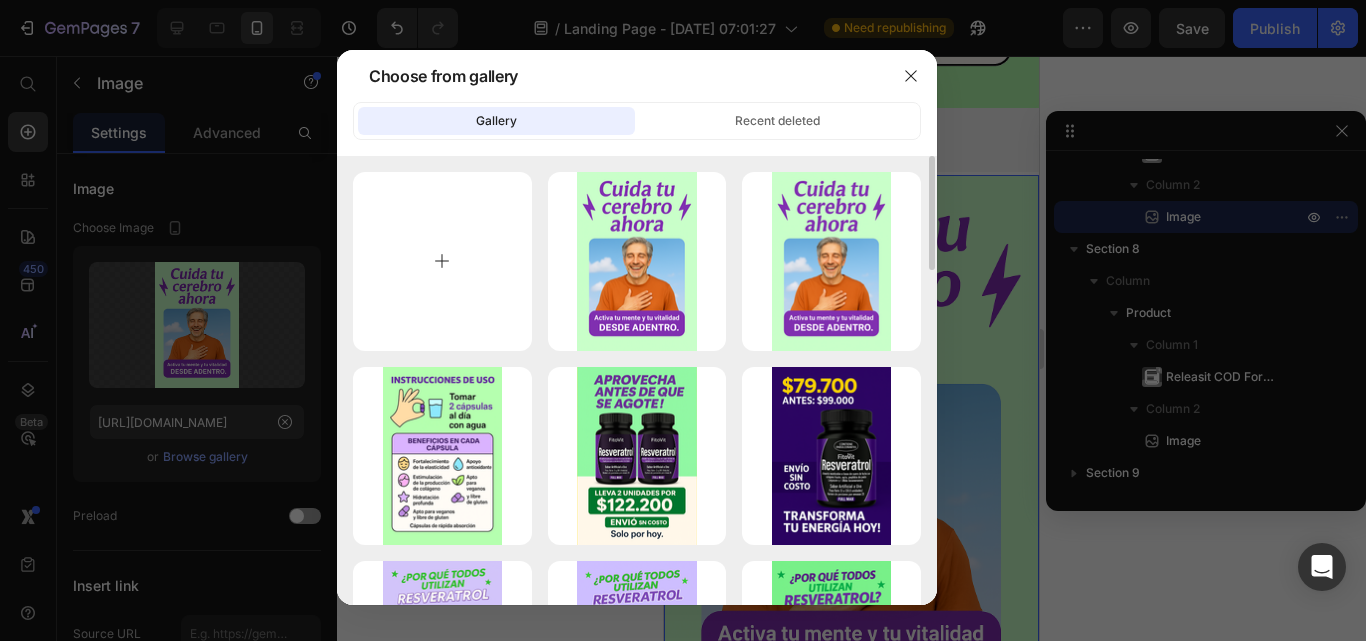 type on "C:\fakepath\resveratrol compocision ima1.webp" 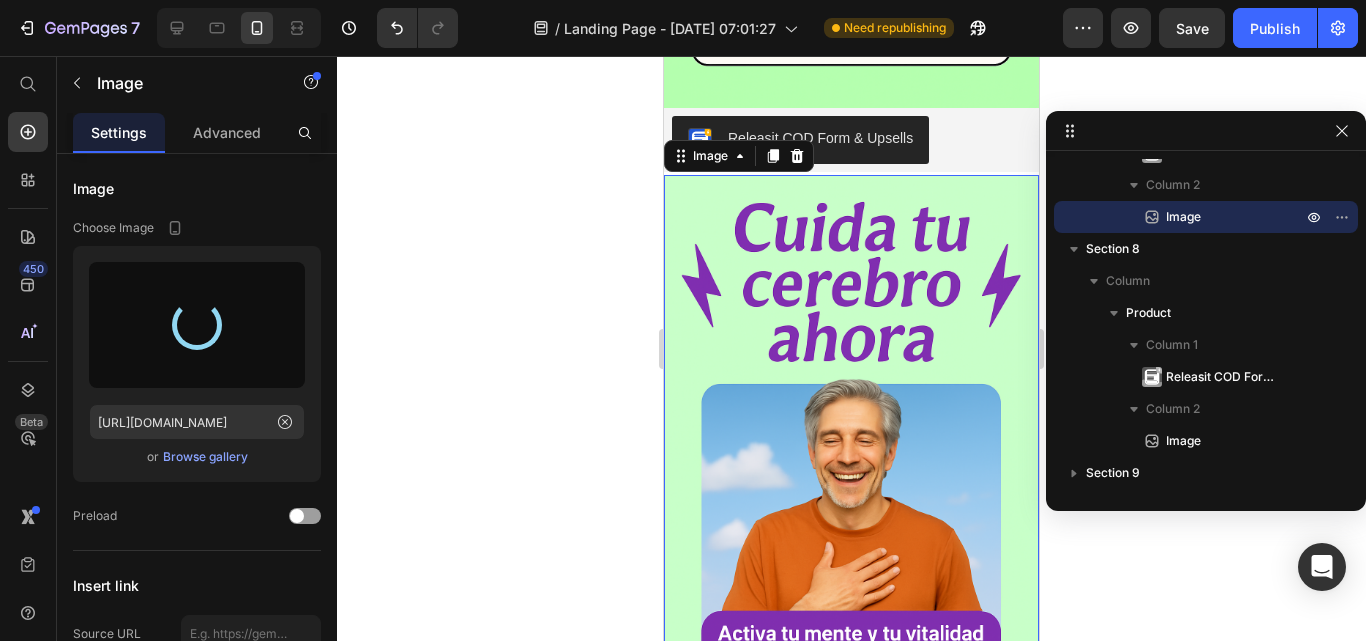 type on "[URL][DOMAIN_NAME]" 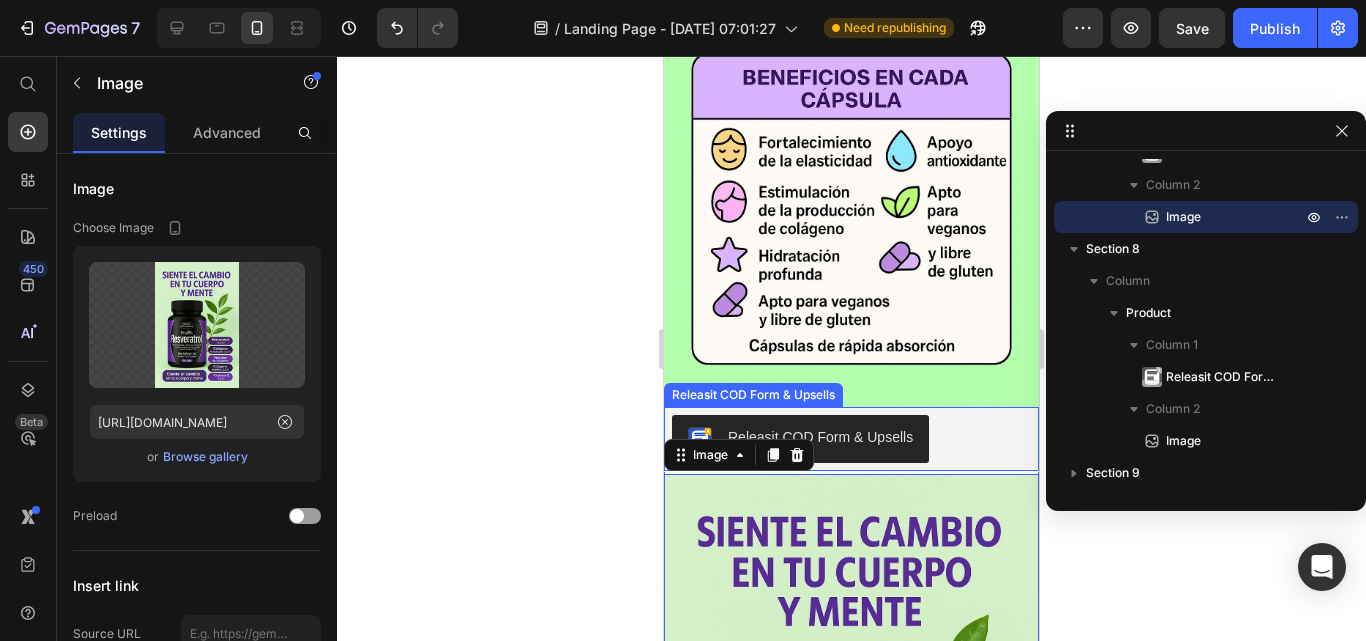 scroll, scrollTop: 3100, scrollLeft: 0, axis: vertical 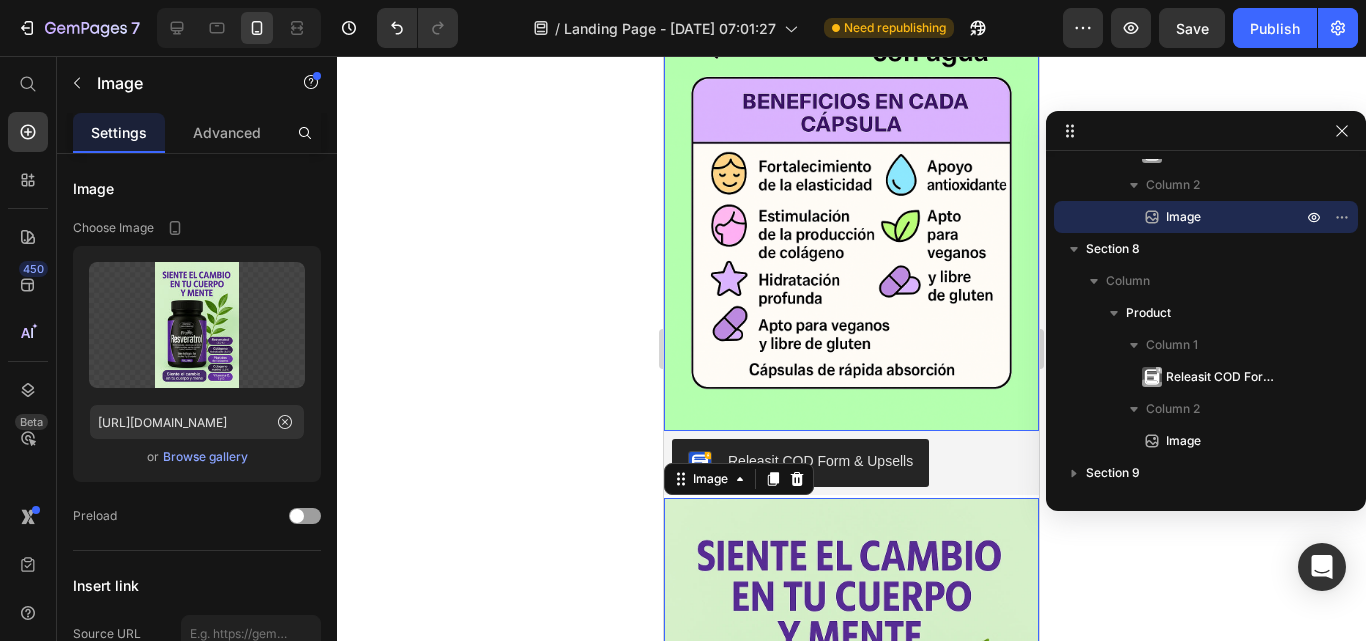 click at bounding box center (851, 149) 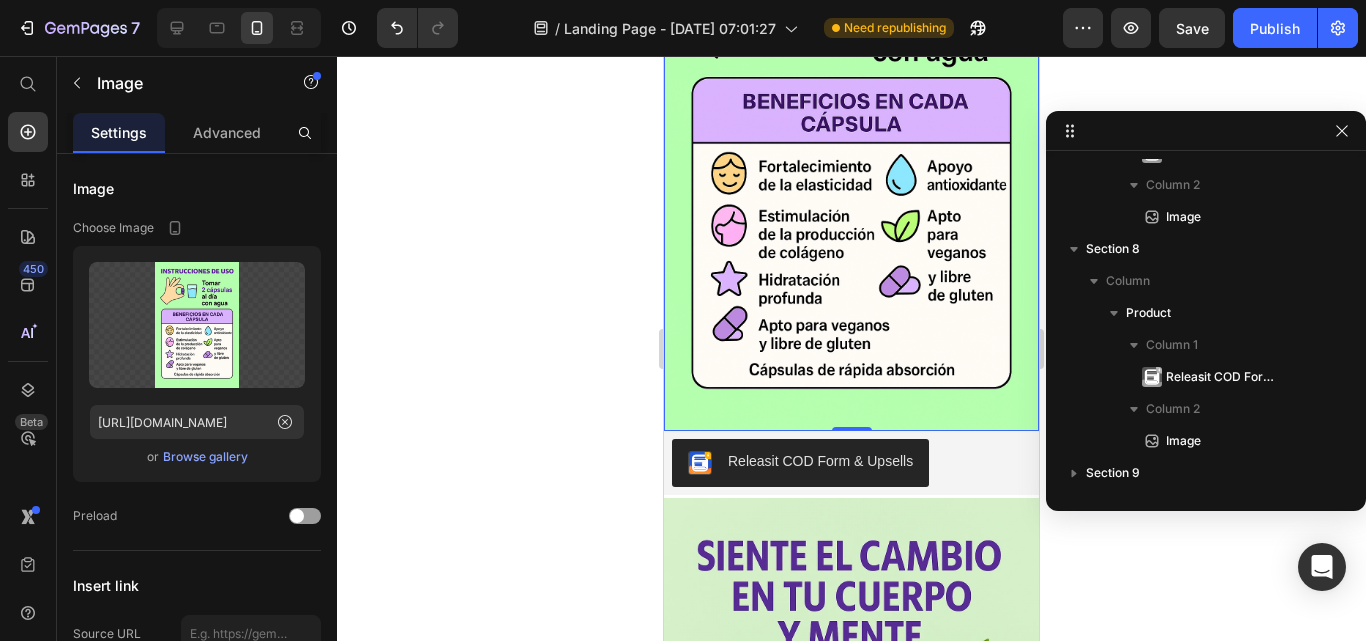 scroll, scrollTop: 1243, scrollLeft: 0, axis: vertical 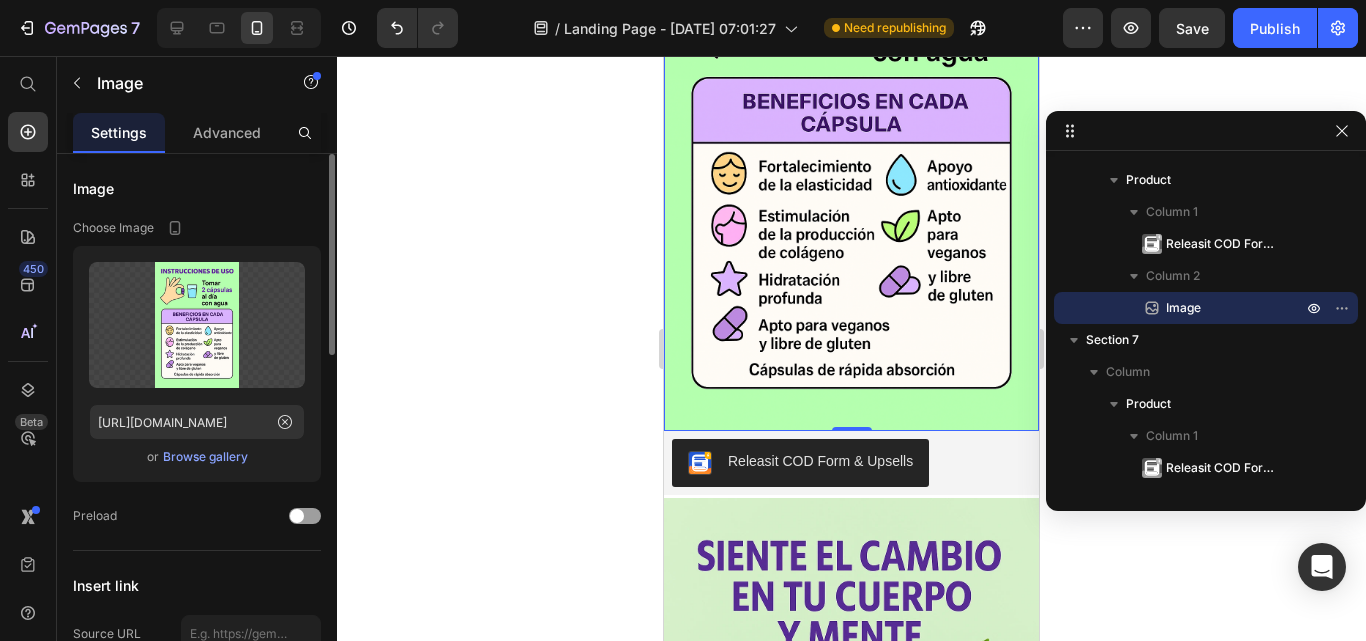 click on "Browse gallery" at bounding box center (205, 457) 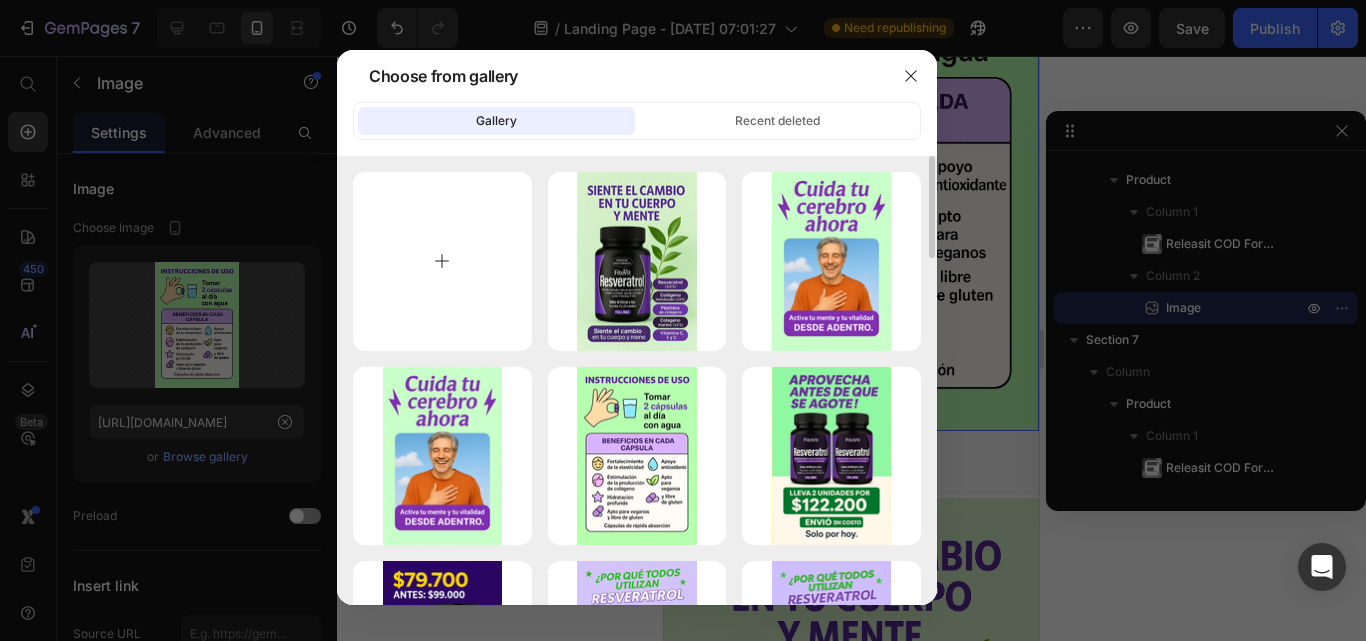 click at bounding box center [442, 261] 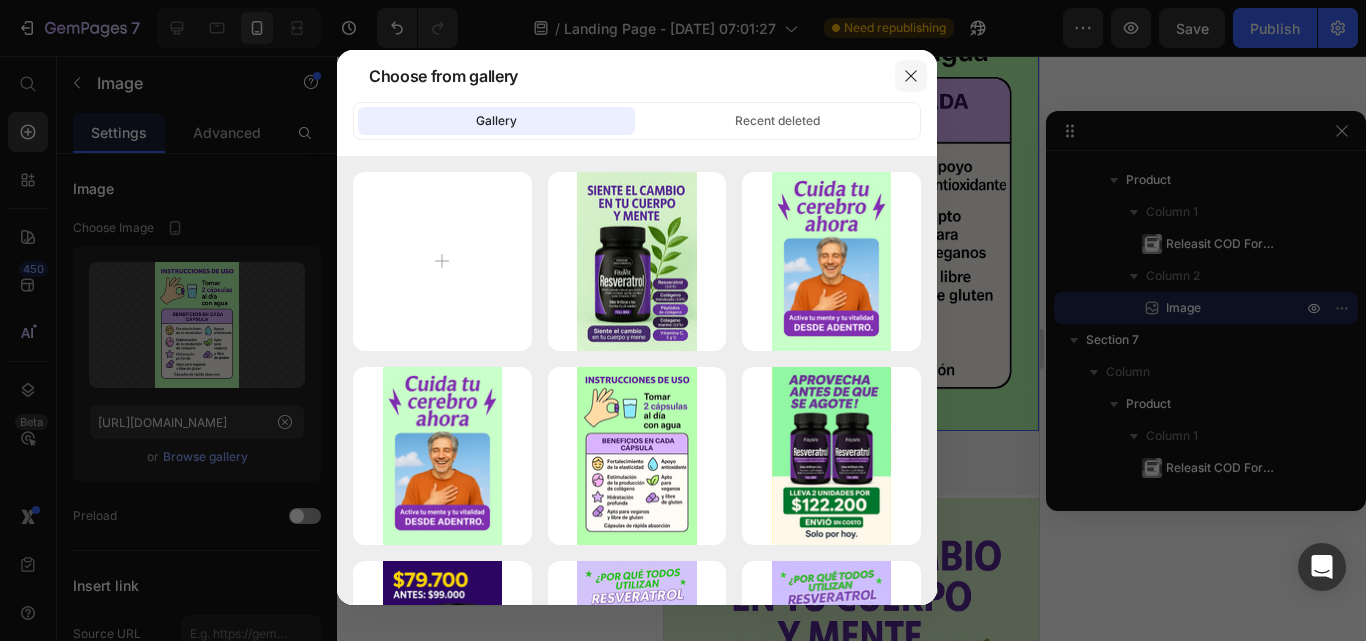 click 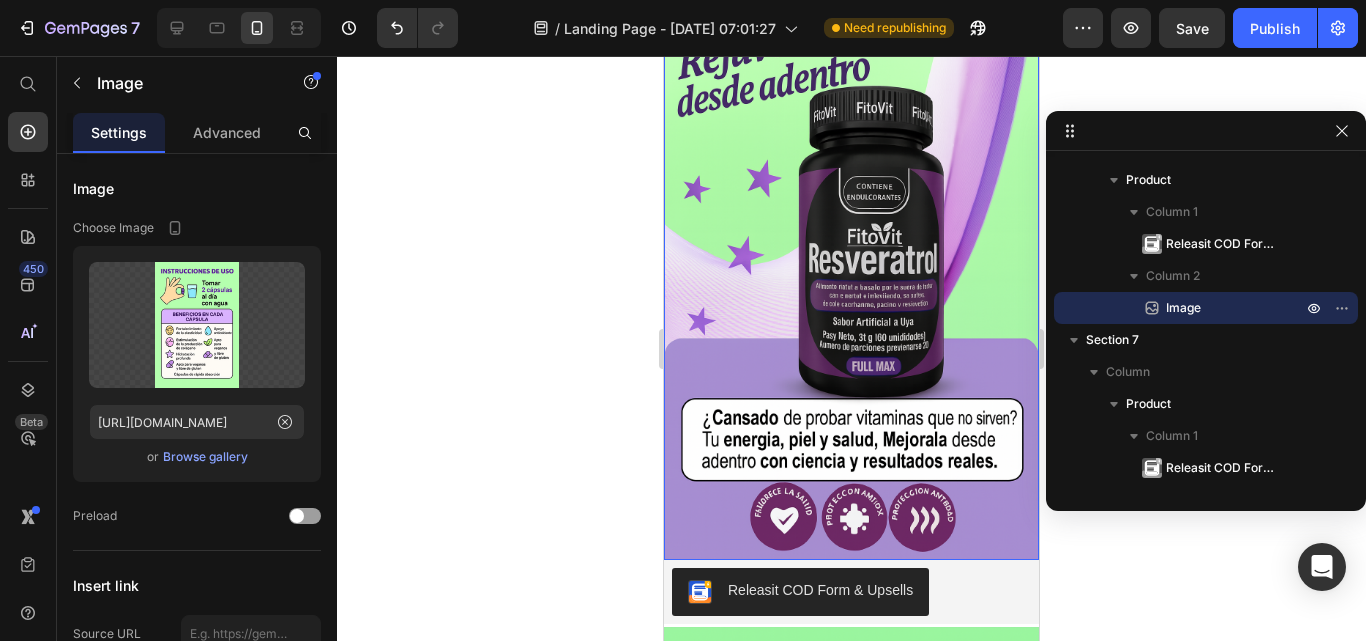 scroll, scrollTop: 0, scrollLeft: 0, axis: both 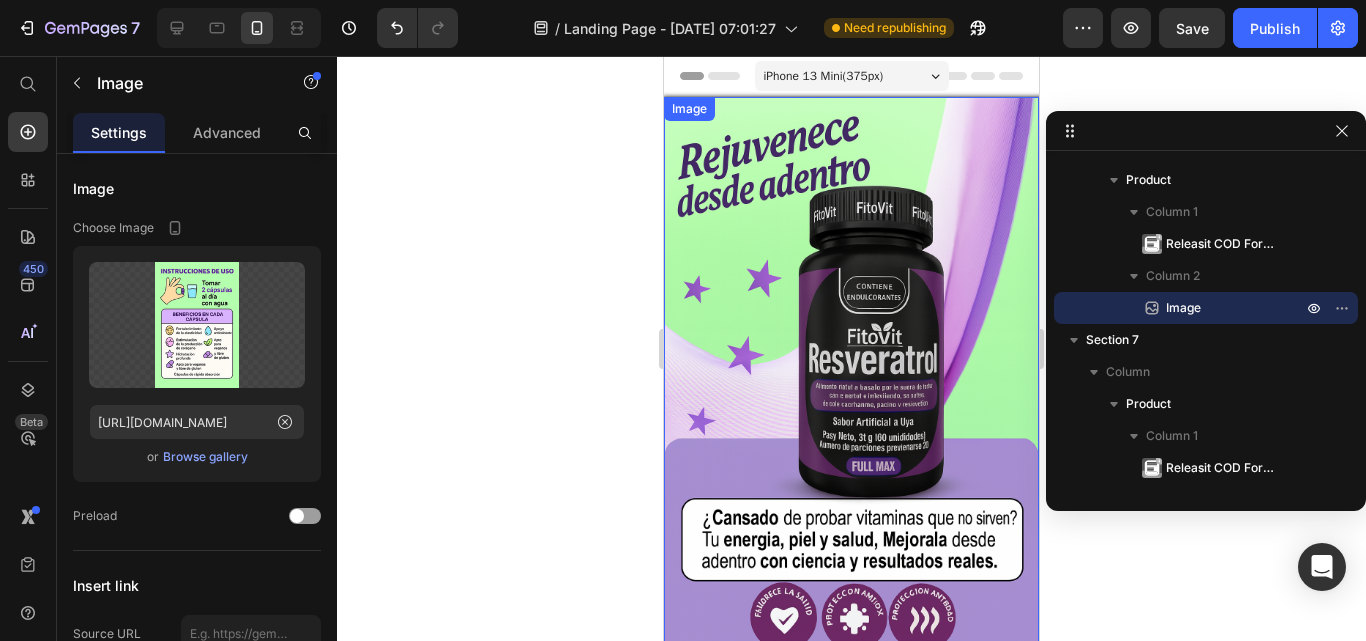 click at bounding box center [851, 378] 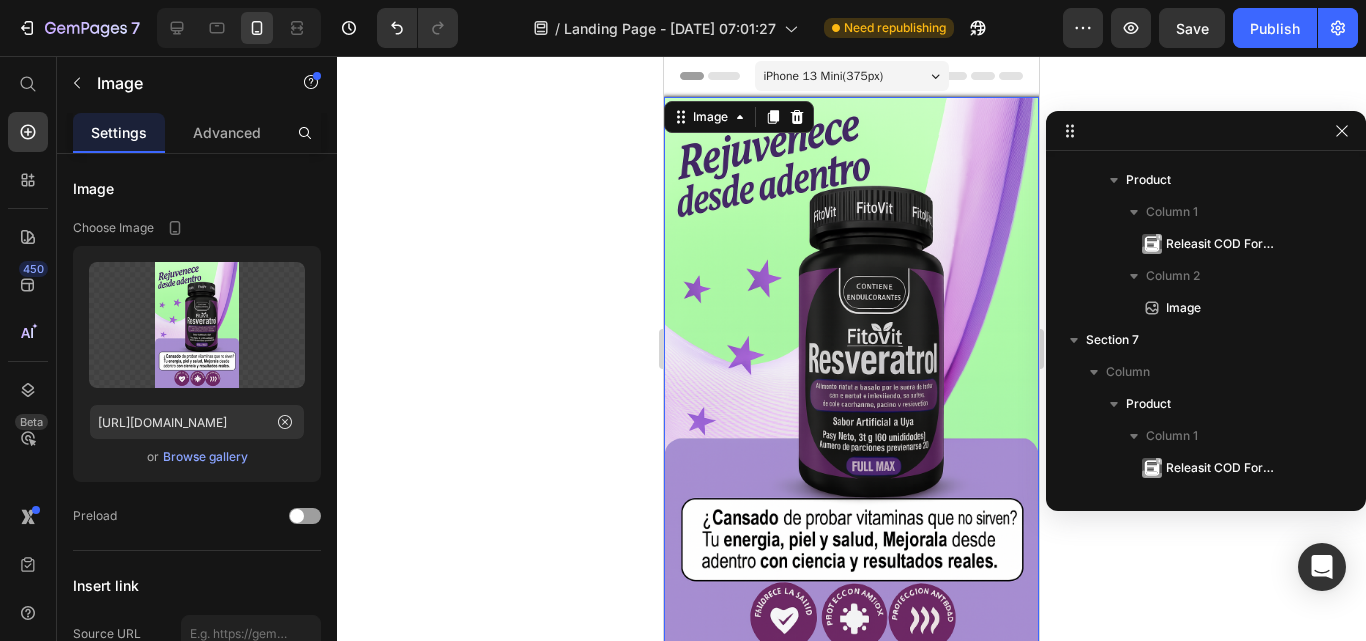 scroll, scrollTop: 0, scrollLeft: 0, axis: both 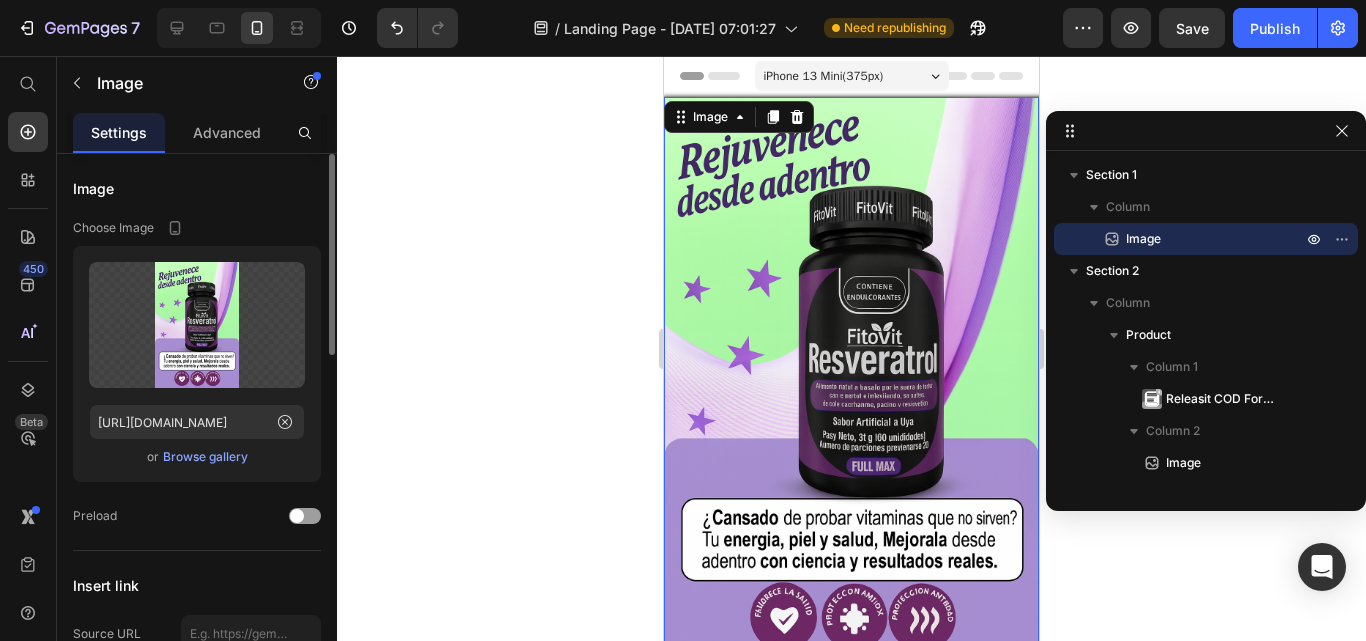click on "Browse gallery" at bounding box center [205, 457] 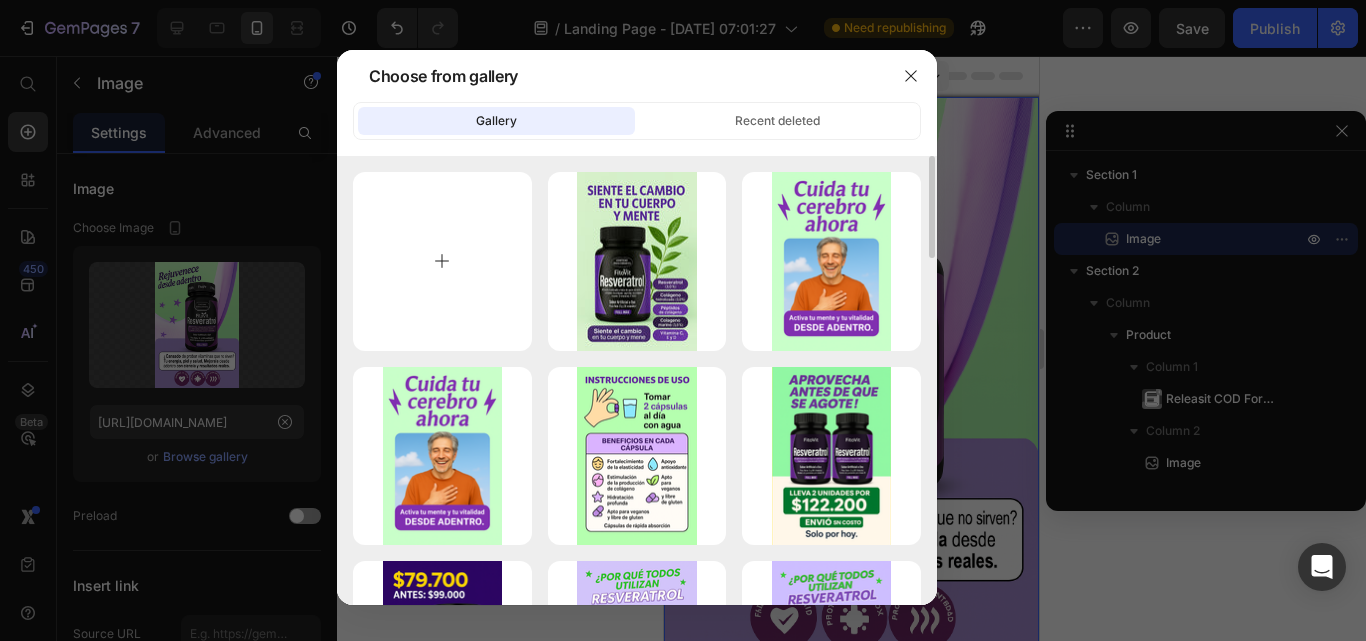 click at bounding box center (442, 261) 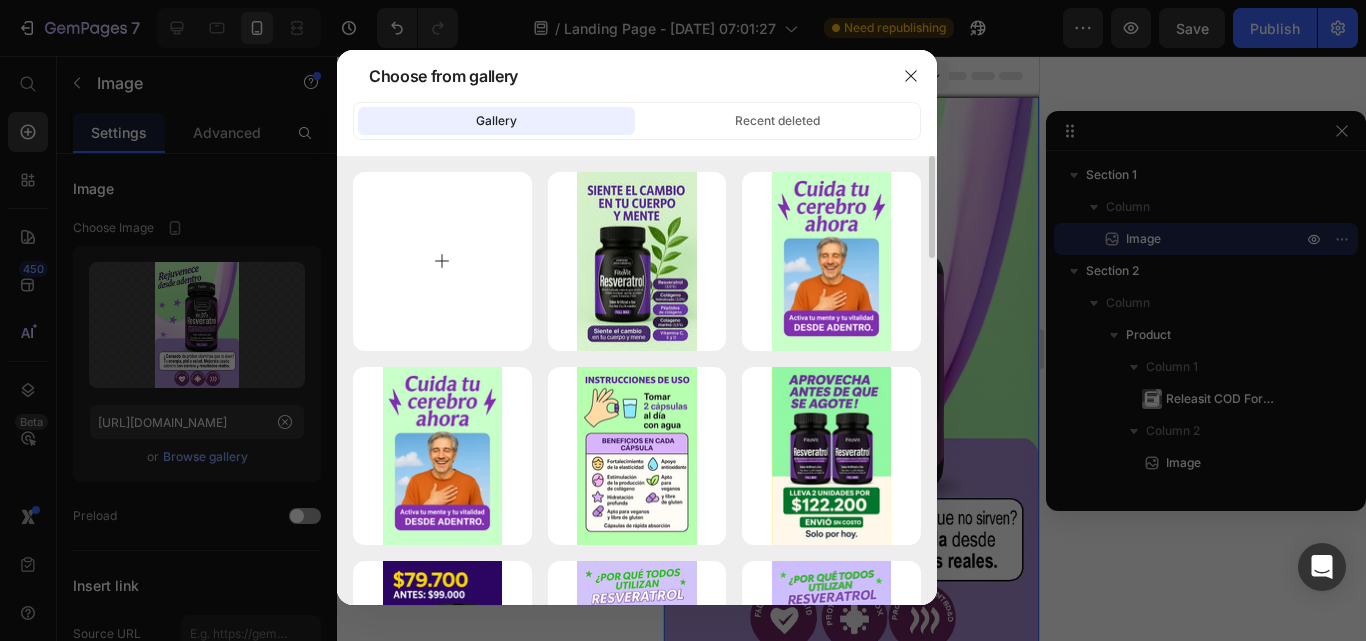 type on "C:\fakepath\[PERSON_NAME] resveratrol imagen1.webp" 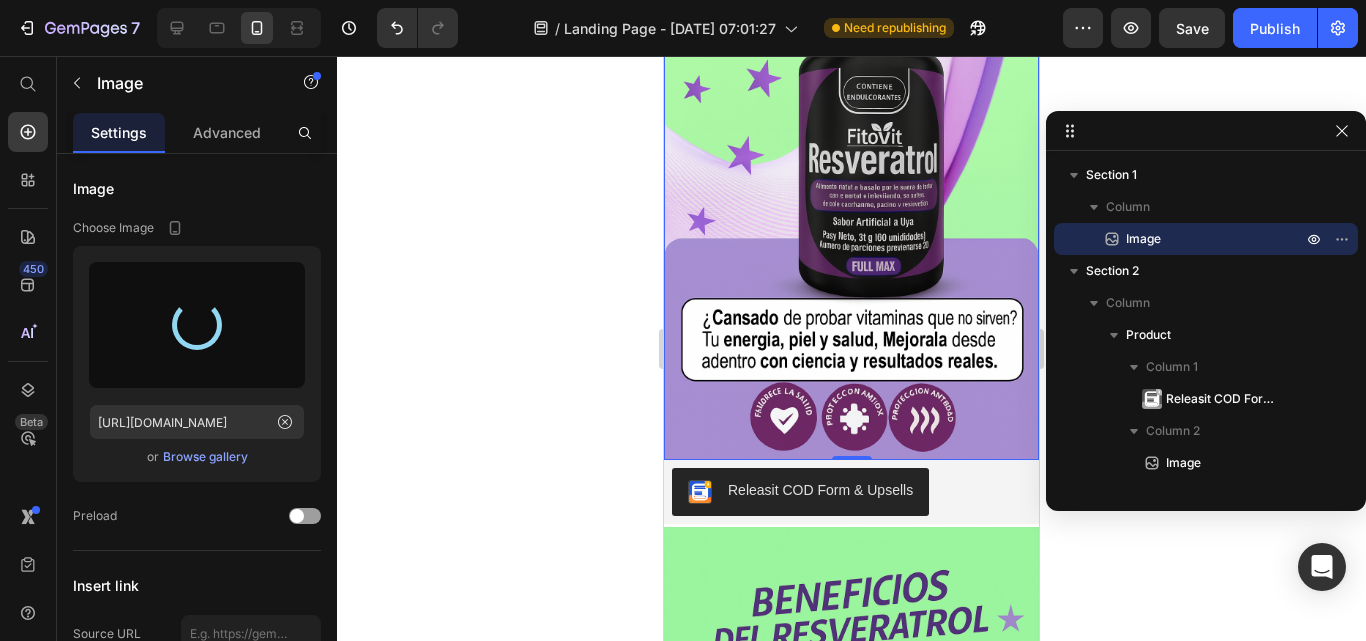type on "[URL][DOMAIN_NAME]" 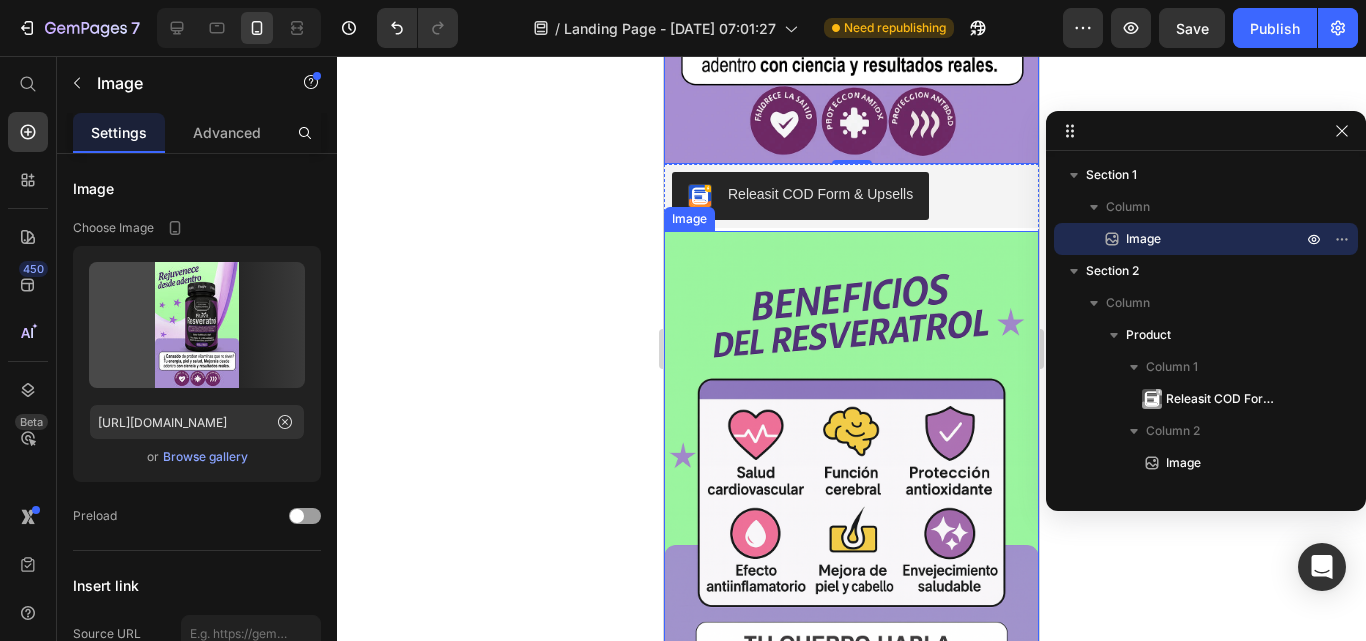 scroll, scrollTop: 500, scrollLeft: 0, axis: vertical 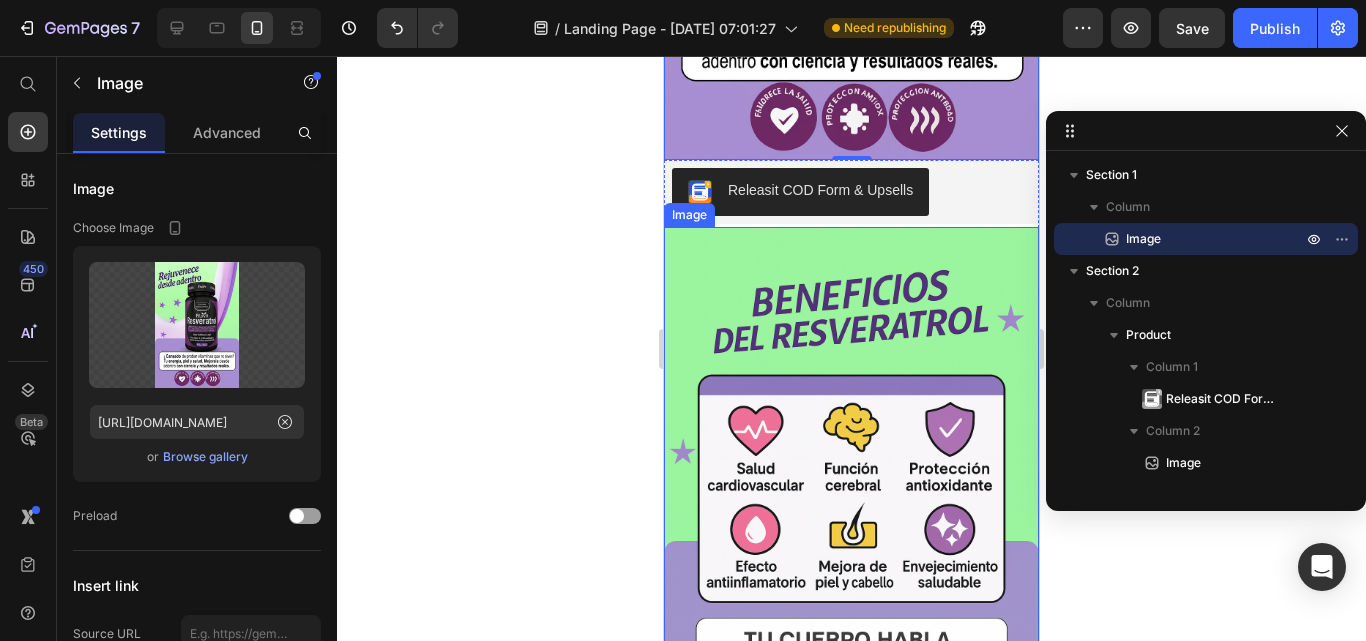 click at bounding box center (851, 508) 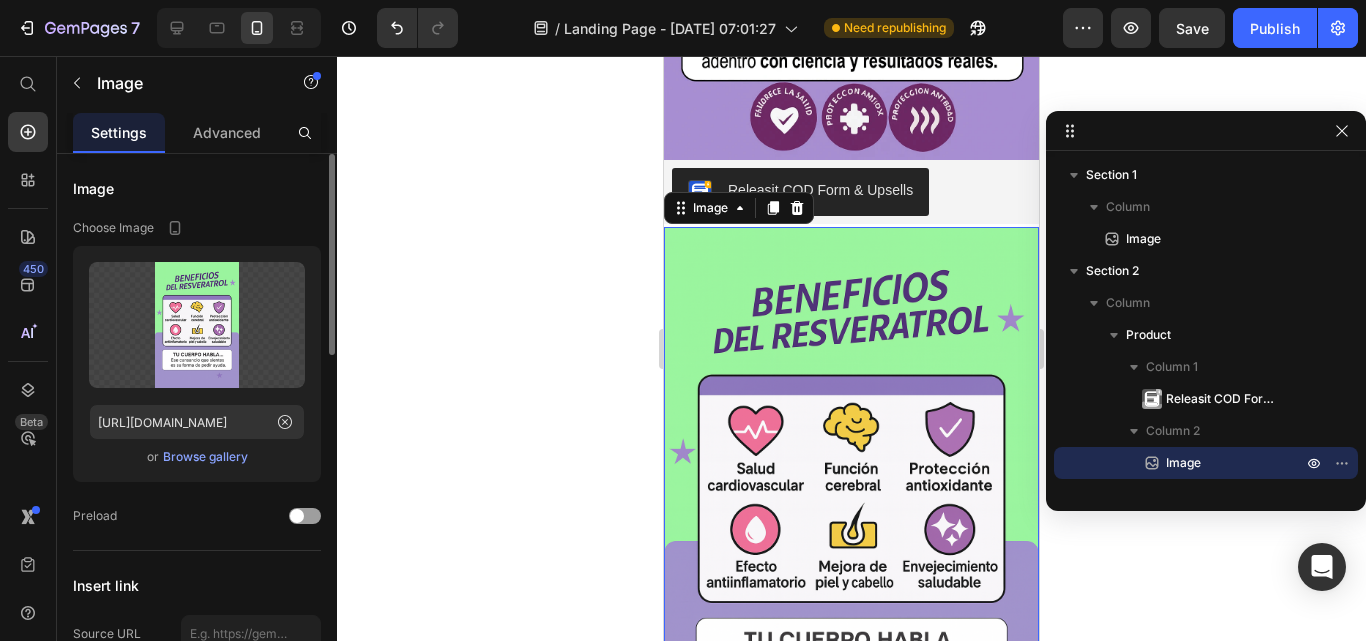 click on "Browse gallery" at bounding box center (205, 457) 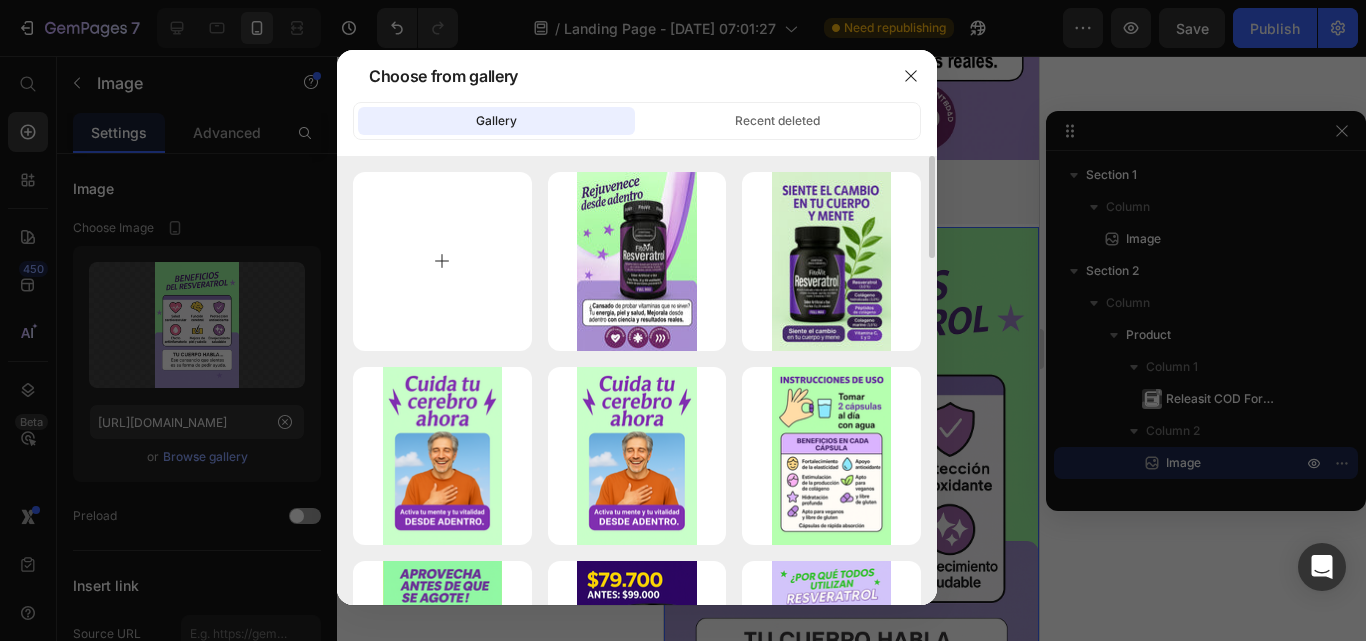 click at bounding box center [442, 261] 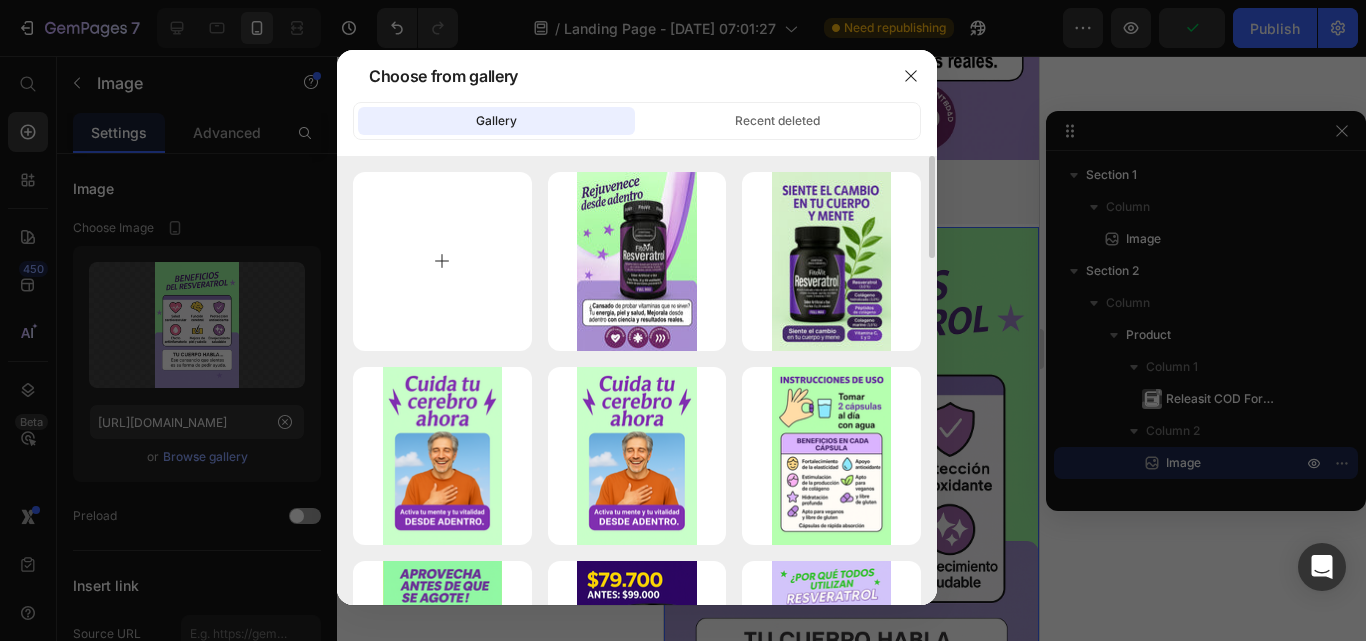 type on "C:\fakepath\[PERSON_NAME] resveratrol imafen 2.webp" 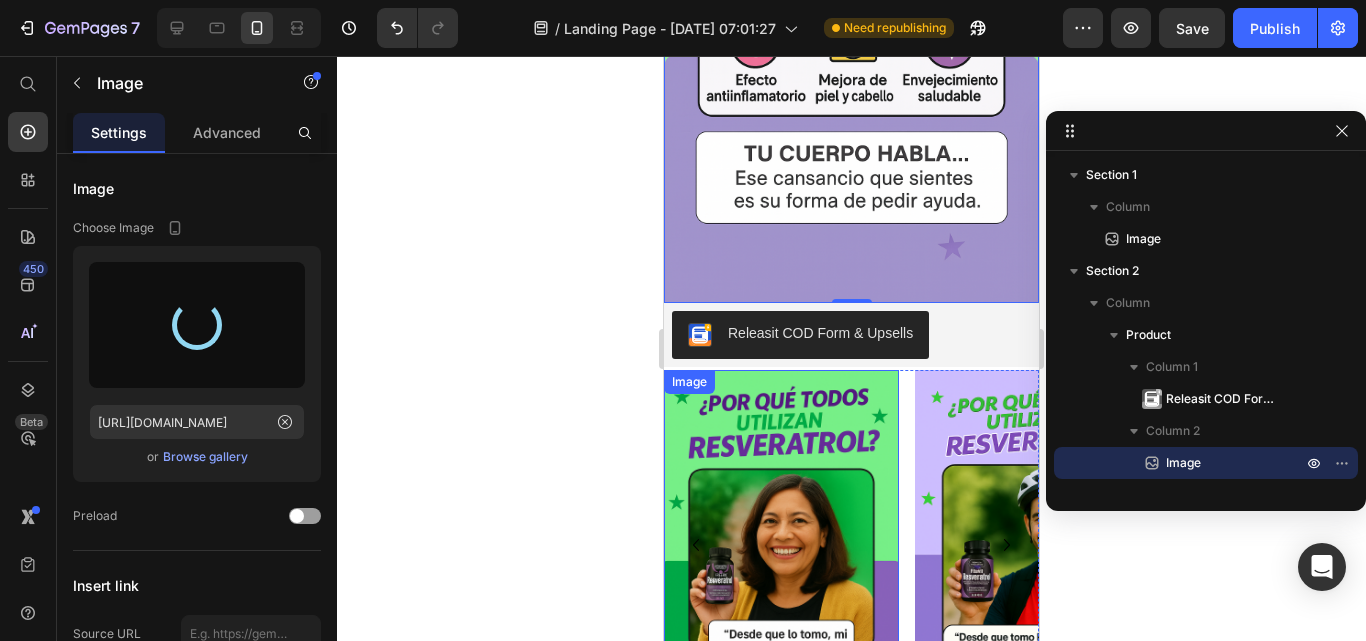 scroll, scrollTop: 1100, scrollLeft: 0, axis: vertical 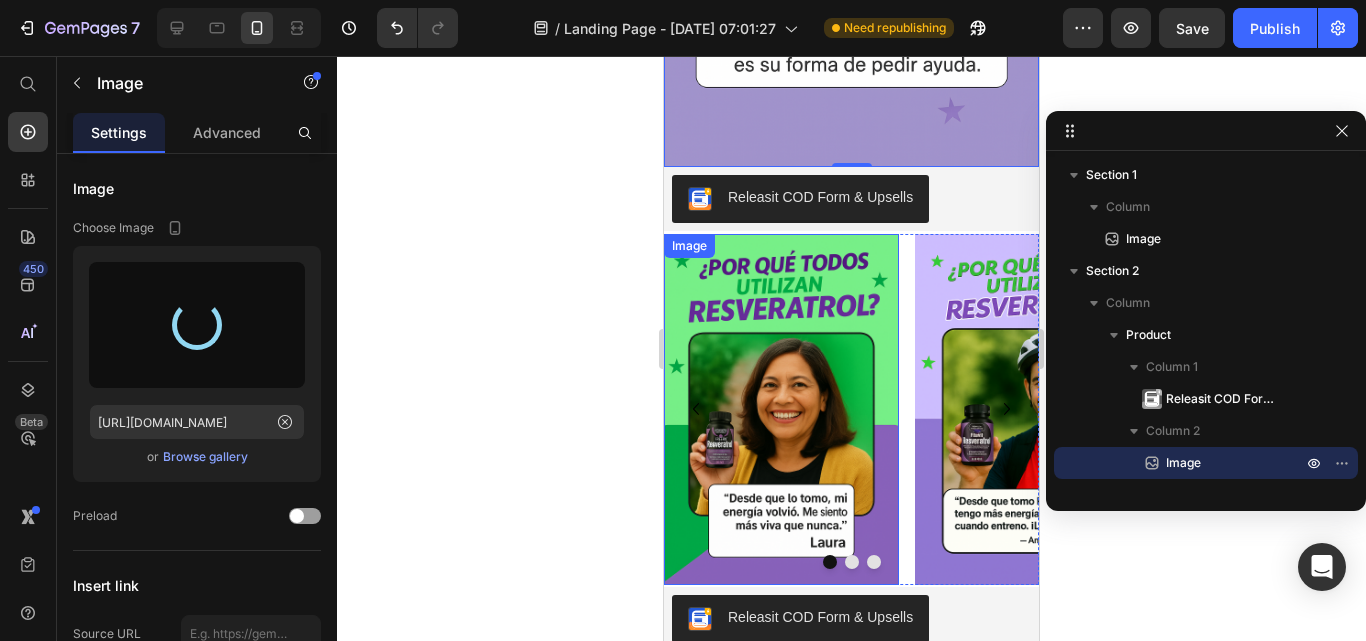 click at bounding box center [781, 410] 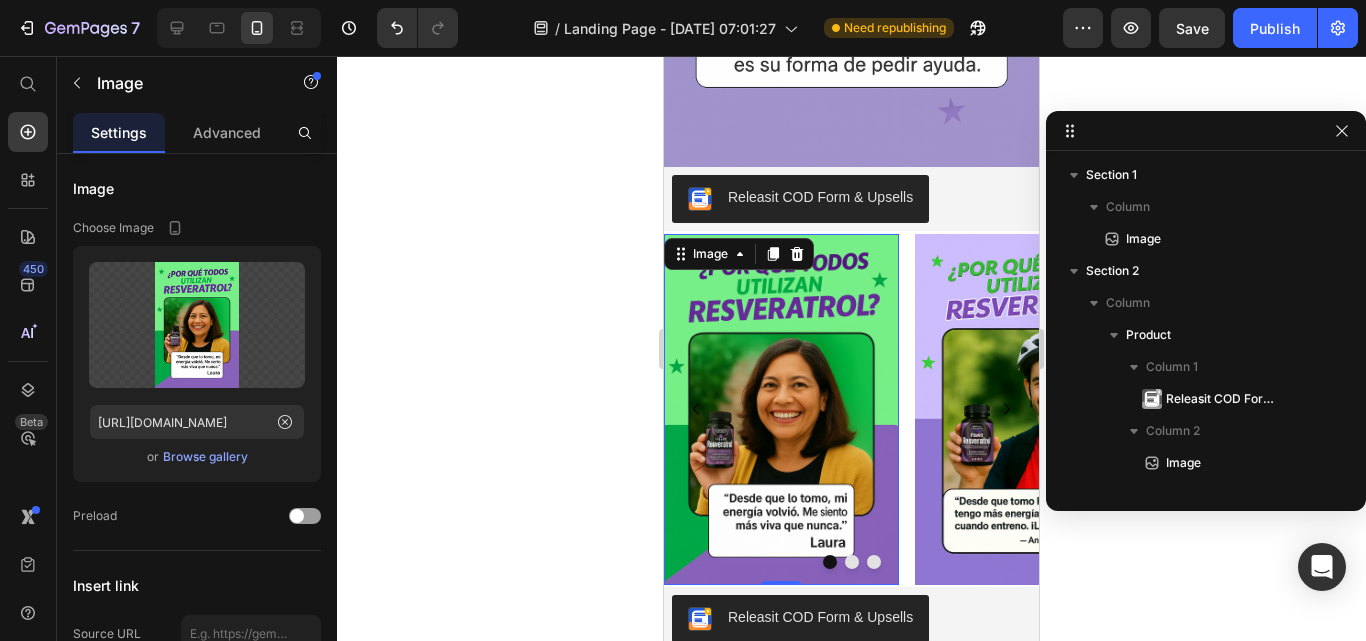 scroll, scrollTop: 443, scrollLeft: 0, axis: vertical 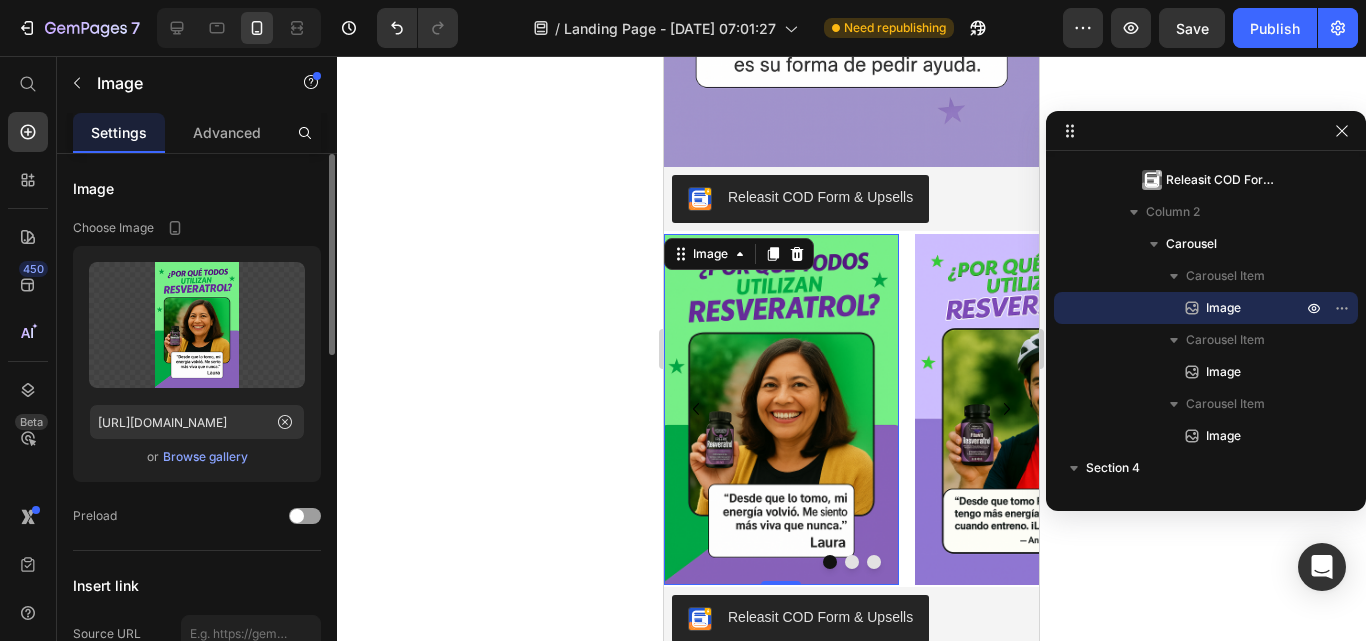 click on "Browse gallery" at bounding box center [205, 457] 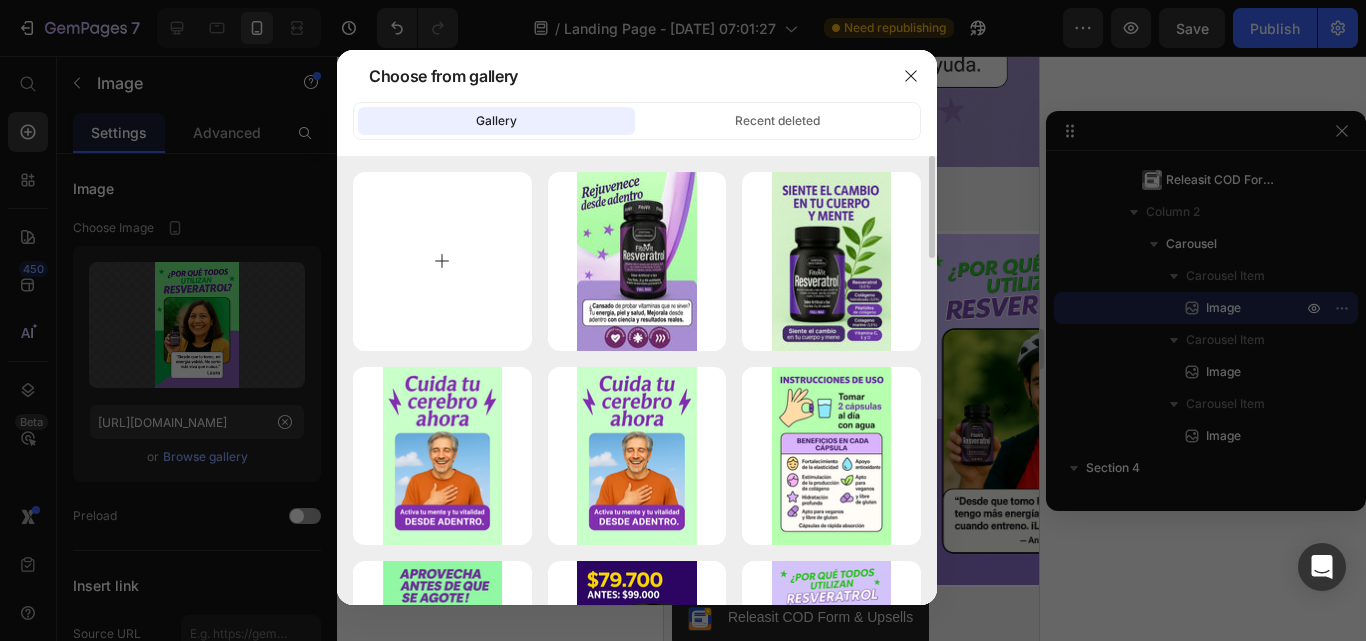 click at bounding box center [442, 261] 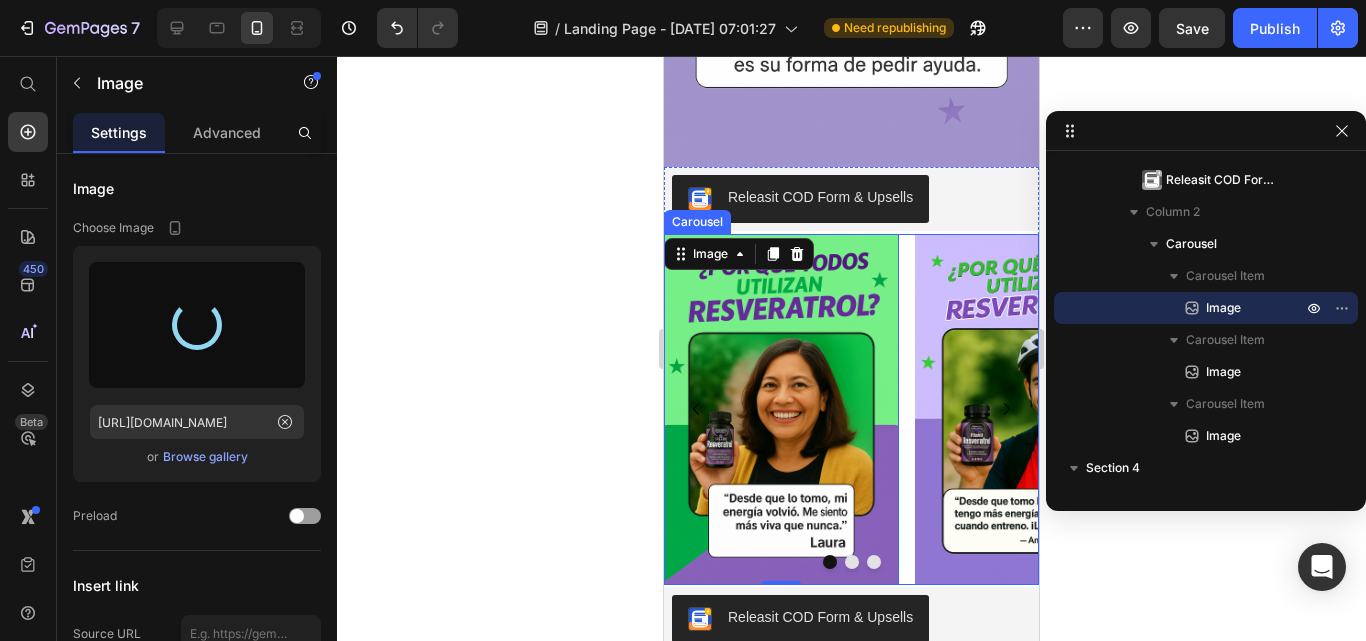 type on "[URL][DOMAIN_NAME]" 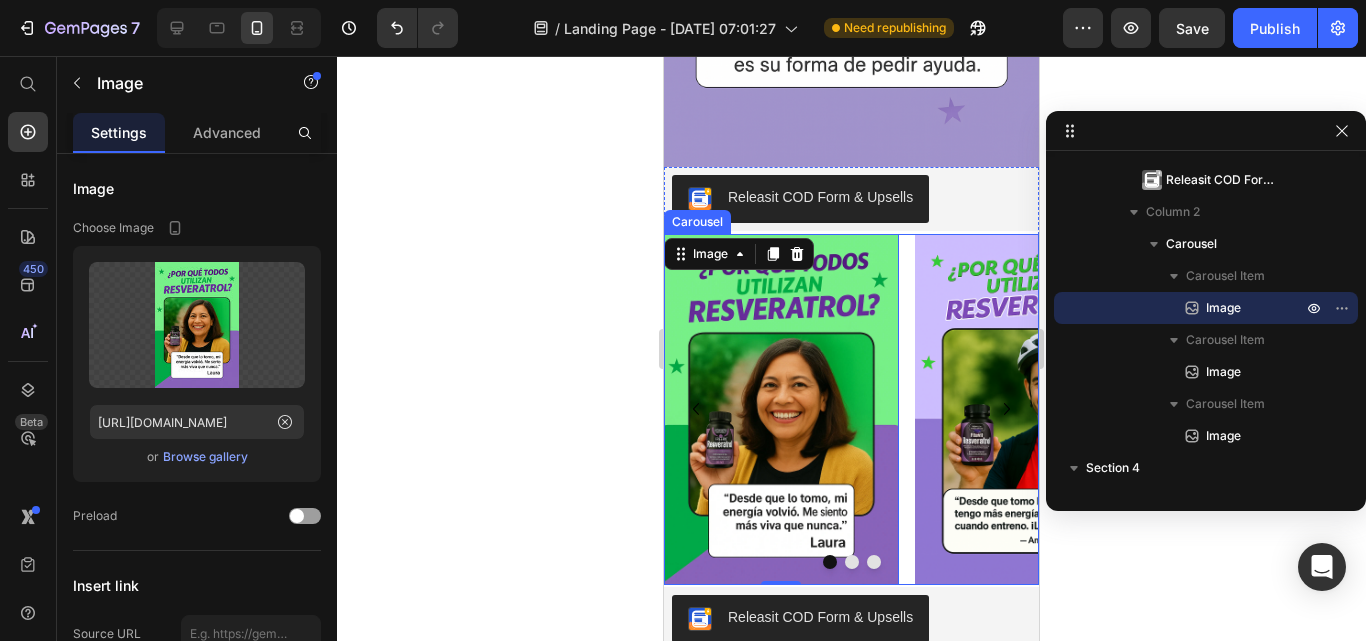 click at bounding box center [852, 562] 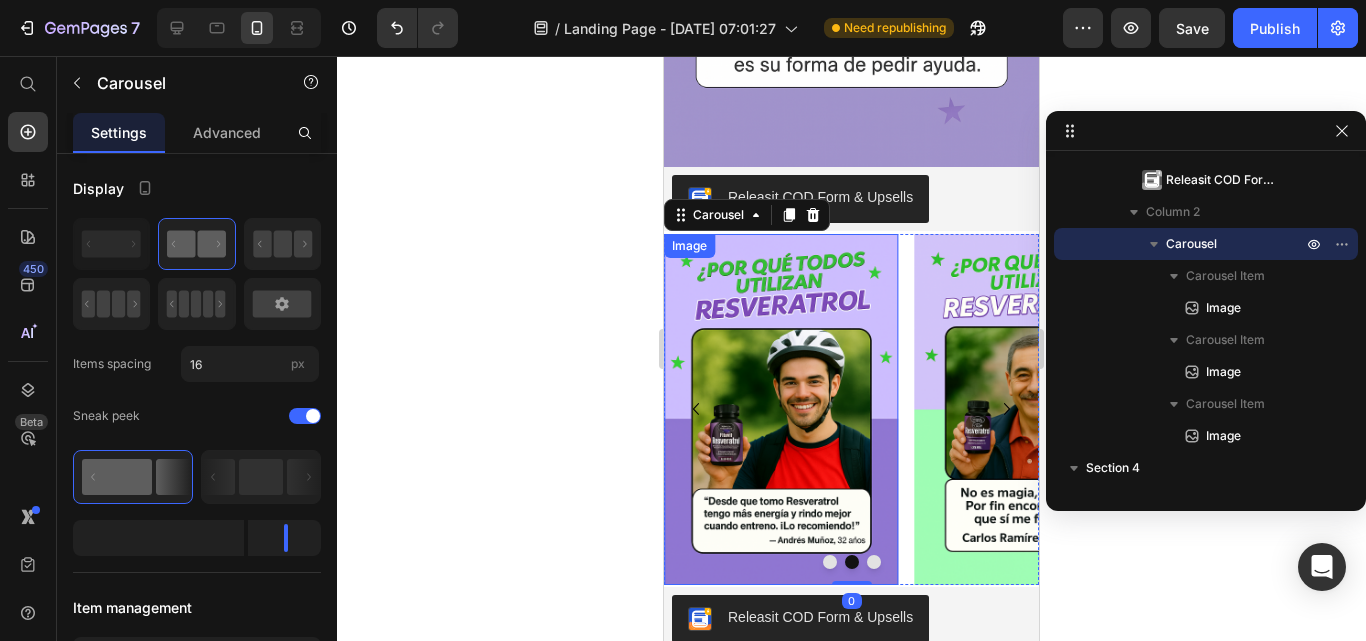 click at bounding box center [781, 410] 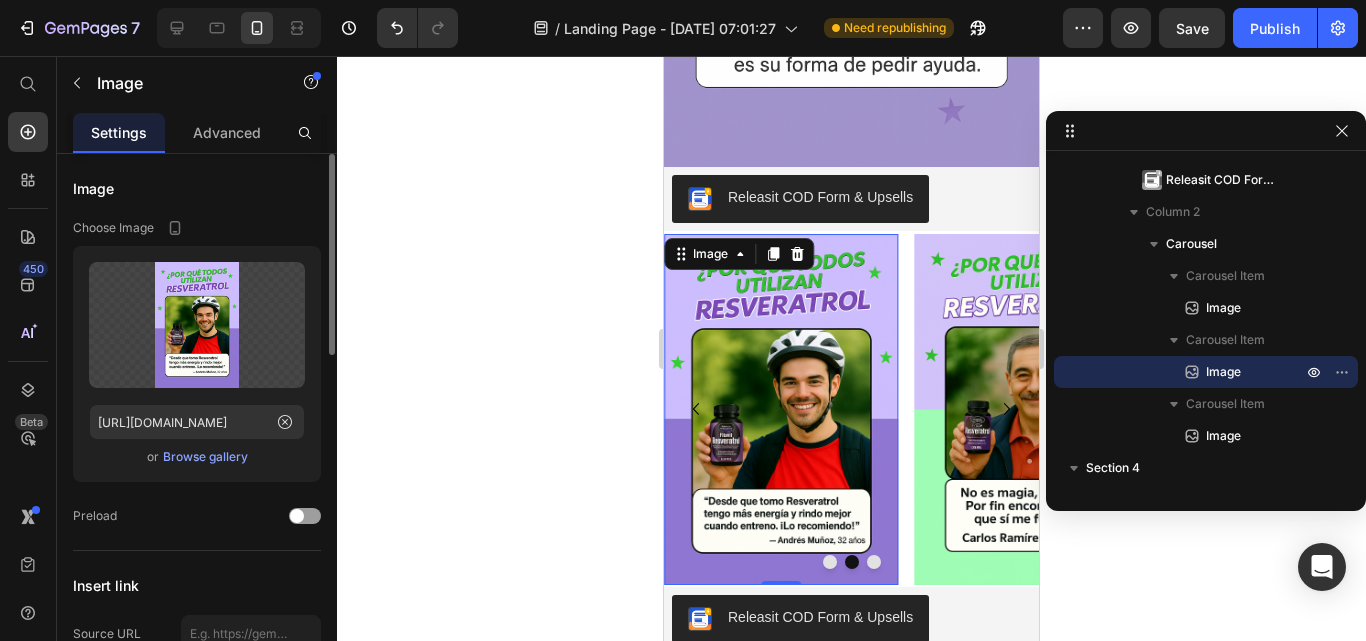 click on "Browse gallery" at bounding box center (205, 457) 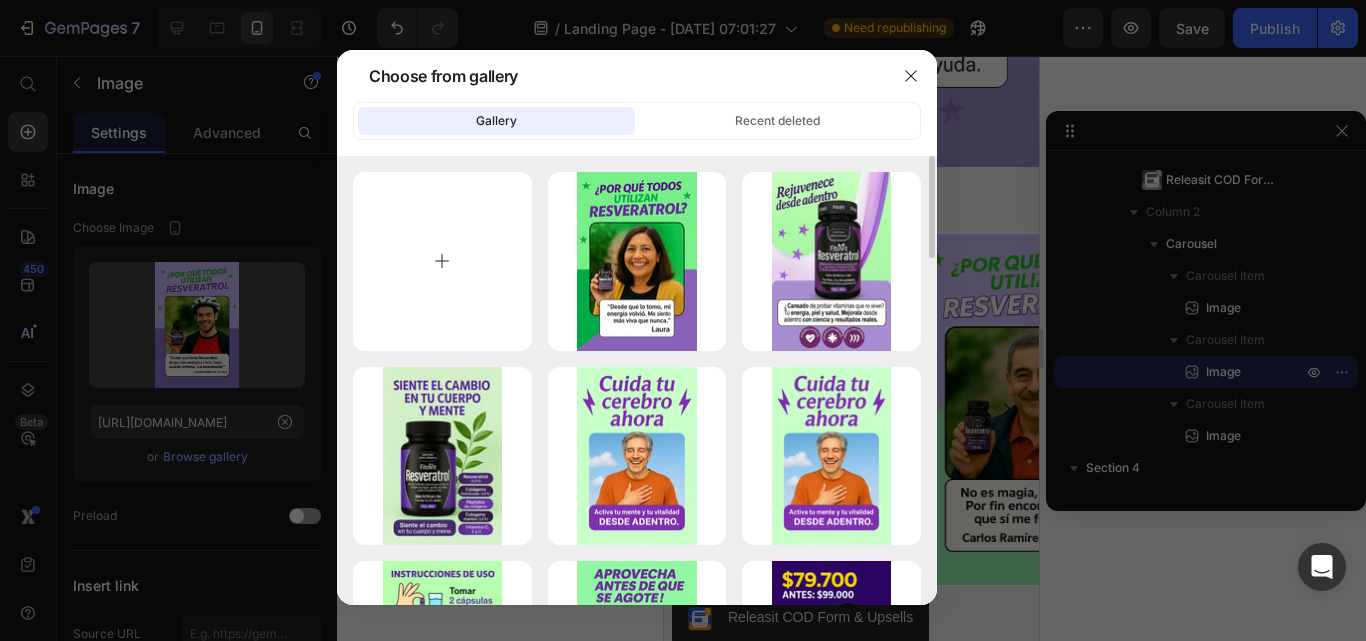 click at bounding box center (442, 261) 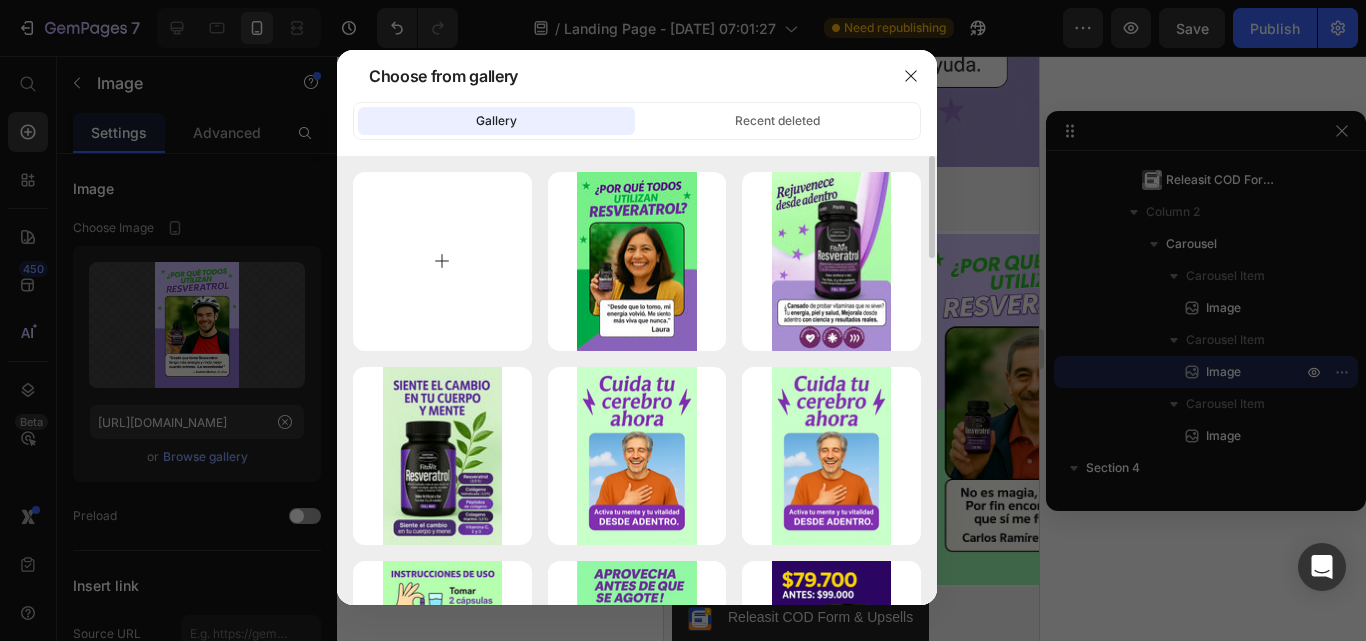 type on "C:\fakepath\[PERSON_NAME] resveratrol testi2 ima.webp" 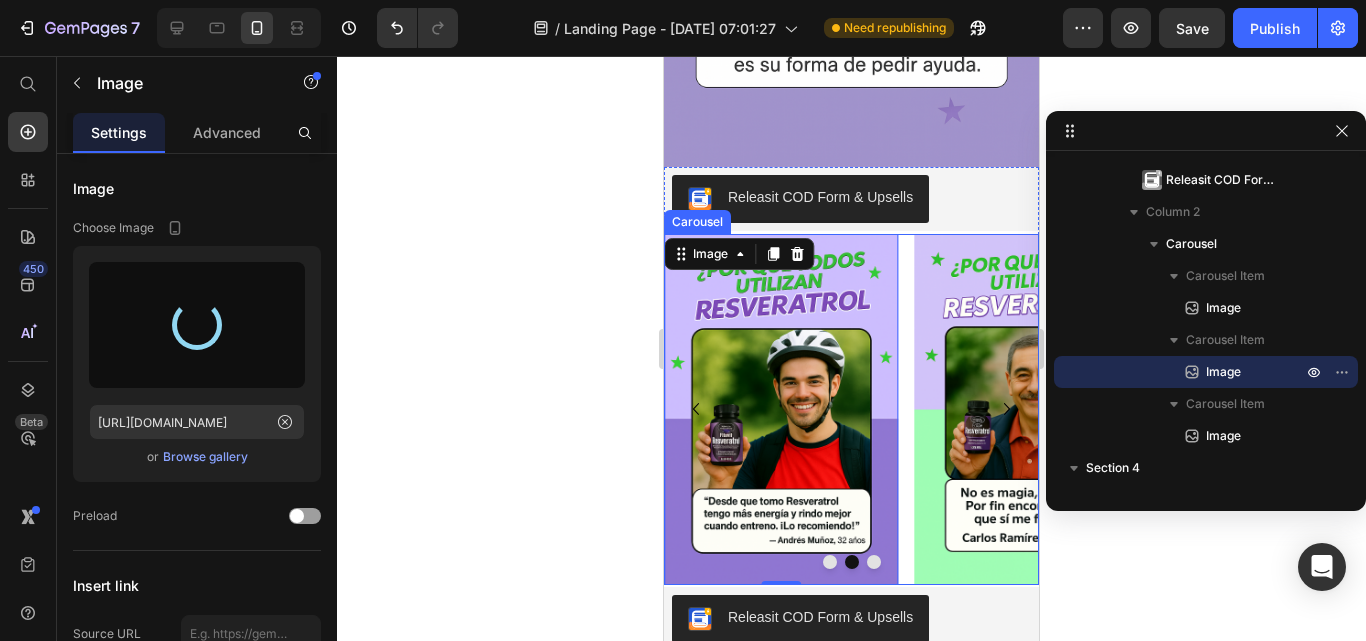 type on "[URL][DOMAIN_NAME]" 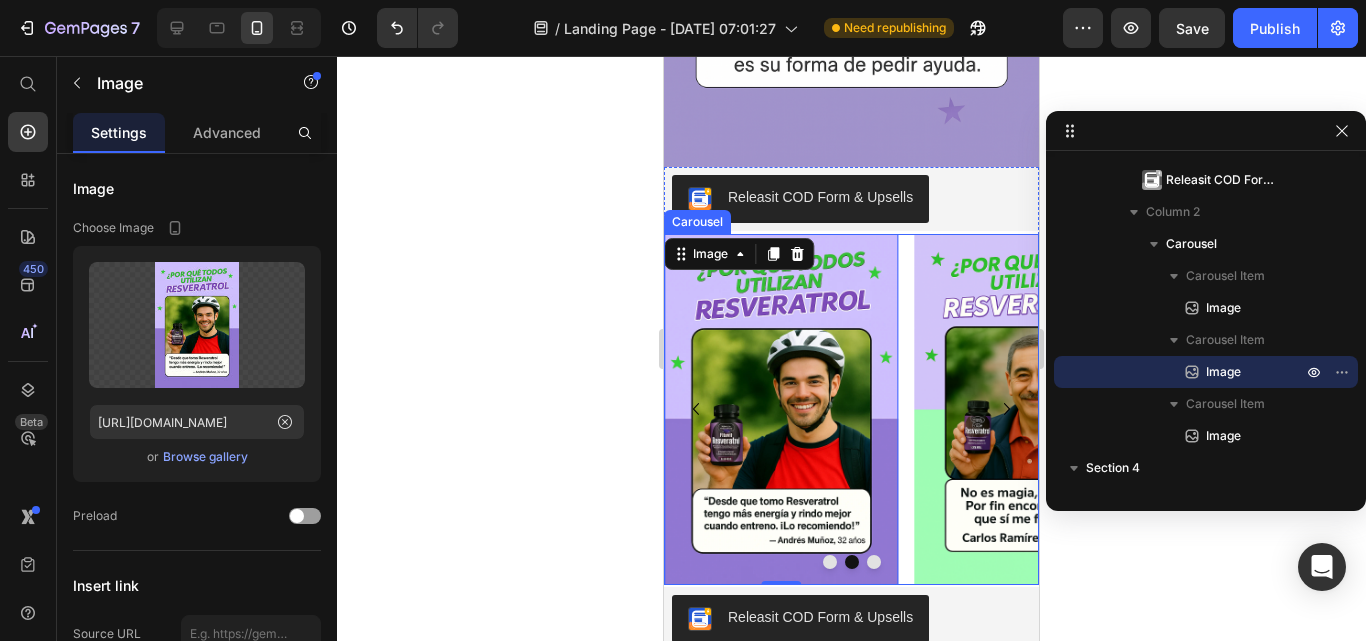click at bounding box center (874, 562) 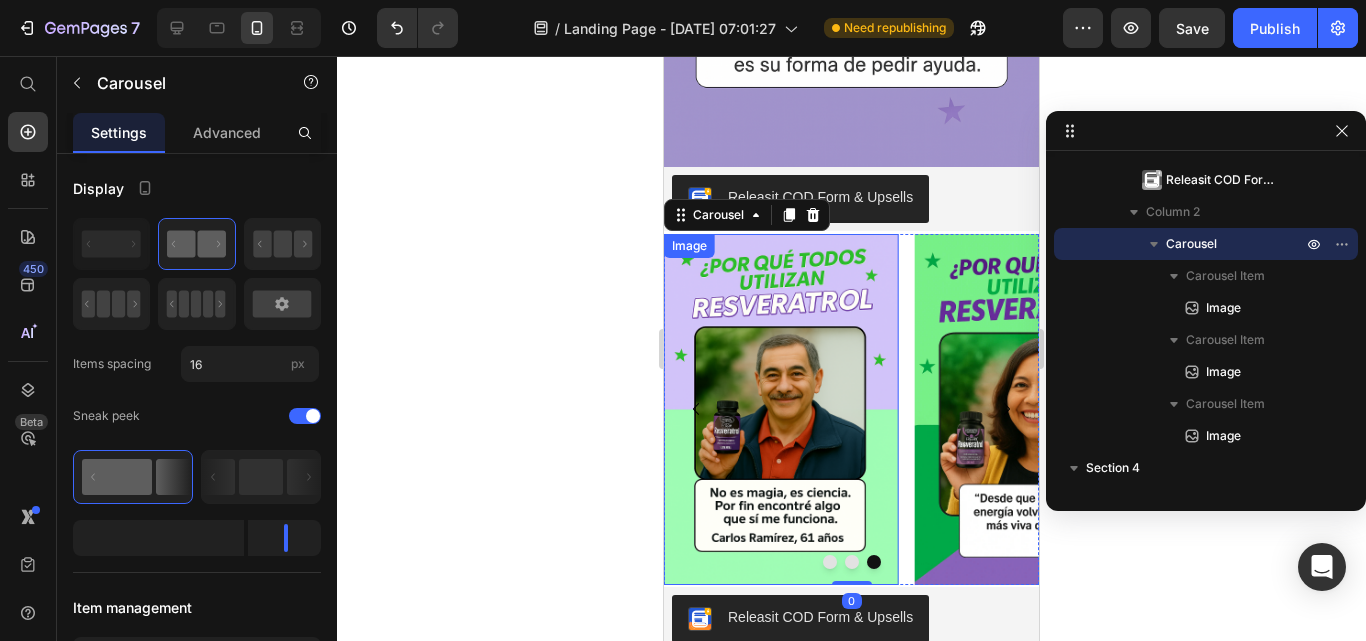 click at bounding box center [781, 410] 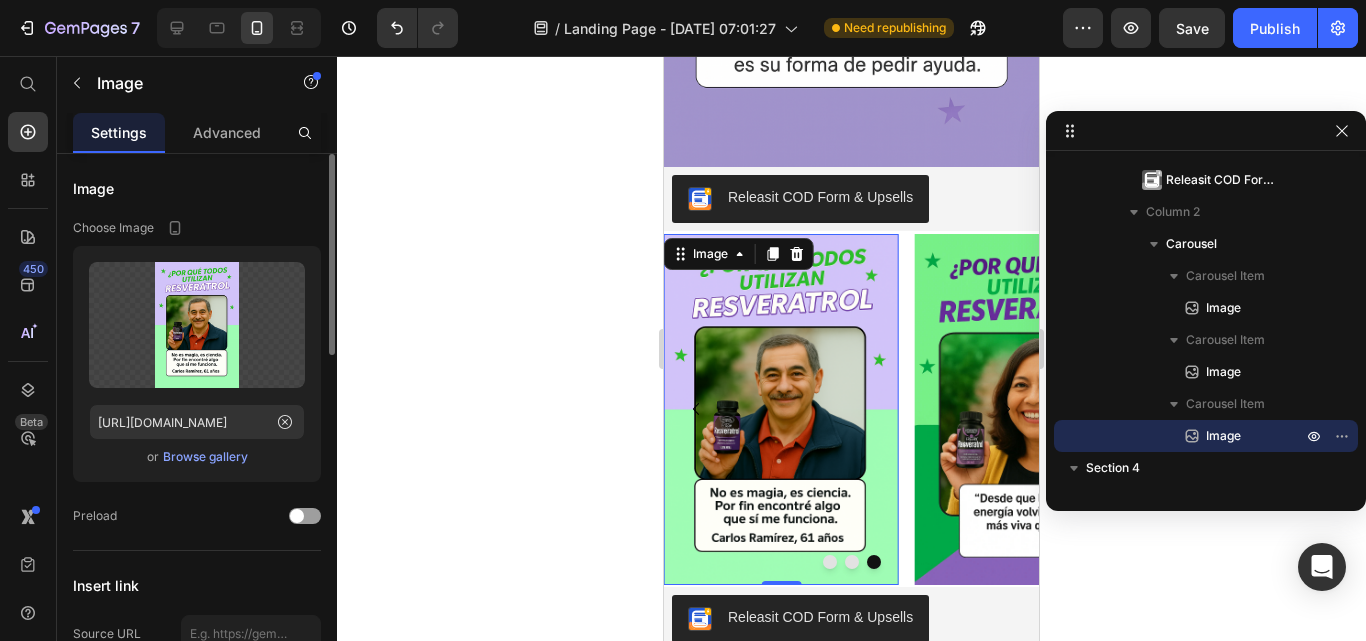 click on "Browse gallery" at bounding box center (205, 457) 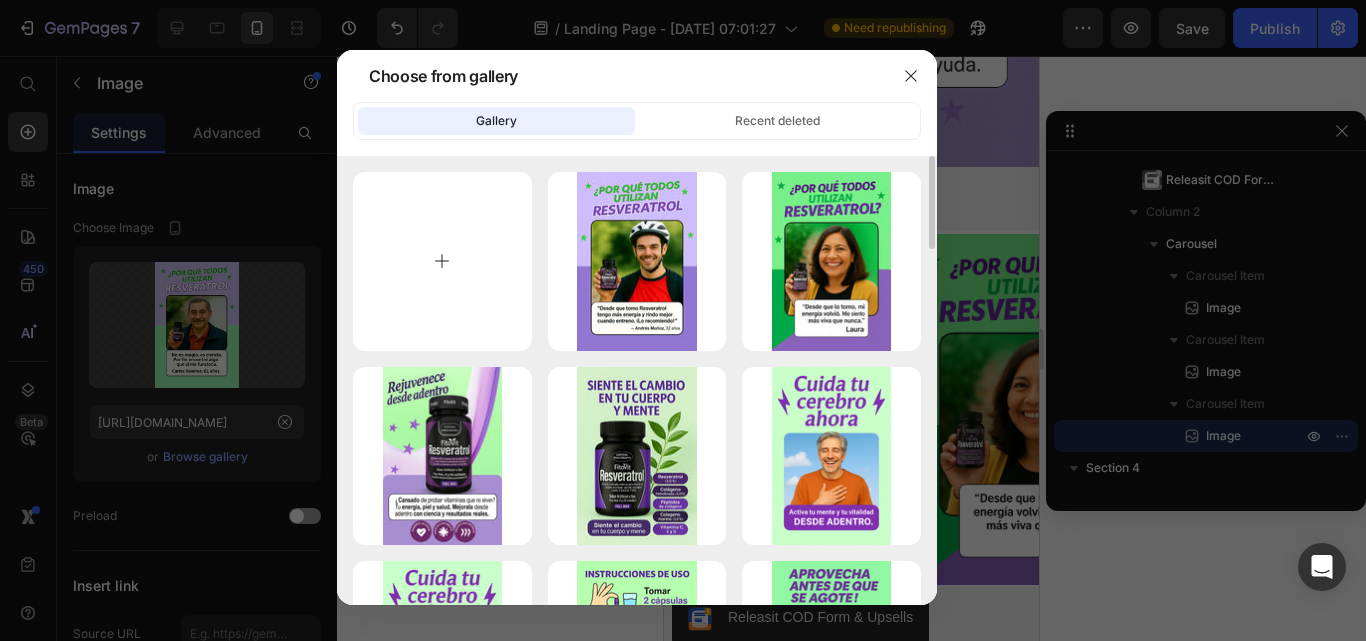 click at bounding box center (442, 261) 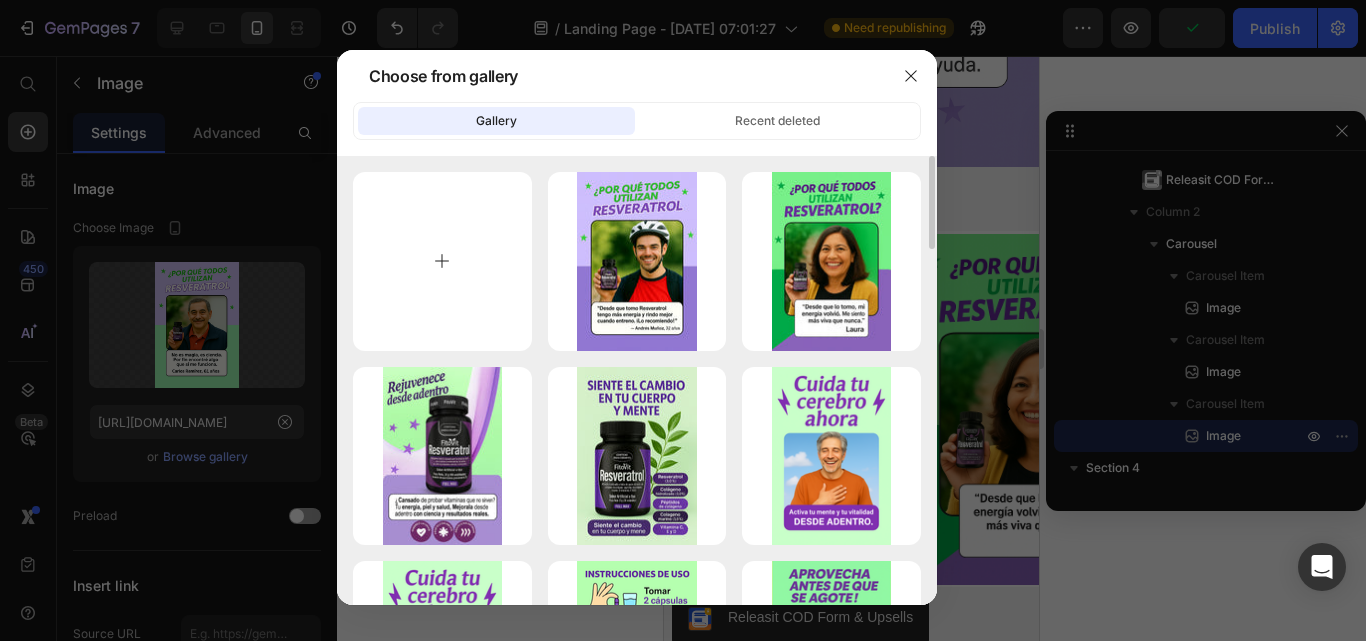 type on "C:\fakepath\[PERSON_NAME] resveratrol testi3 ima.webp" 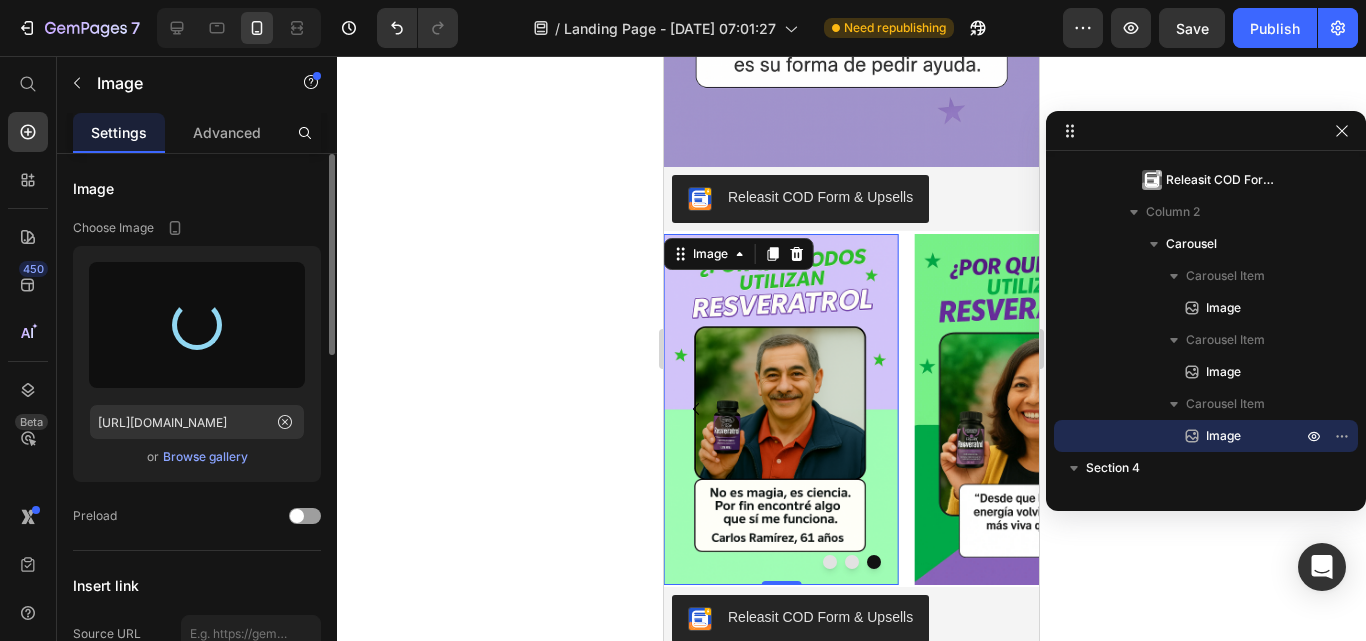 type on "[URL][DOMAIN_NAME]" 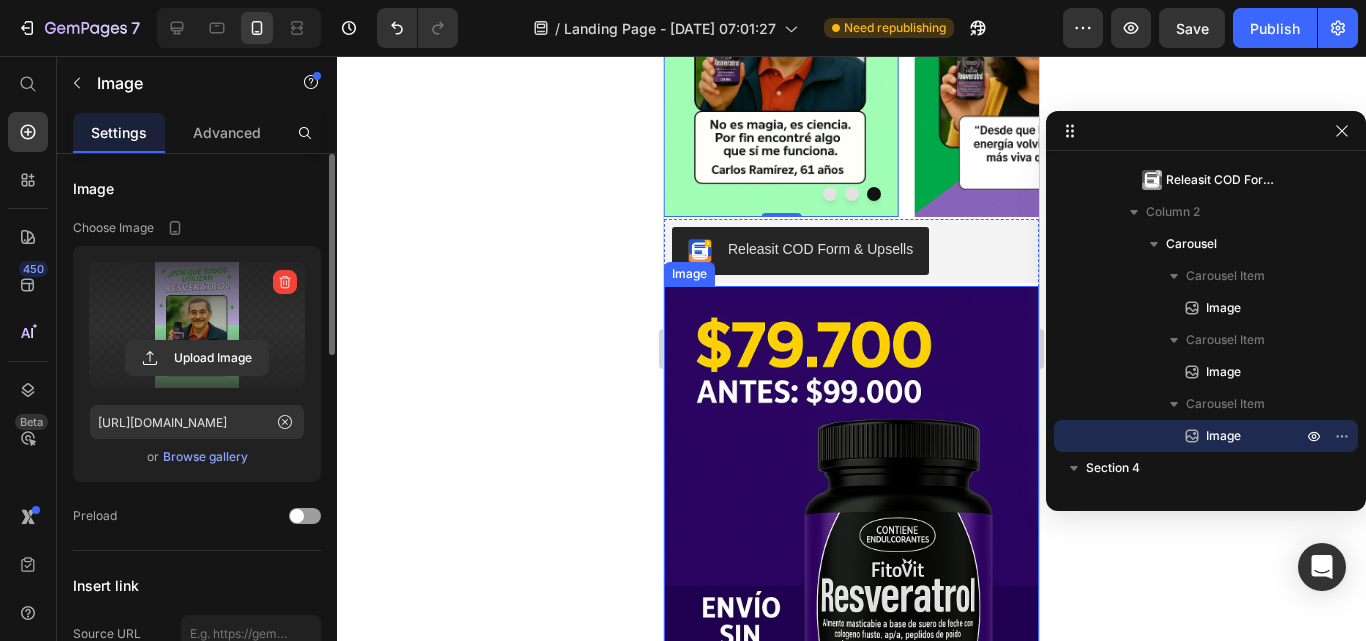 scroll, scrollTop: 1500, scrollLeft: 0, axis: vertical 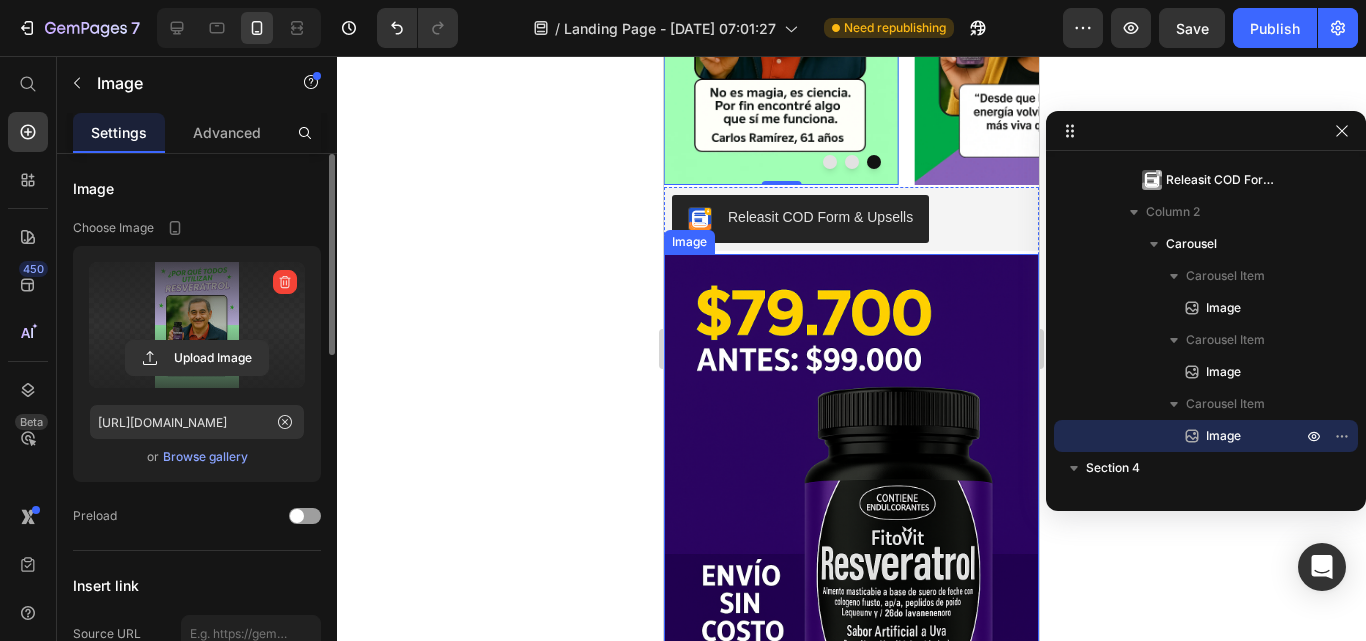 click at bounding box center (851, 535) 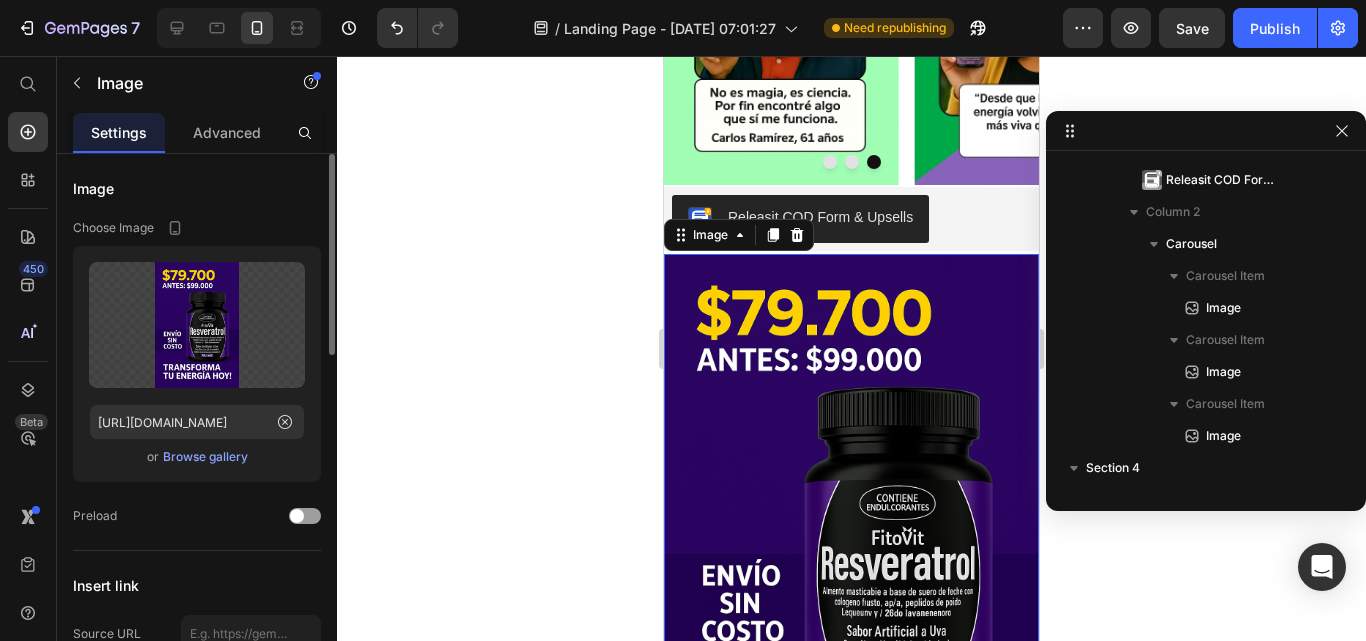 scroll, scrollTop: 795, scrollLeft: 0, axis: vertical 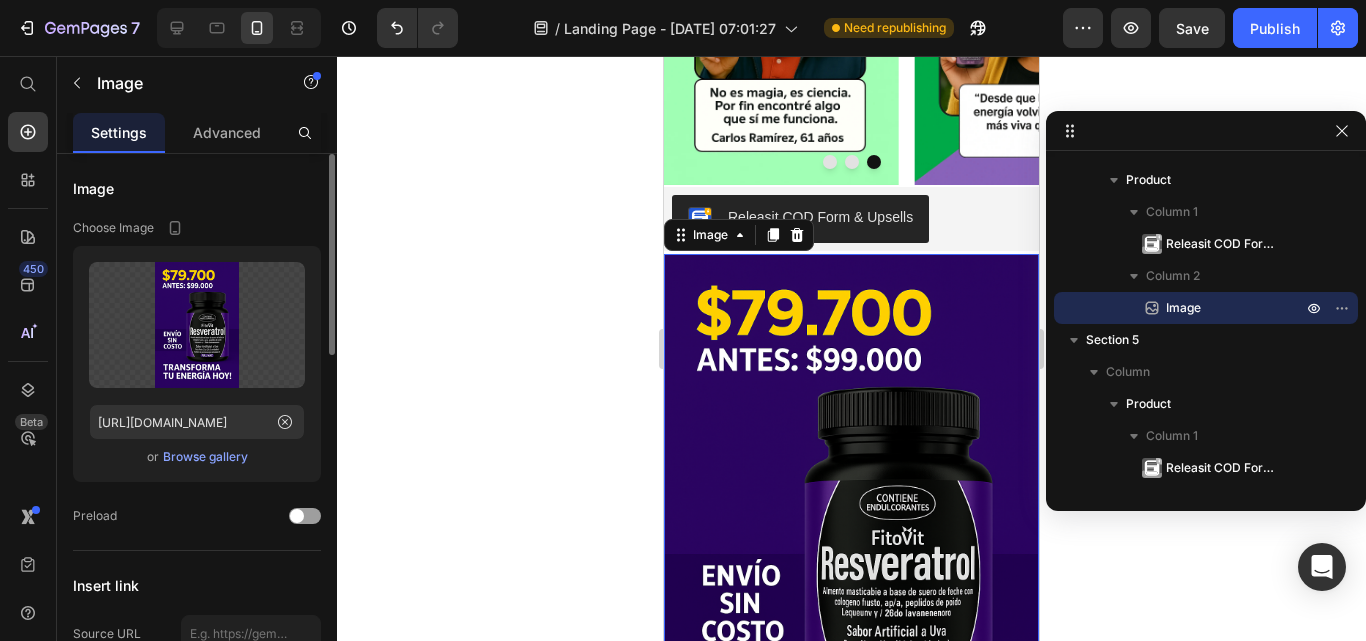 click on "Browse gallery" at bounding box center (205, 457) 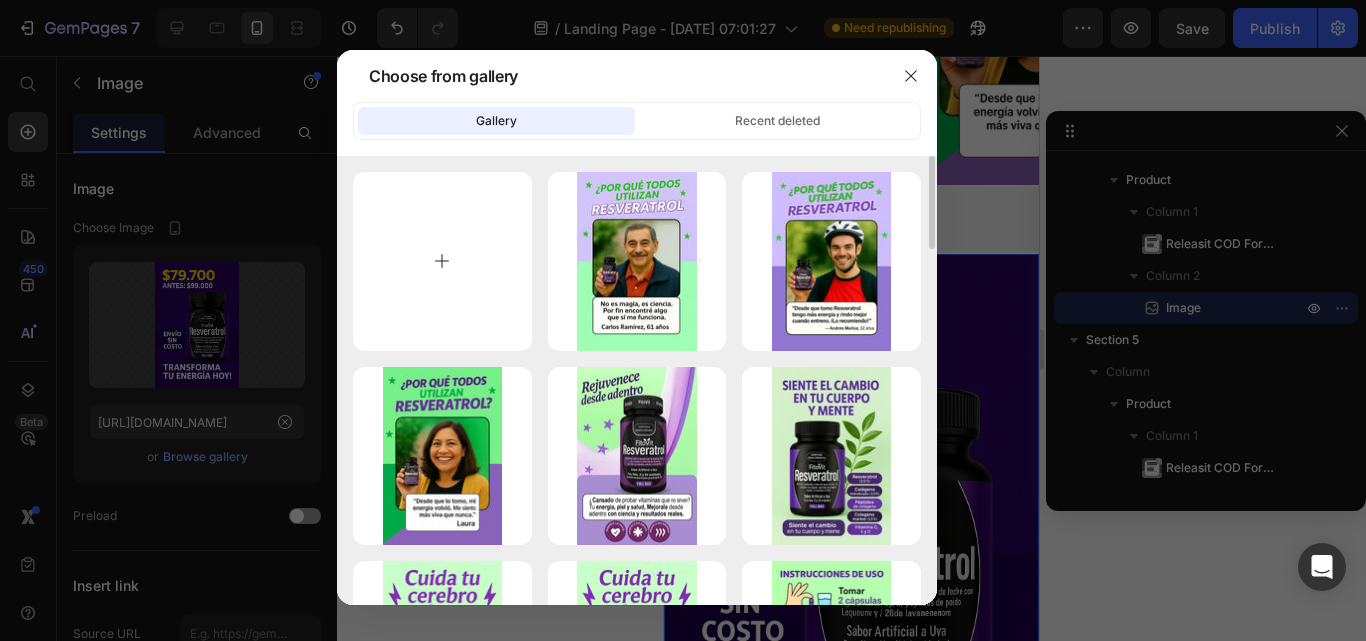 click at bounding box center [442, 261] 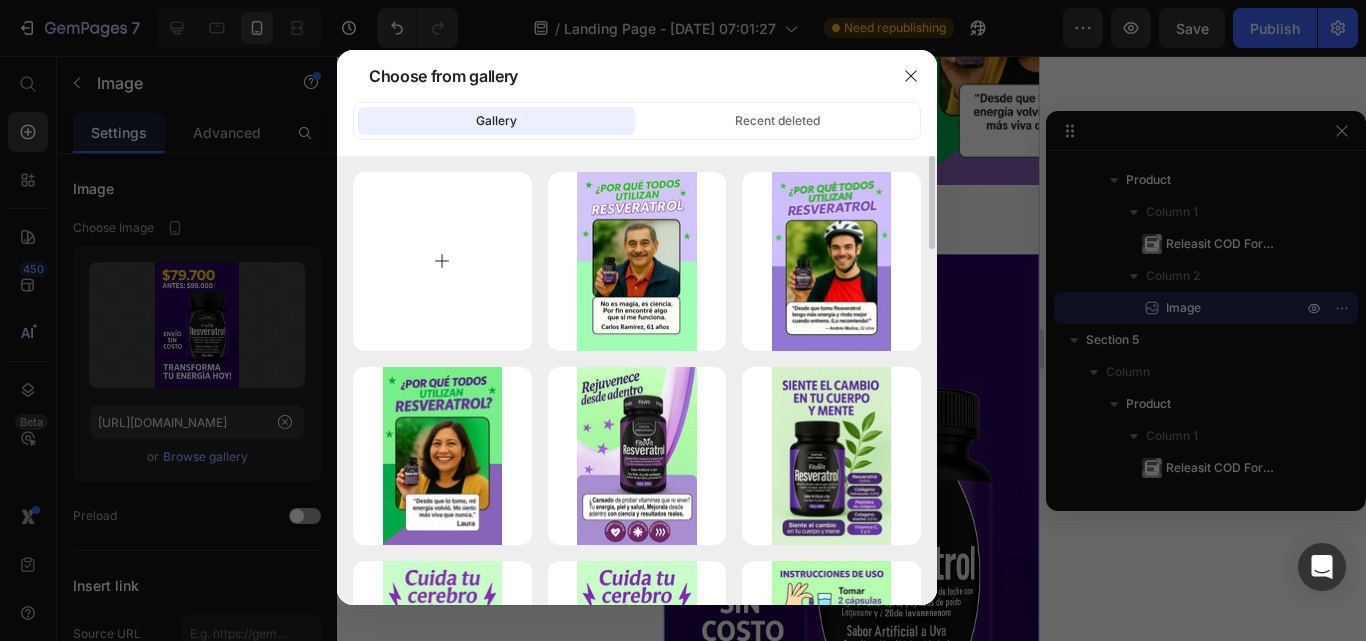 type on "C:\fakepath\resveratrol oferta 1.webp" 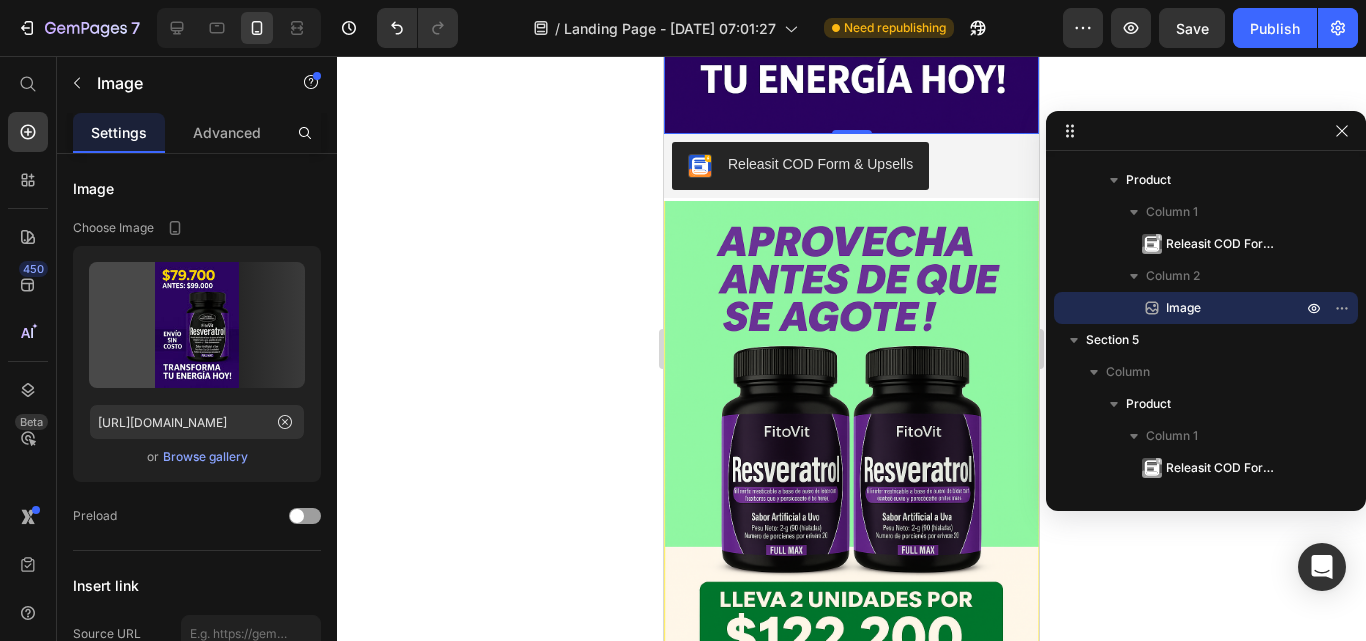 type on "[URL][DOMAIN_NAME]" 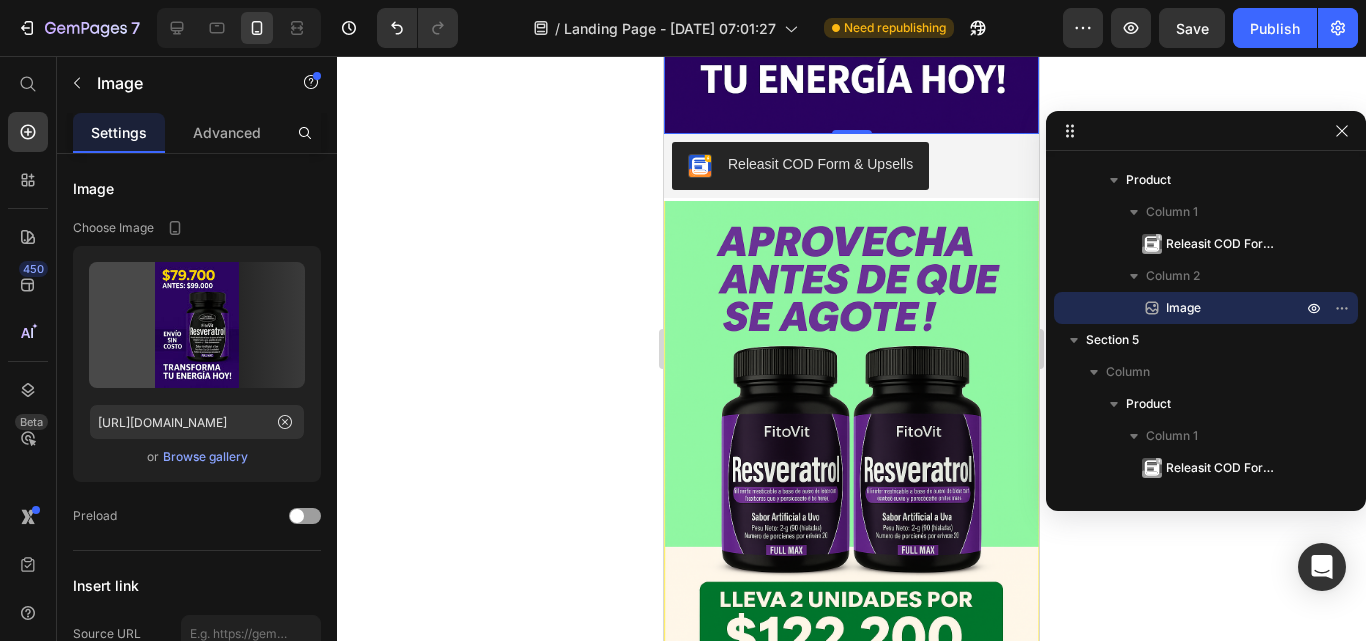 scroll, scrollTop: 2200, scrollLeft: 0, axis: vertical 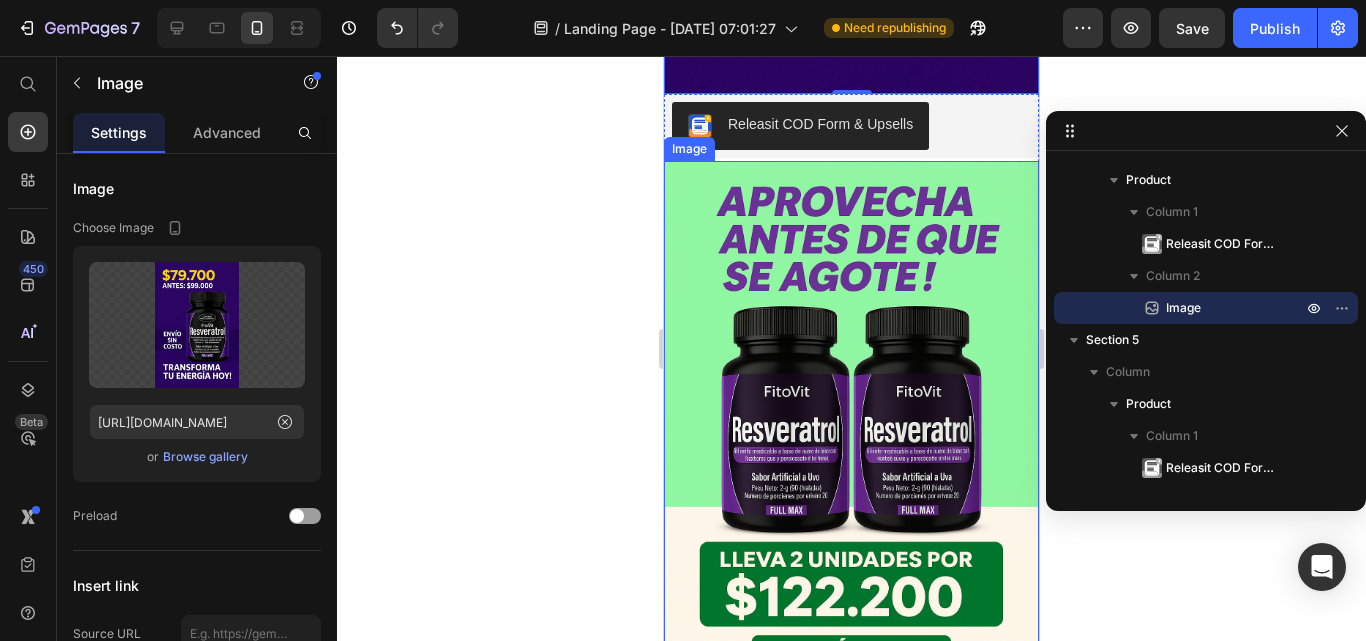 click at bounding box center (851, 442) 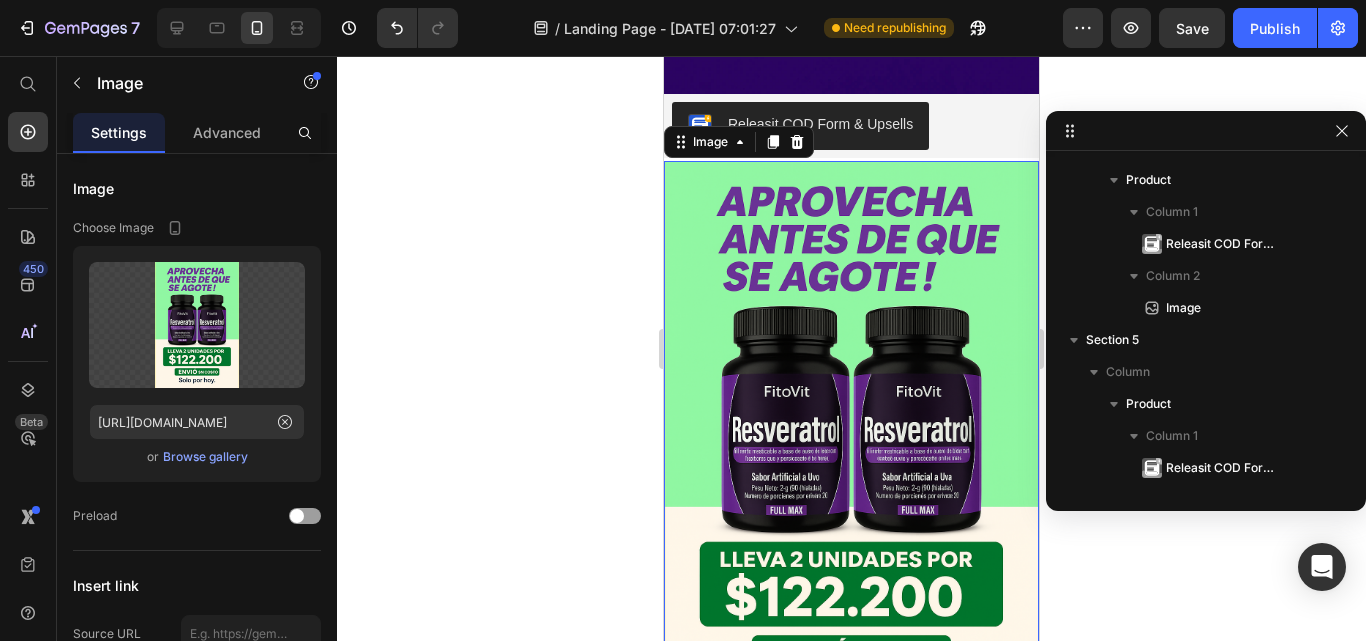 scroll, scrollTop: 1019, scrollLeft: 0, axis: vertical 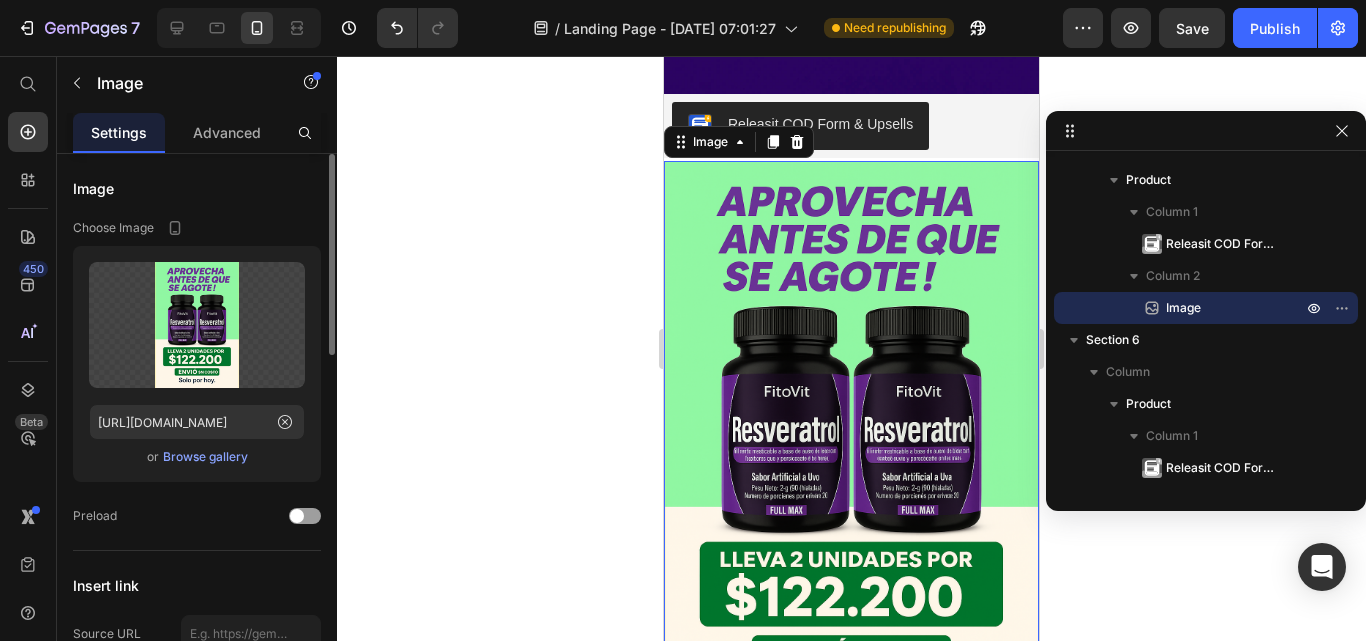 click on "Browse gallery" at bounding box center [205, 457] 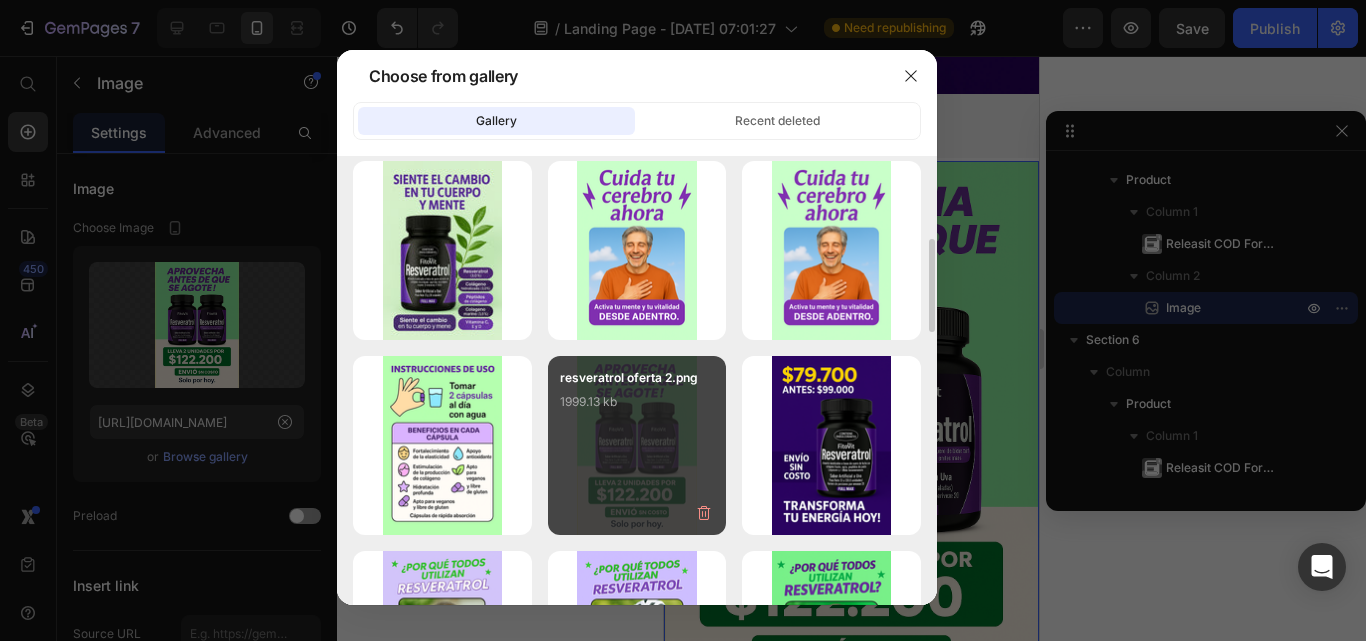 scroll, scrollTop: 0, scrollLeft: 0, axis: both 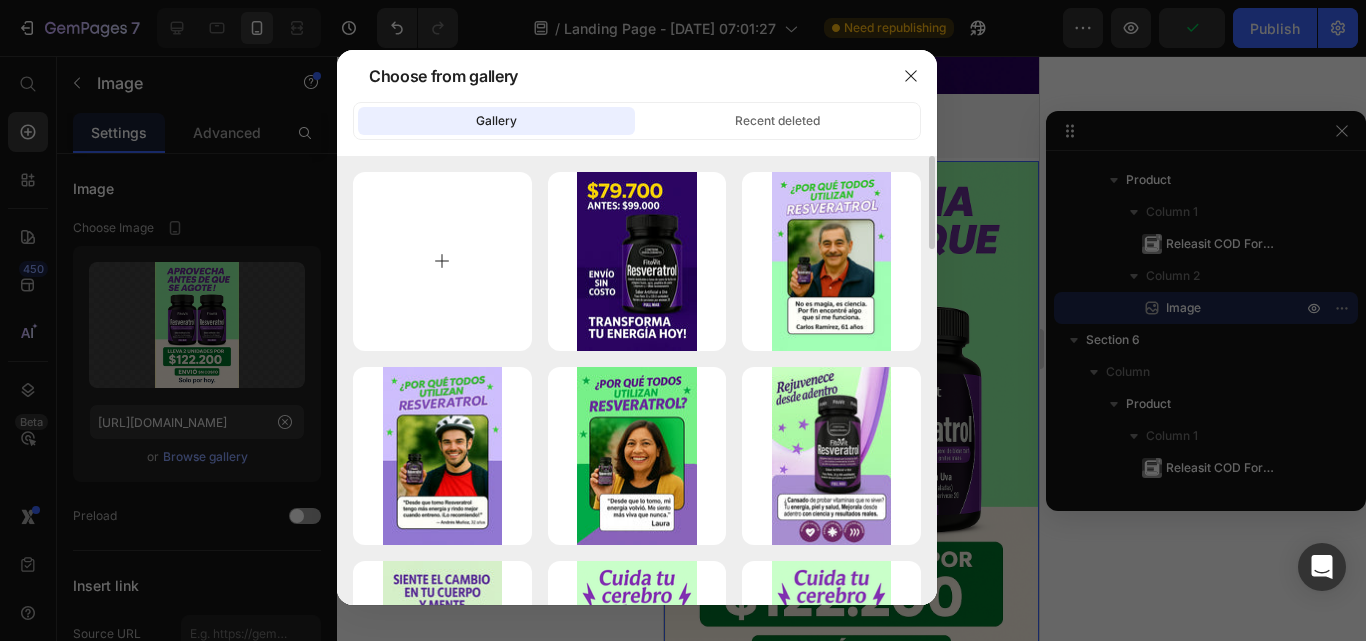 click at bounding box center (442, 261) 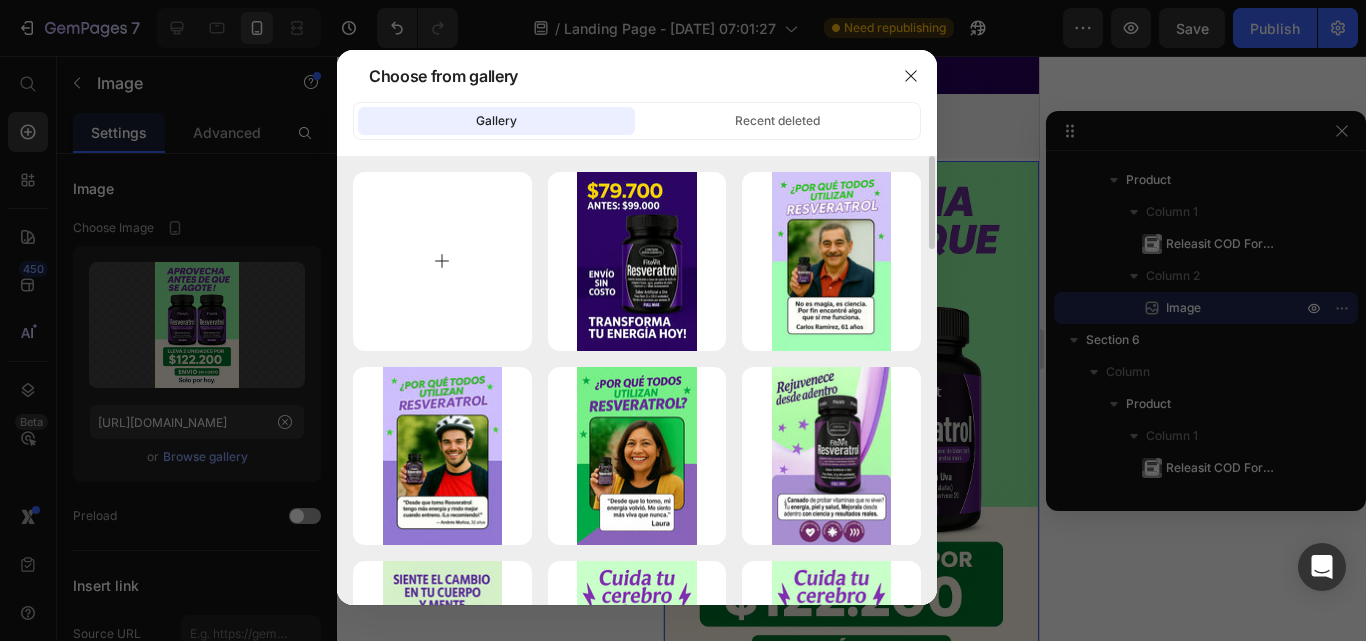 type on "C:\fakepath\resveratrol oferta 2.webp" 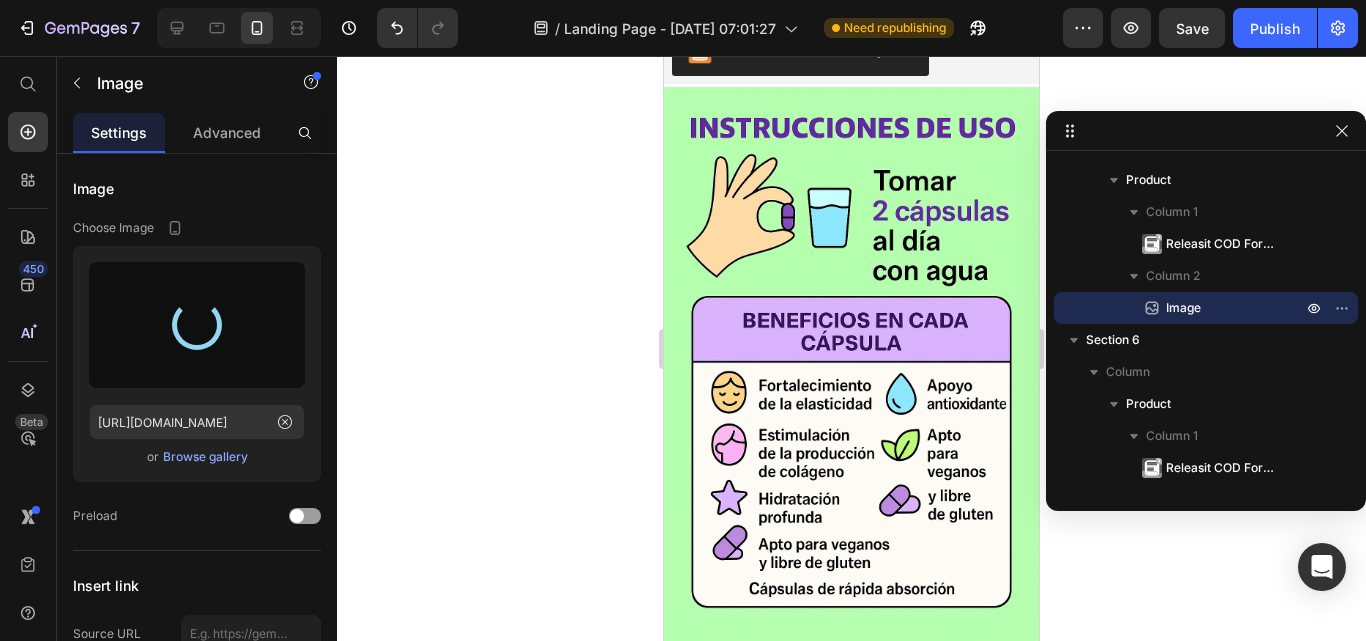scroll, scrollTop: 2900, scrollLeft: 0, axis: vertical 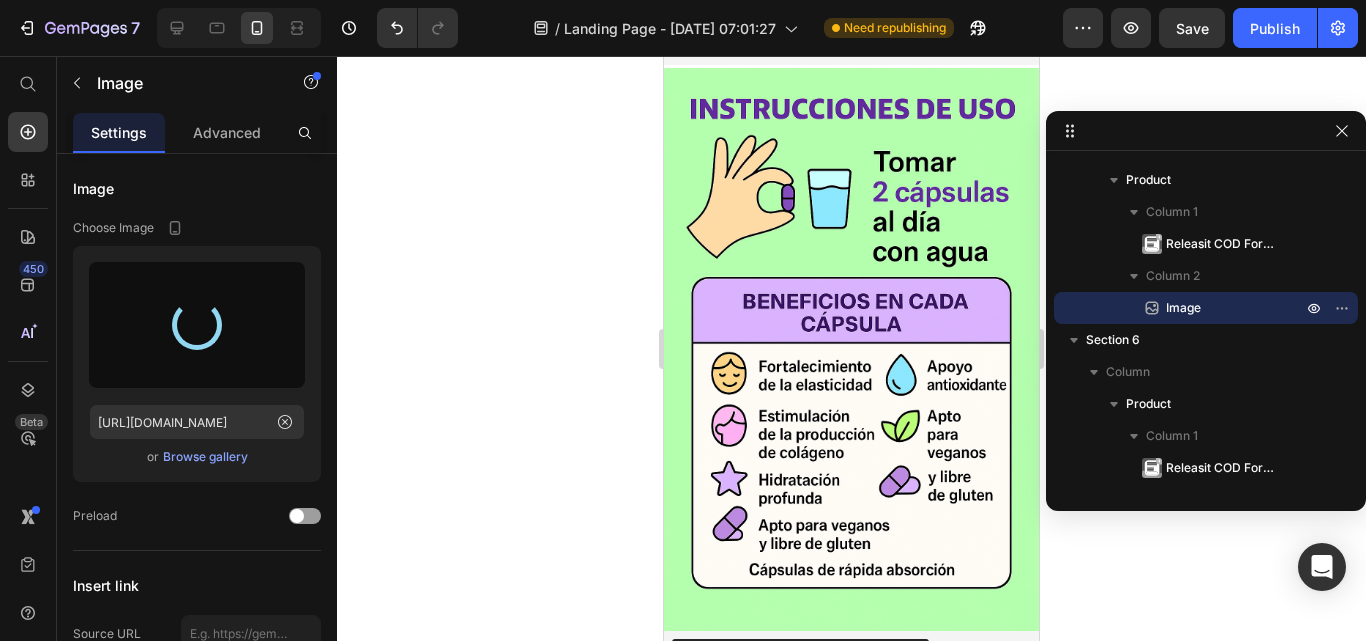 type on "[URL][DOMAIN_NAME]" 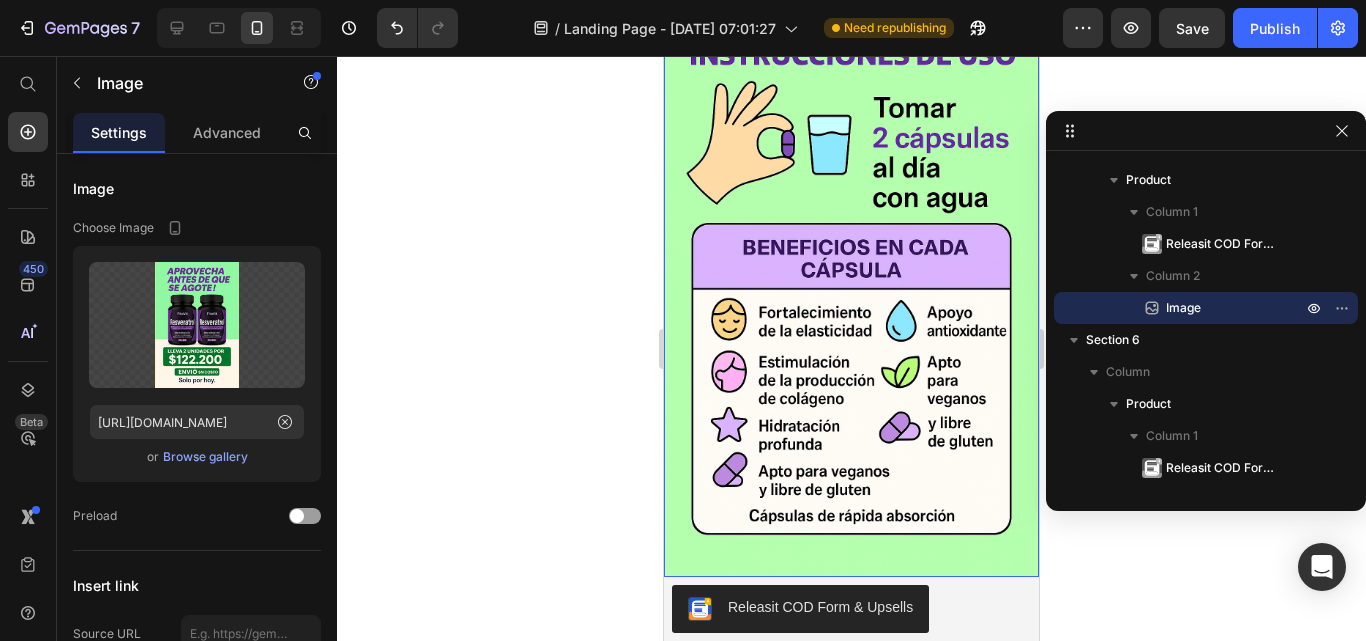 scroll, scrollTop: 2900, scrollLeft: 0, axis: vertical 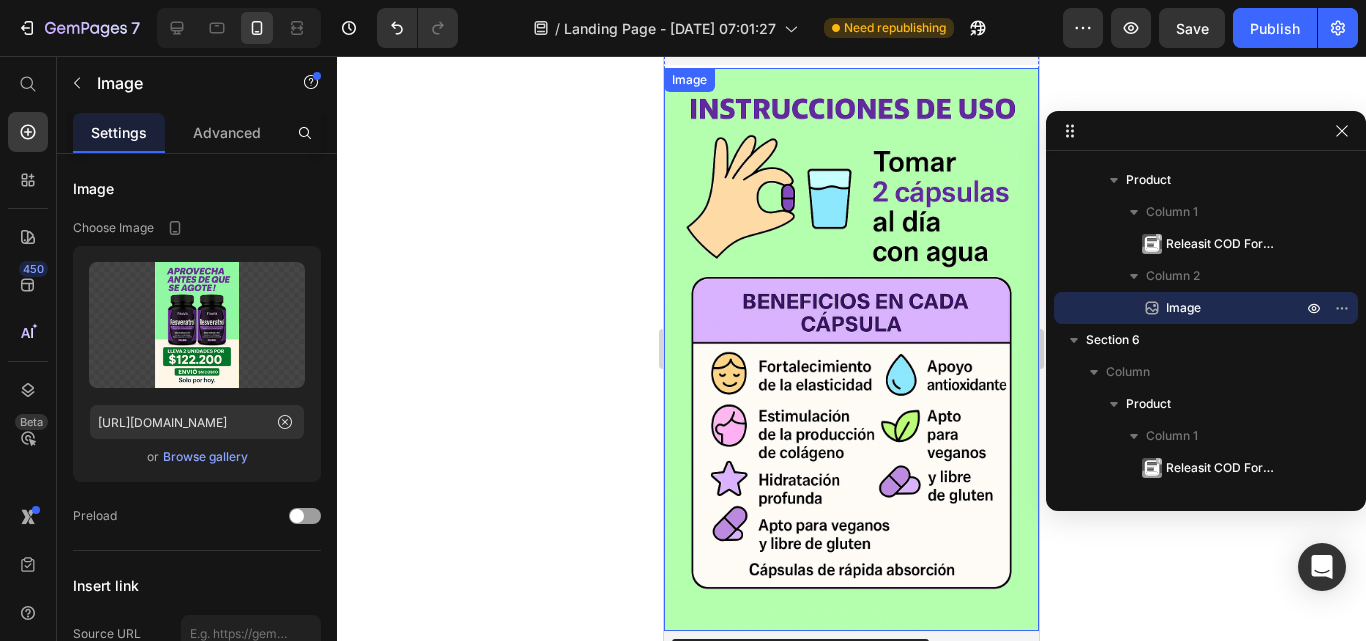 click at bounding box center (851, 349) 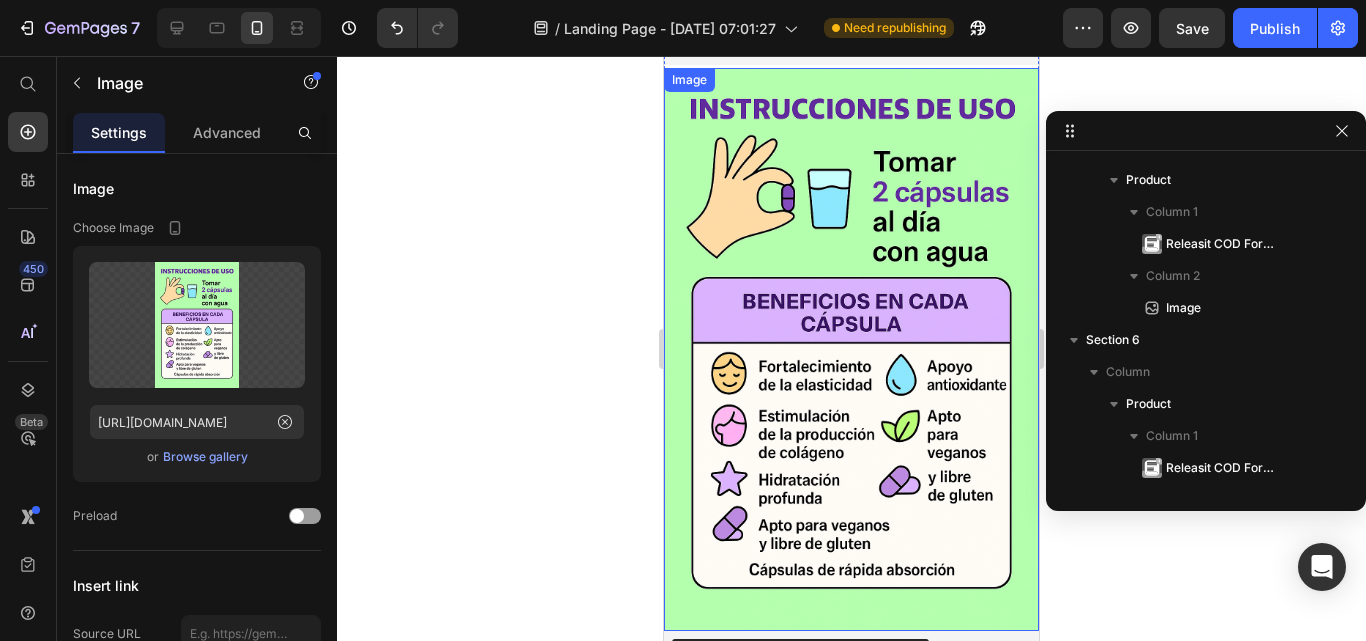 scroll, scrollTop: 1243, scrollLeft: 0, axis: vertical 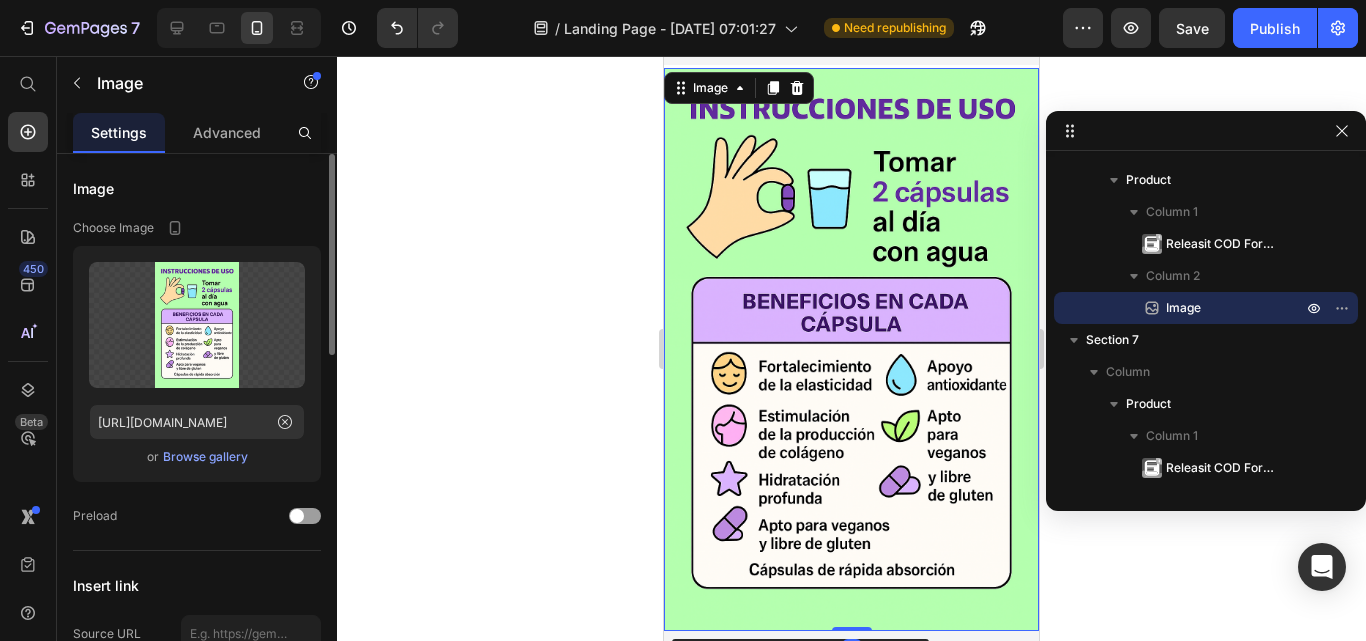 click on "Browse gallery" at bounding box center (205, 457) 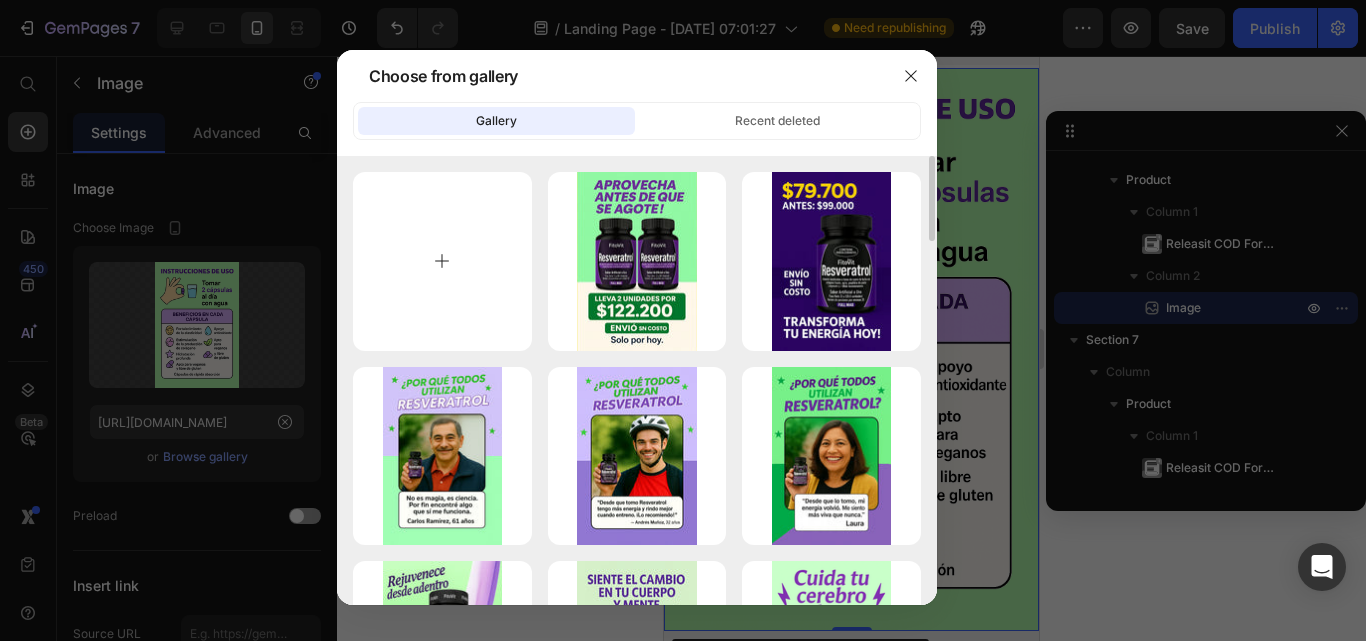 click at bounding box center [442, 261] 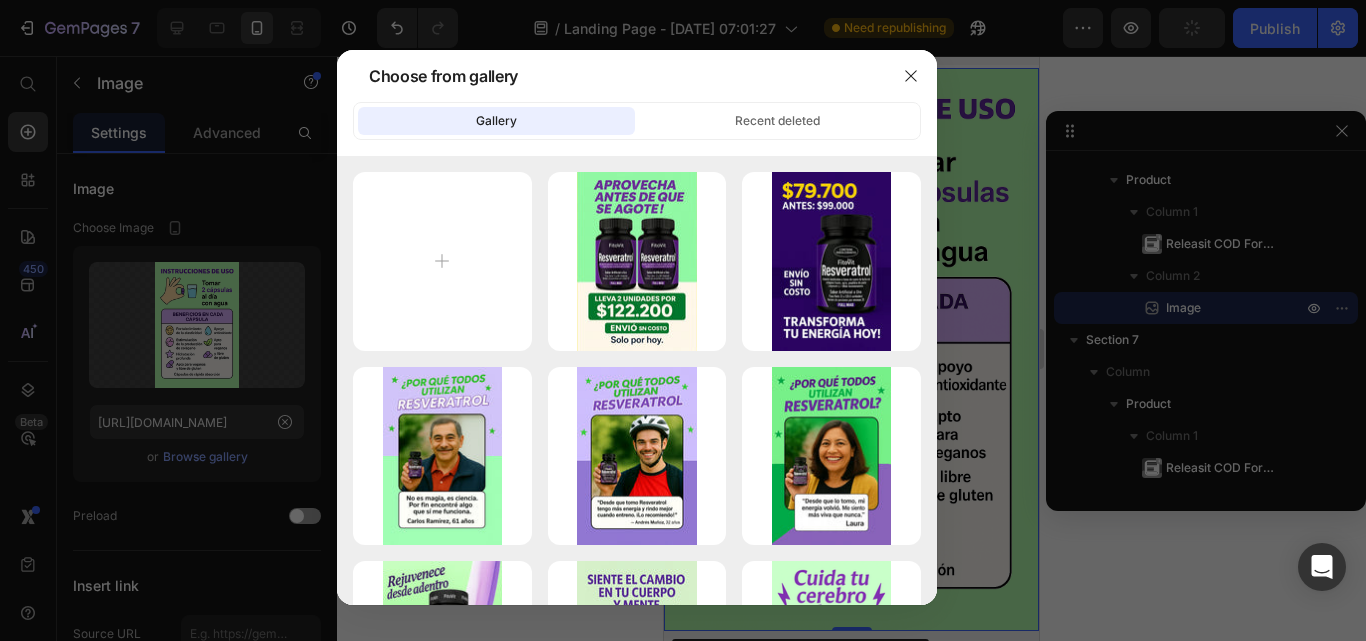 type on "C:\fakepath\resveratrol intrucciones uso ima1.webp" 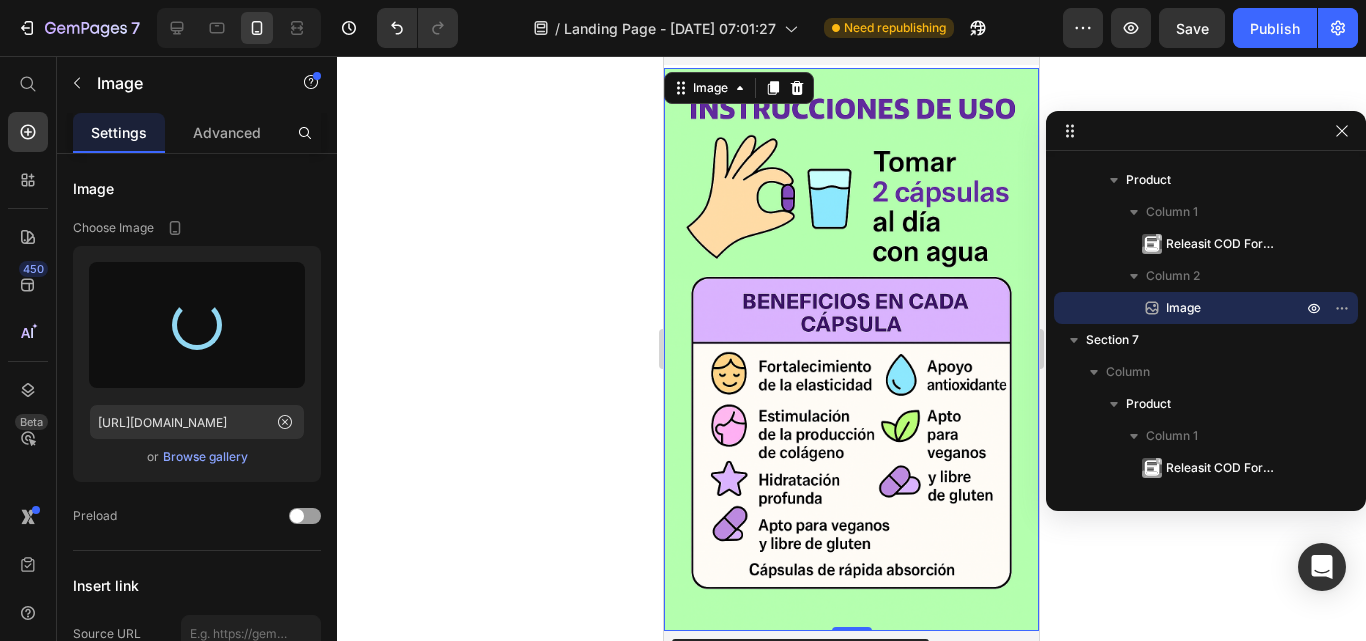 type on "[URL][DOMAIN_NAME]" 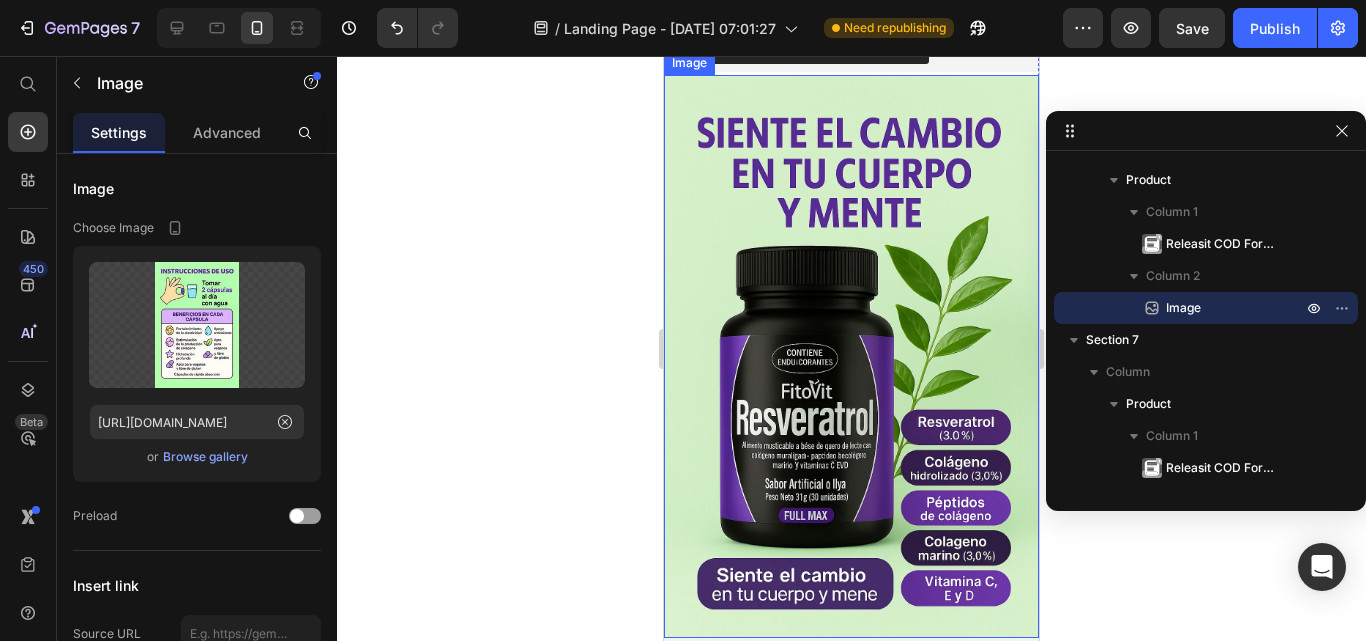 scroll, scrollTop: 3600, scrollLeft: 0, axis: vertical 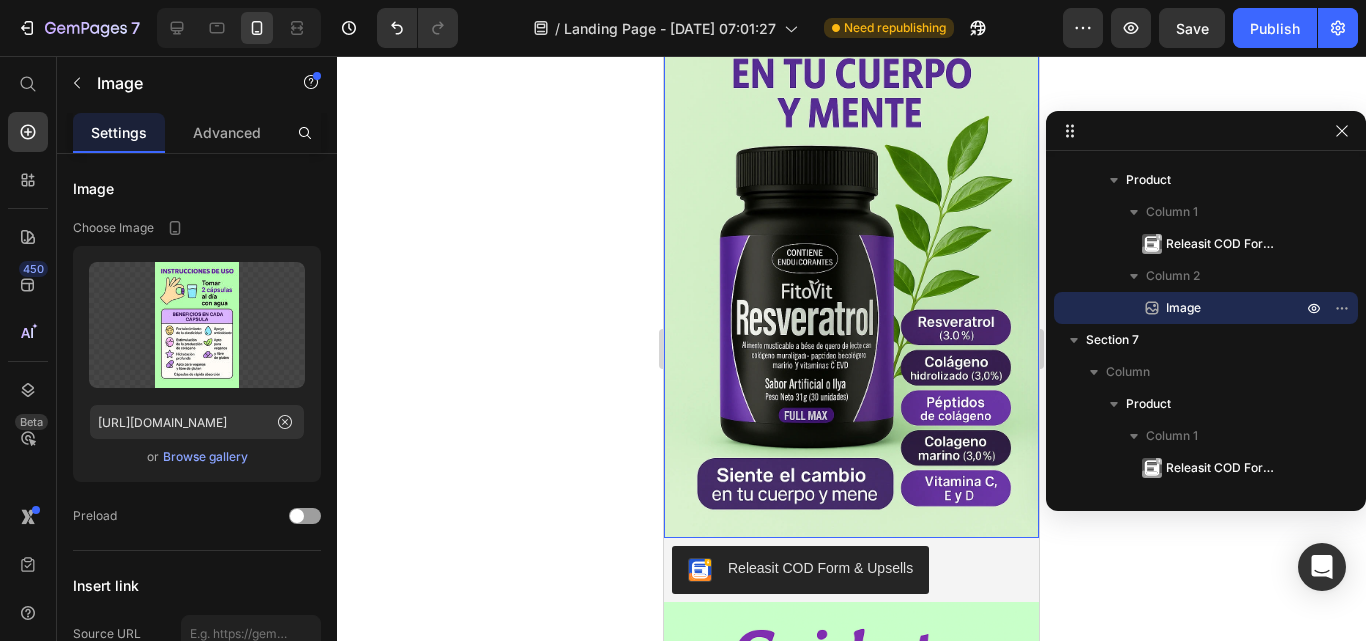 click at bounding box center (851, 256) 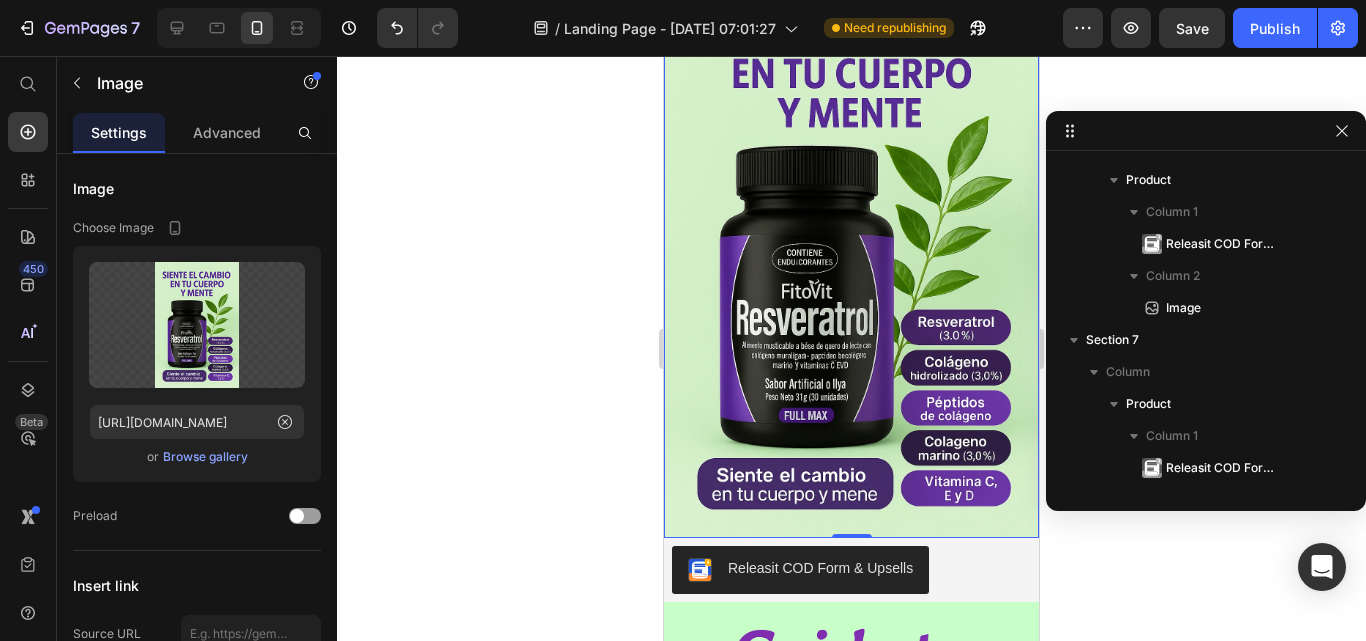 scroll, scrollTop: 1467, scrollLeft: 0, axis: vertical 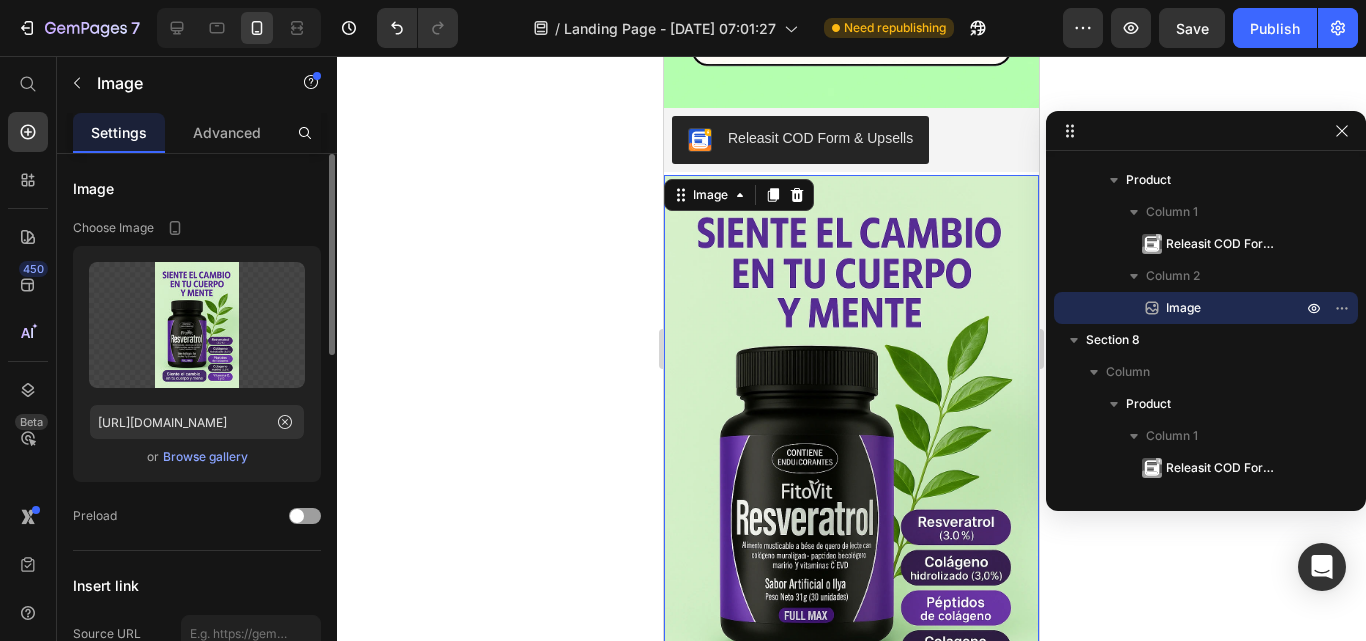 click on "Browse gallery" at bounding box center [205, 457] 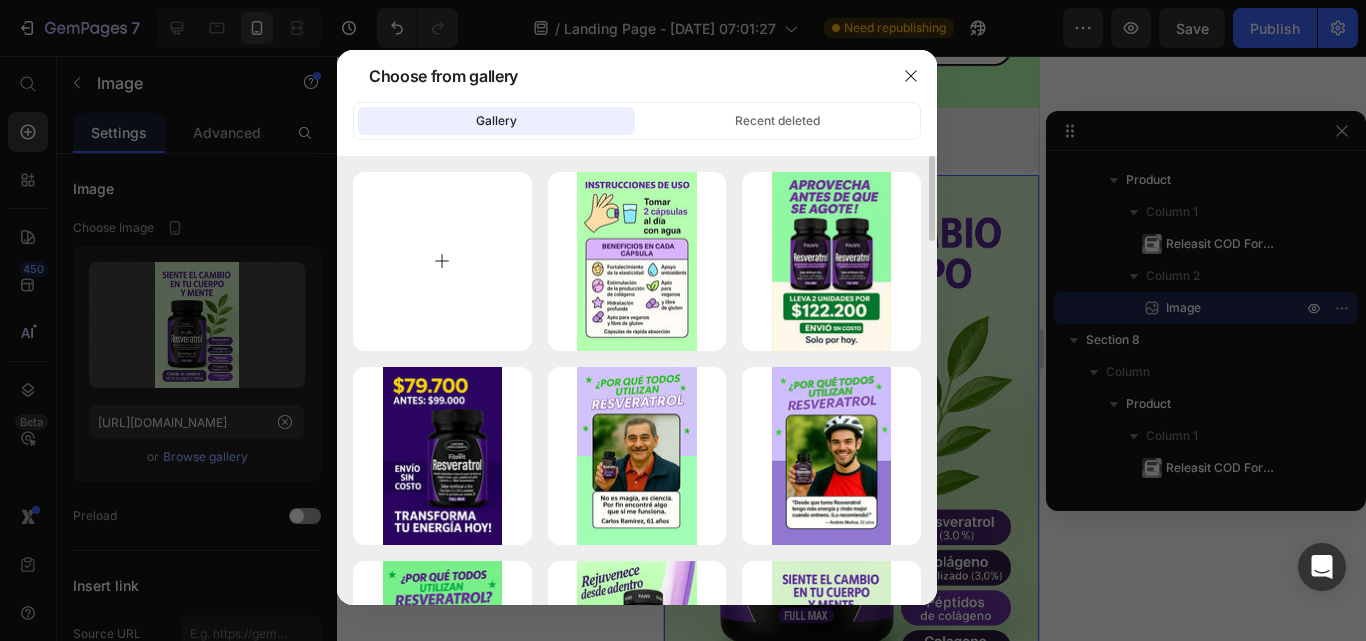 click at bounding box center (442, 261) 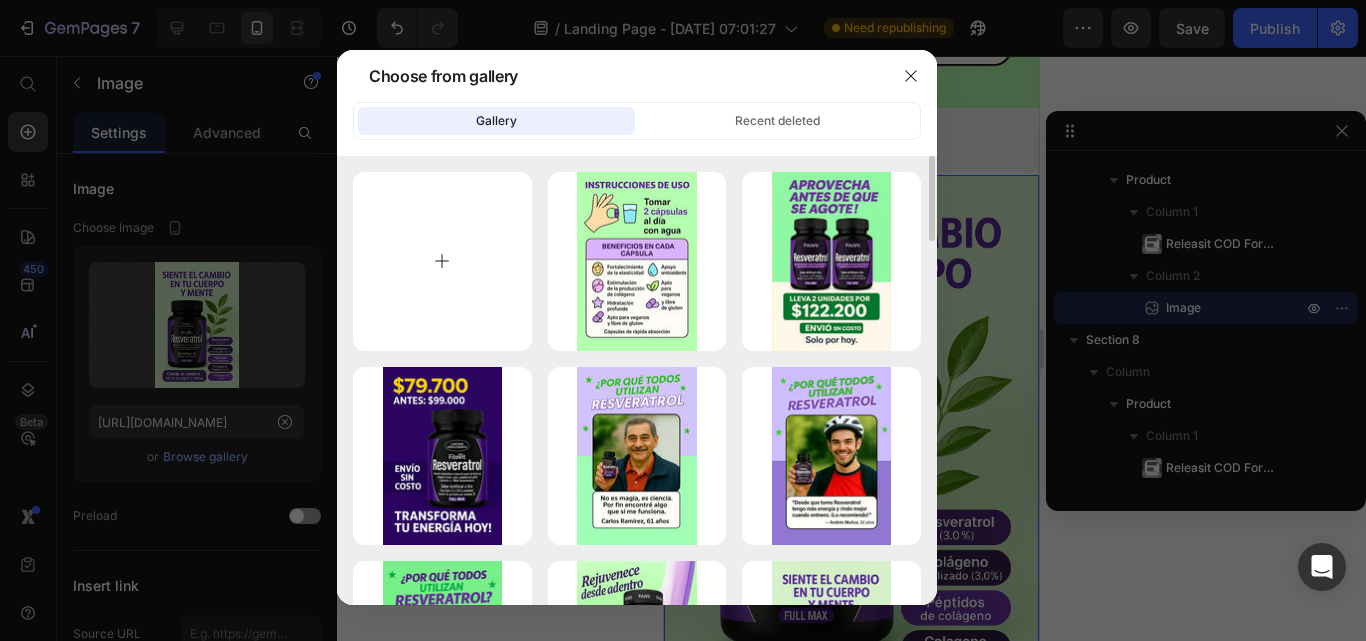 type on "C:\fakepath\resveratrol compocision ima1.webp" 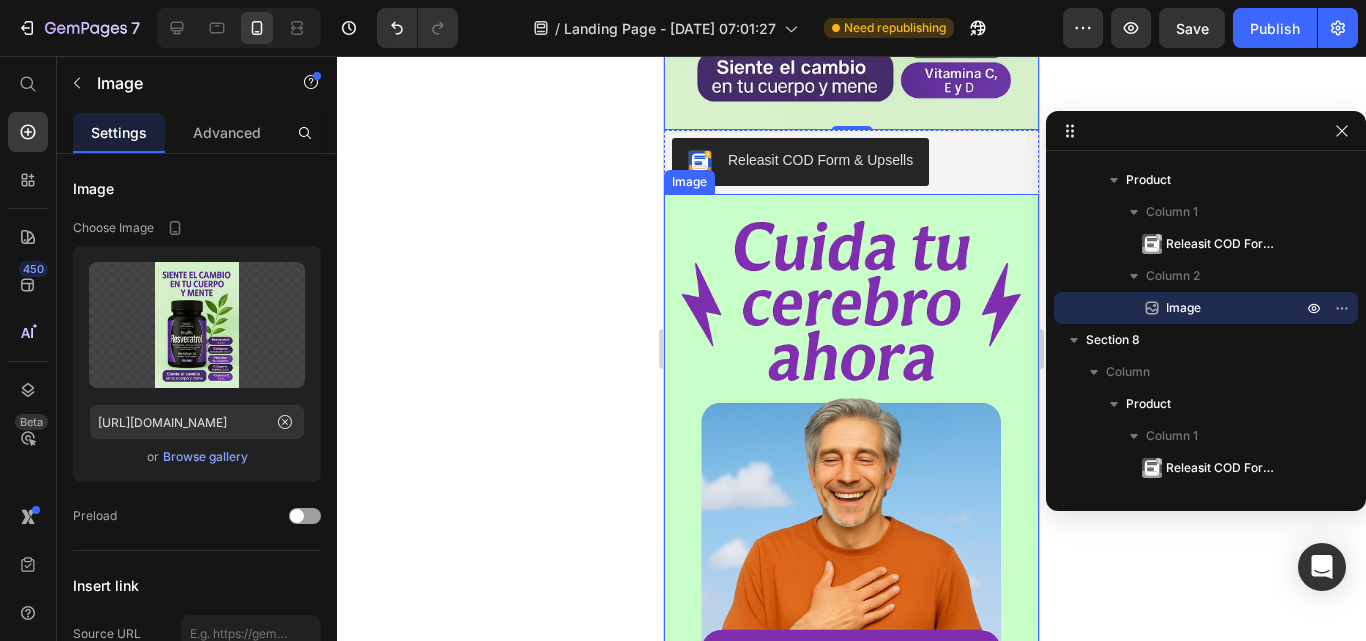 scroll, scrollTop: 4100, scrollLeft: 0, axis: vertical 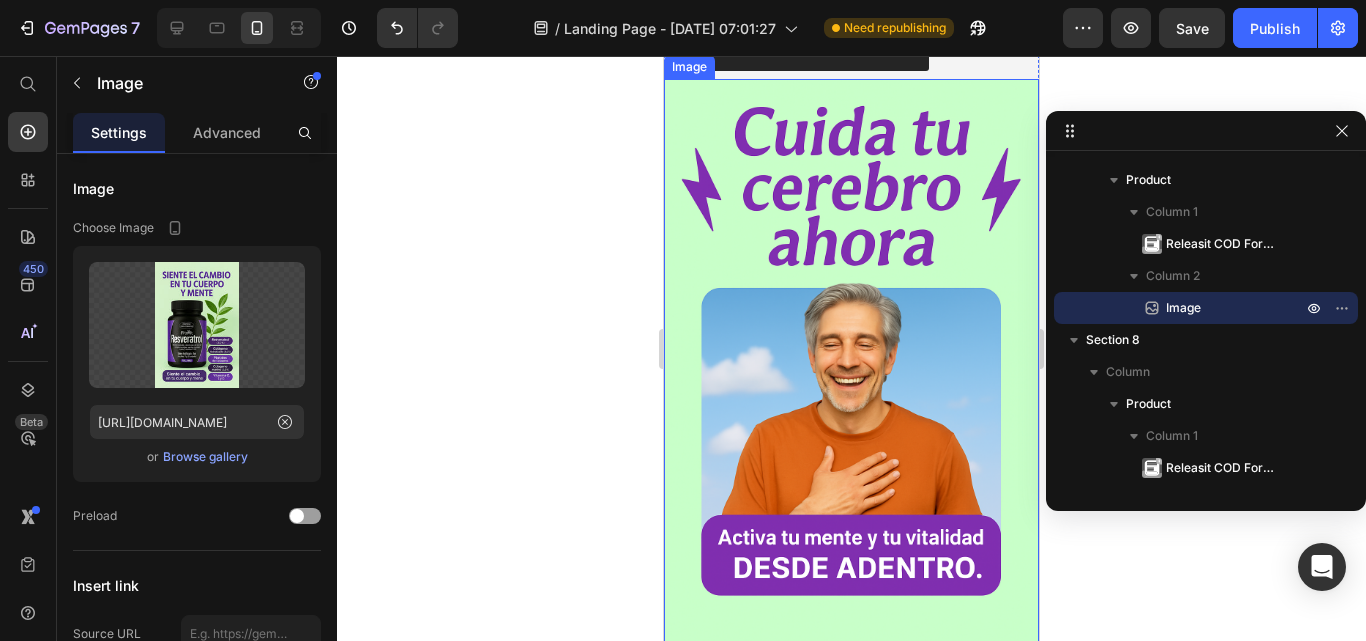 click at bounding box center [851, 360] 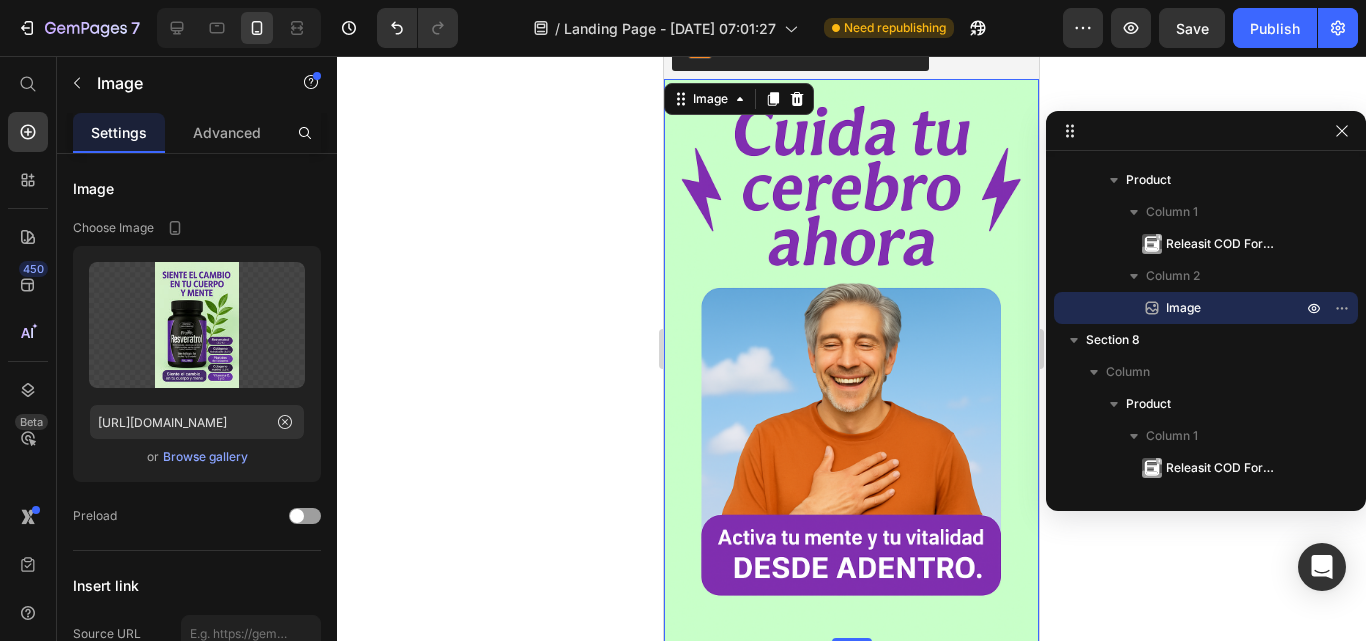 scroll, scrollTop: 1558, scrollLeft: 0, axis: vertical 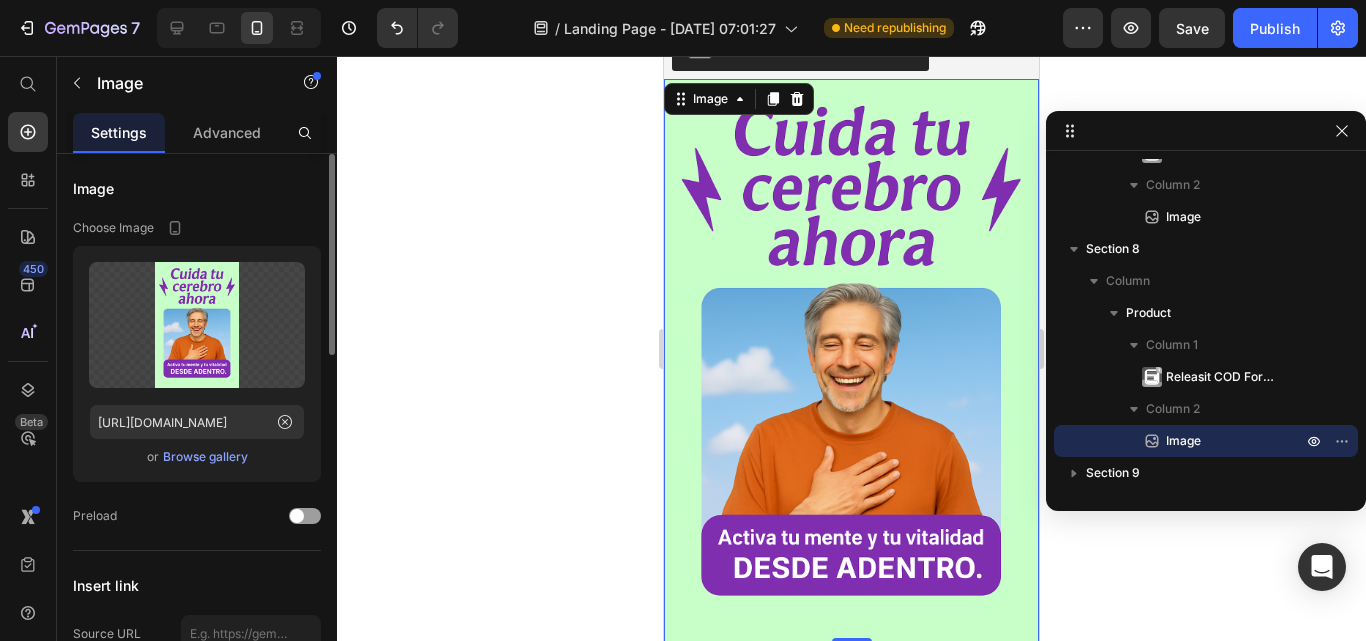 click on "Browse gallery" at bounding box center [205, 457] 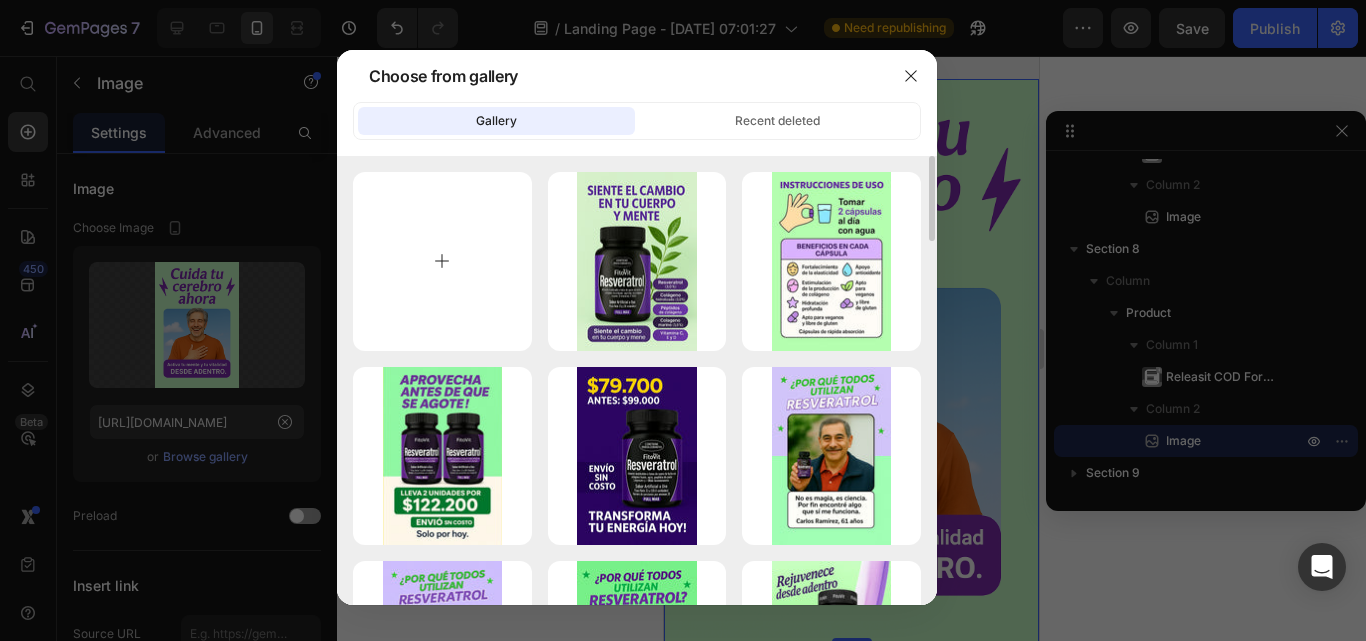 click at bounding box center (442, 261) 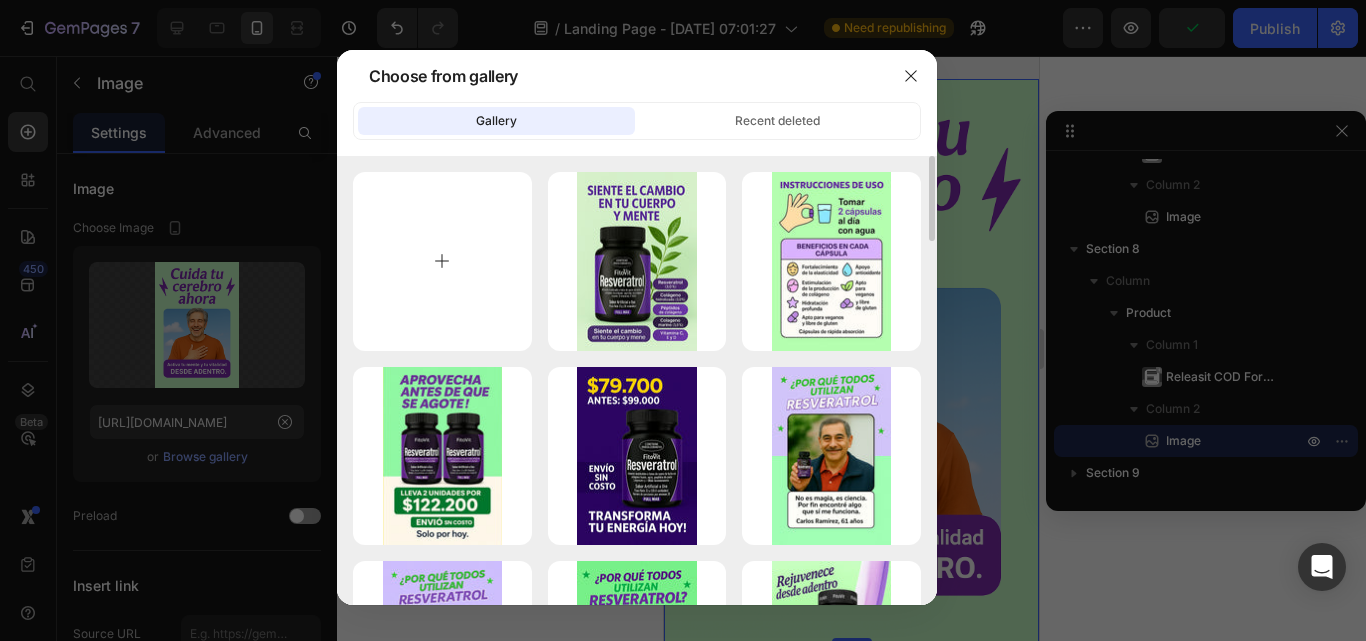 type on "C:\fakepath\resveratrol cuida tu cerebro ima 1.webp" 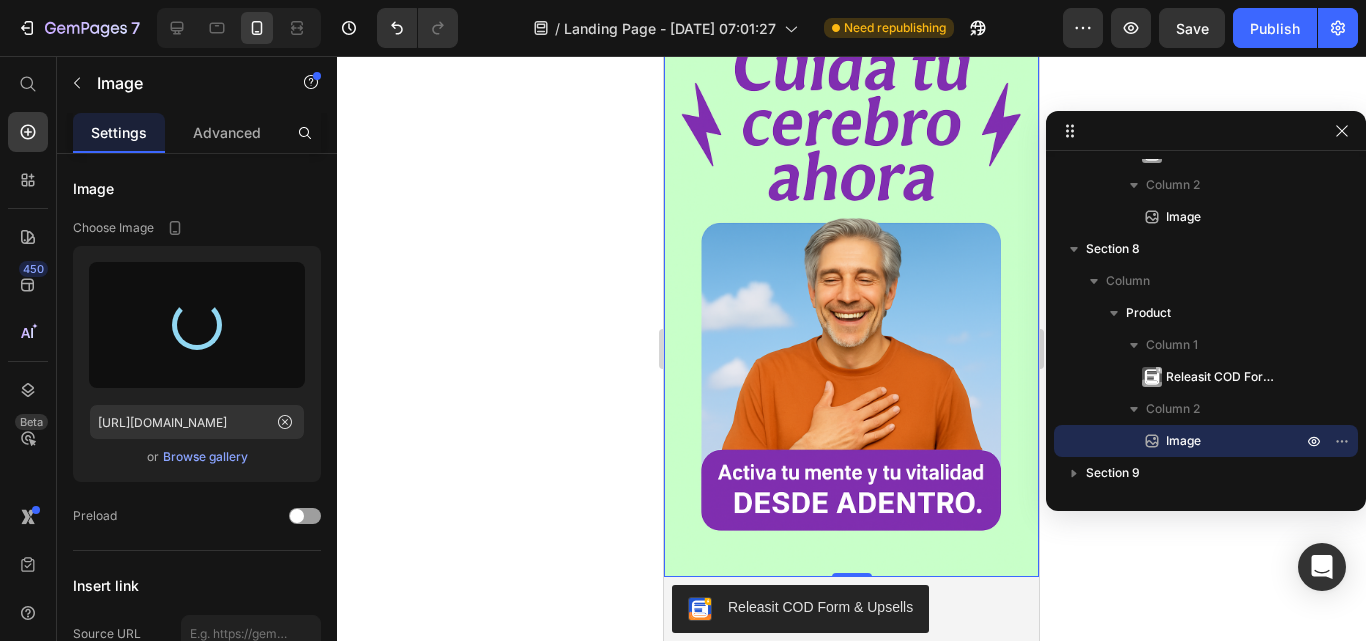 scroll, scrollTop: 4200, scrollLeft: 0, axis: vertical 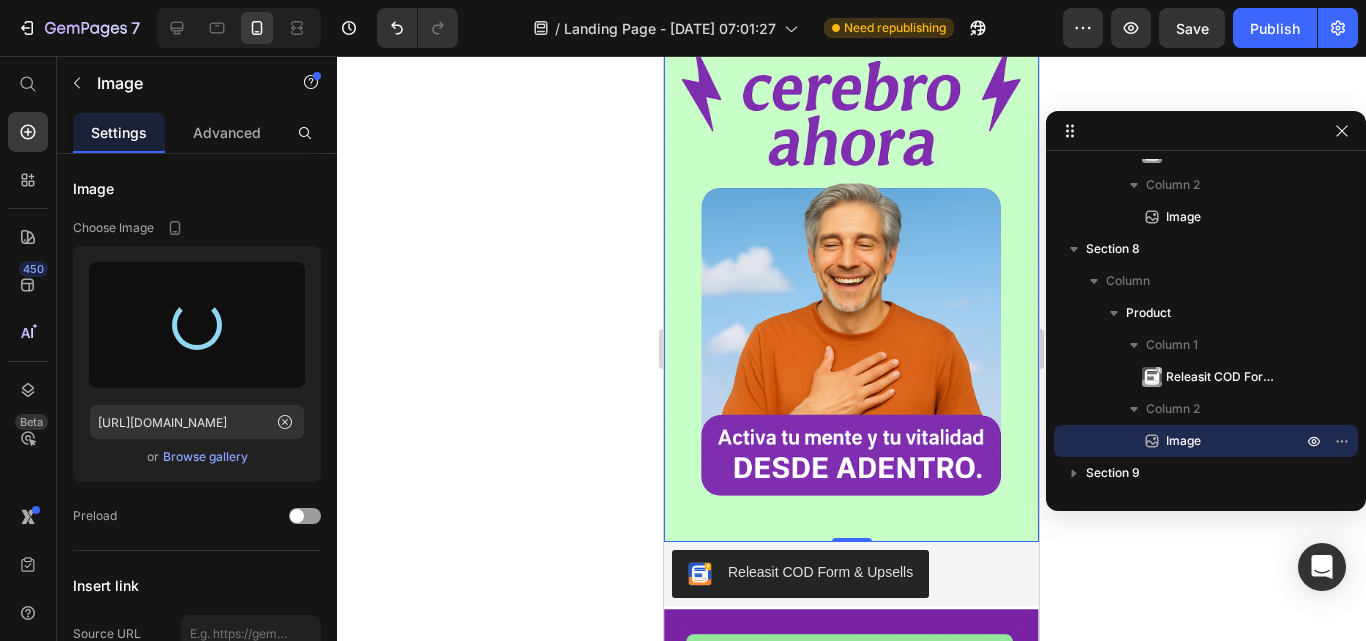 type on "[URL][DOMAIN_NAME]" 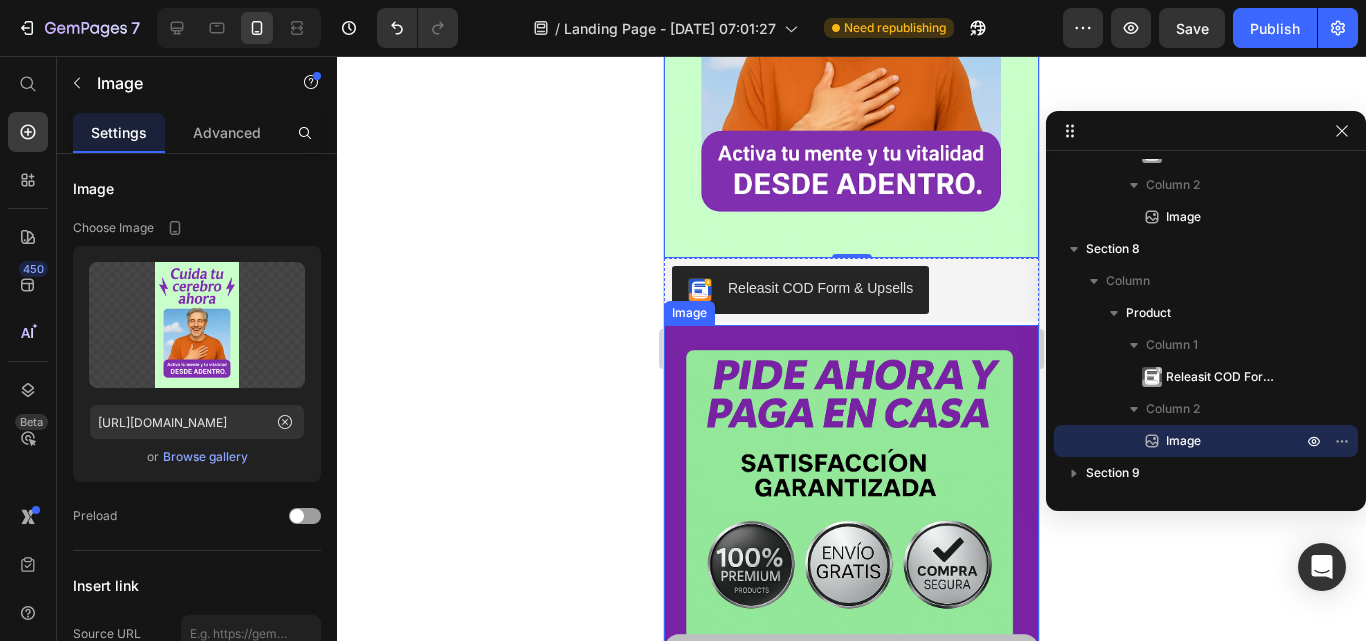 scroll, scrollTop: 4500, scrollLeft: 0, axis: vertical 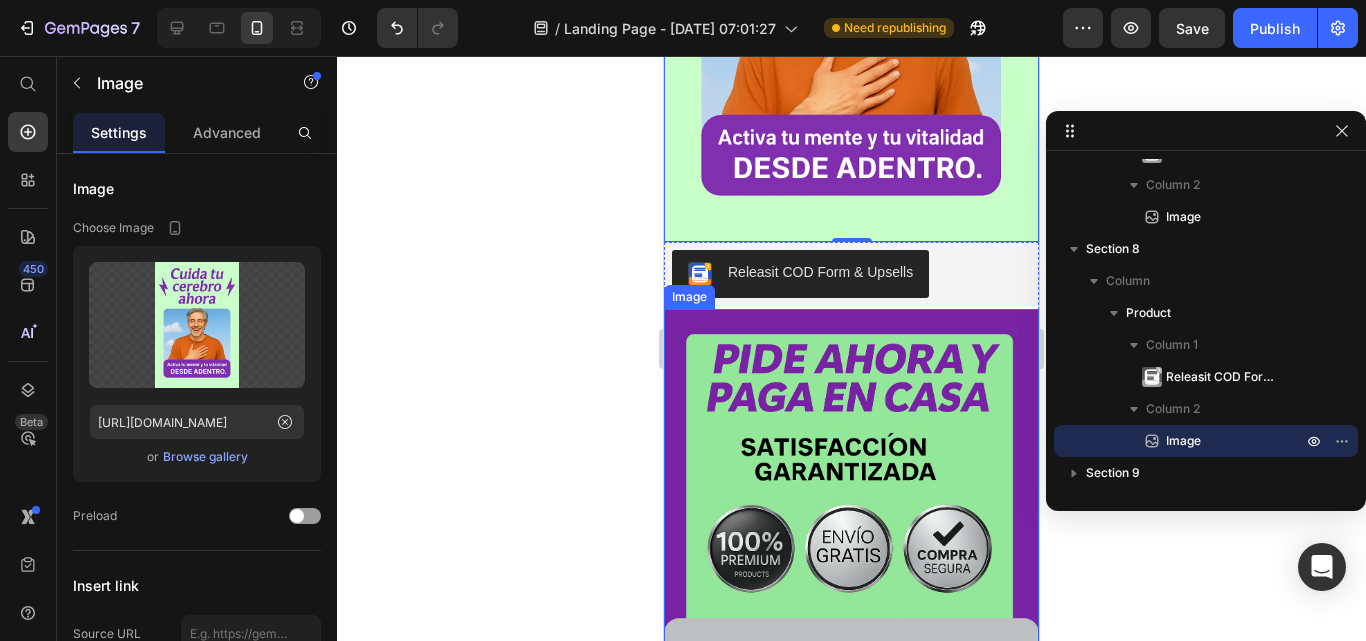 click at bounding box center (851, 542) 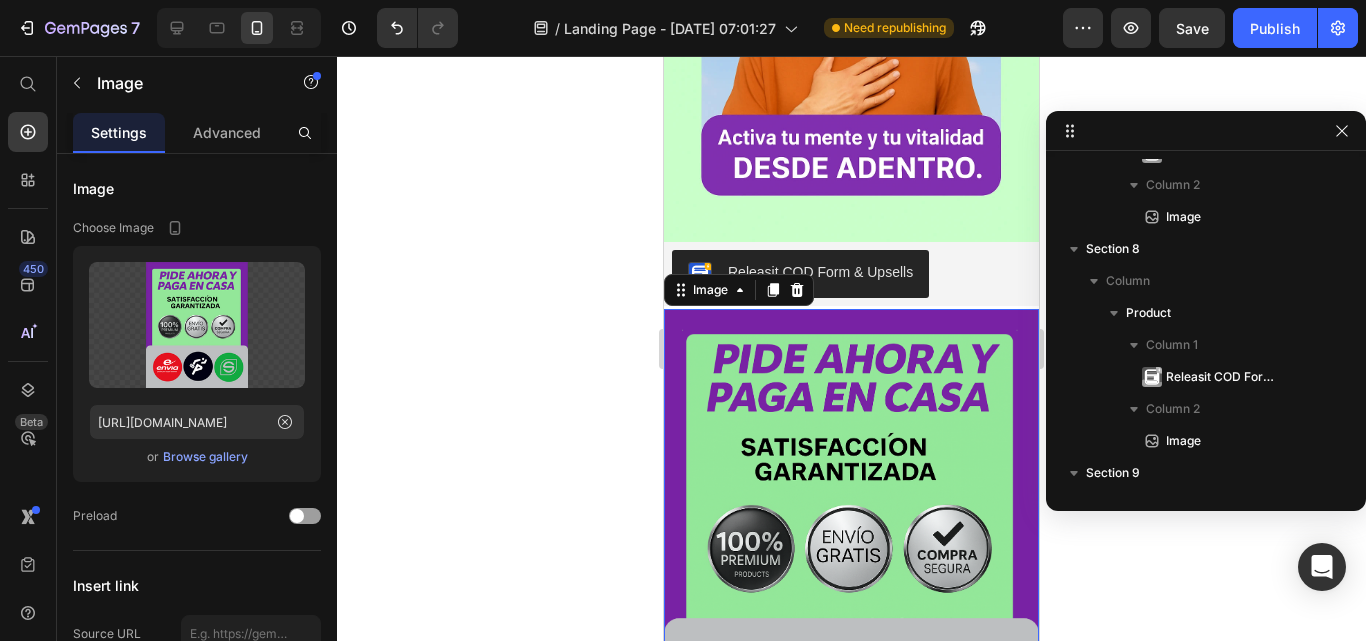 scroll, scrollTop: 1750, scrollLeft: 0, axis: vertical 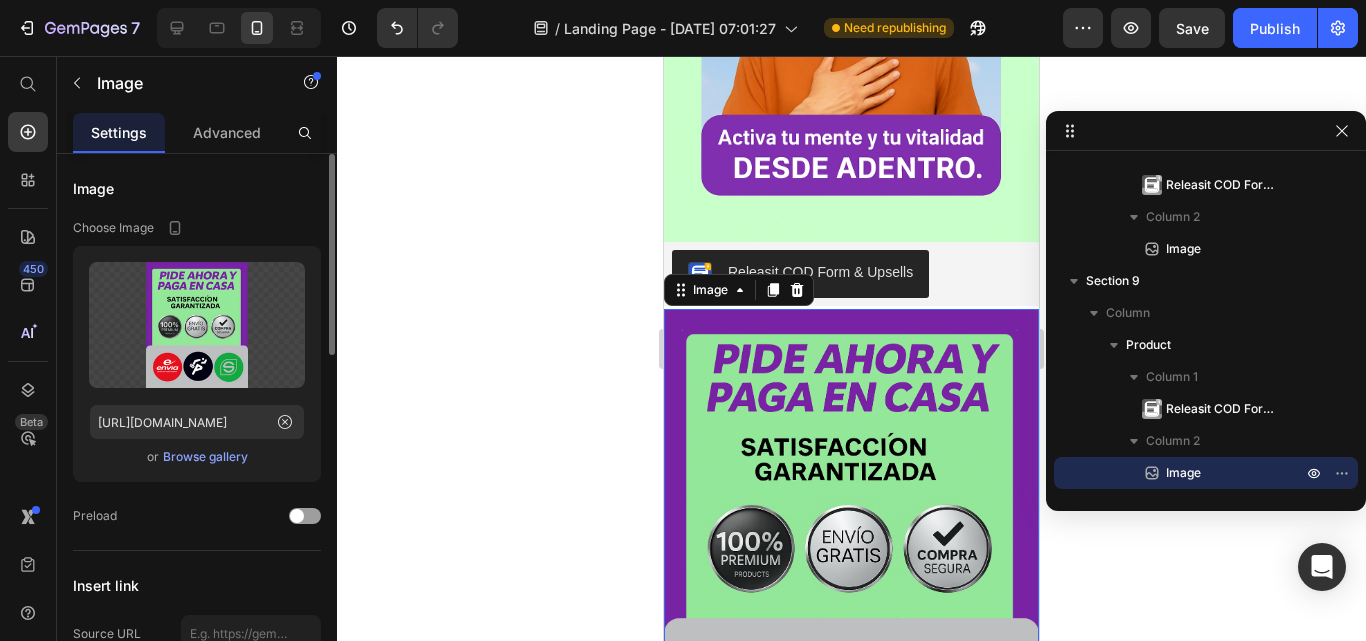 click on "Browse gallery" at bounding box center (205, 457) 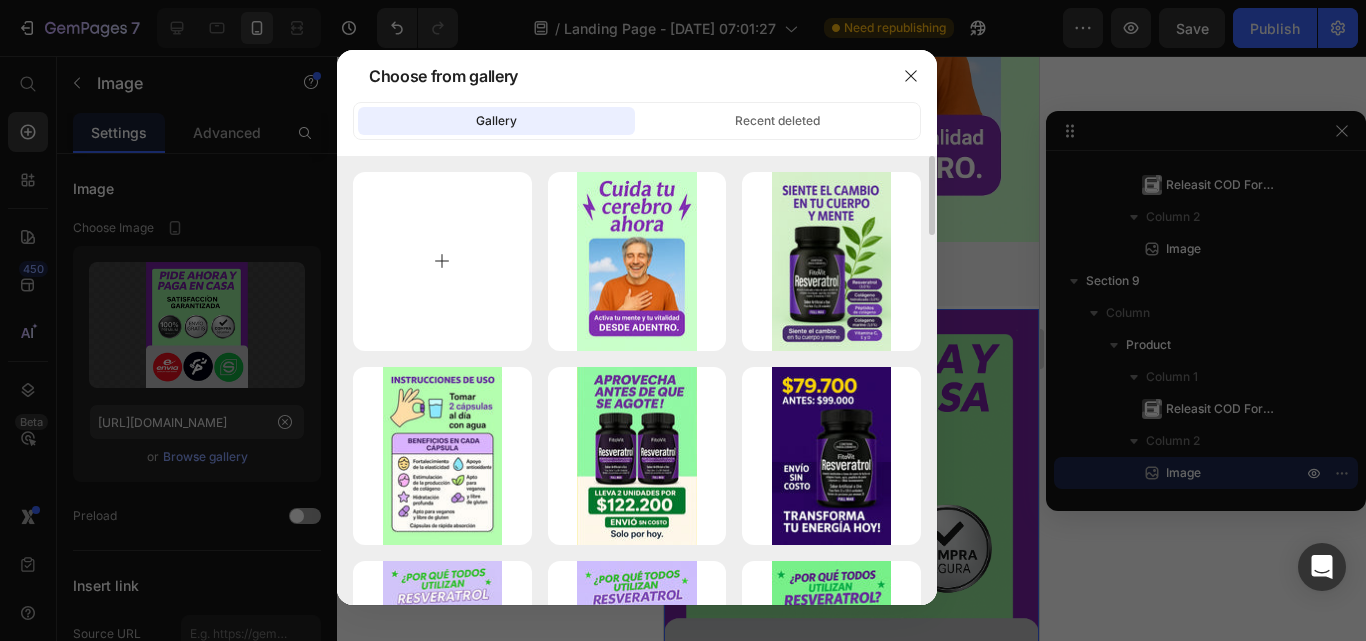 click at bounding box center (442, 261) 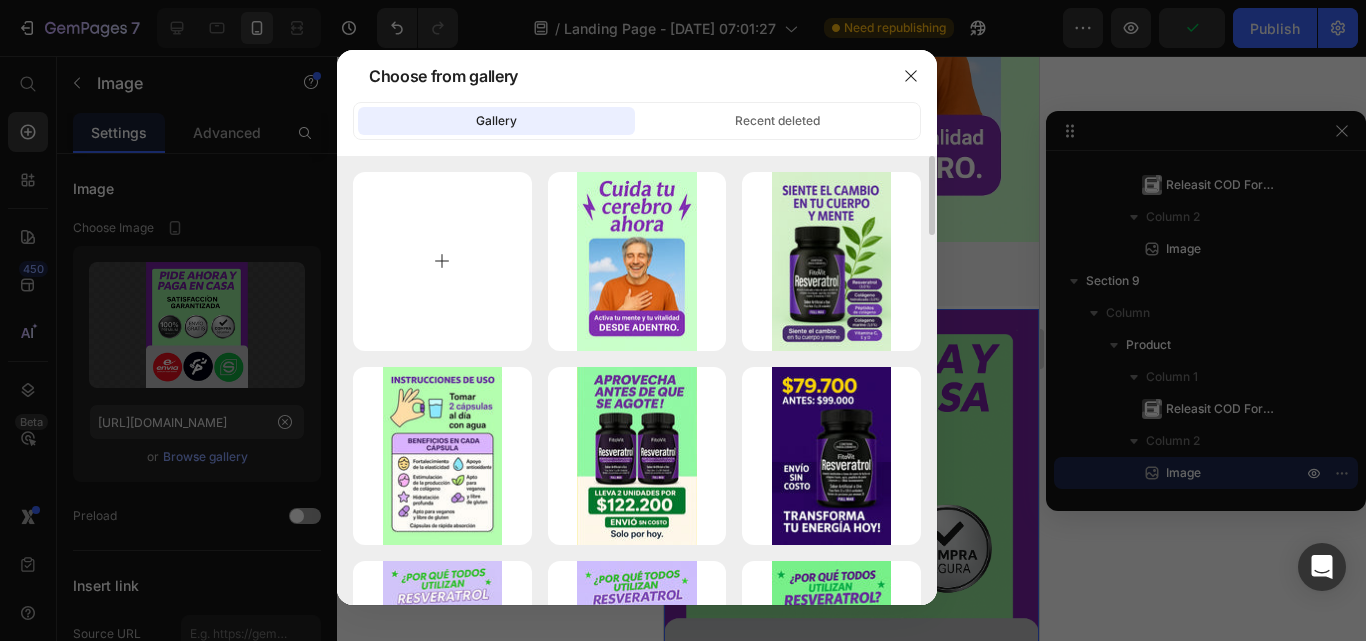 type on "C:\fakepath\resveratrol envios ima1.webp" 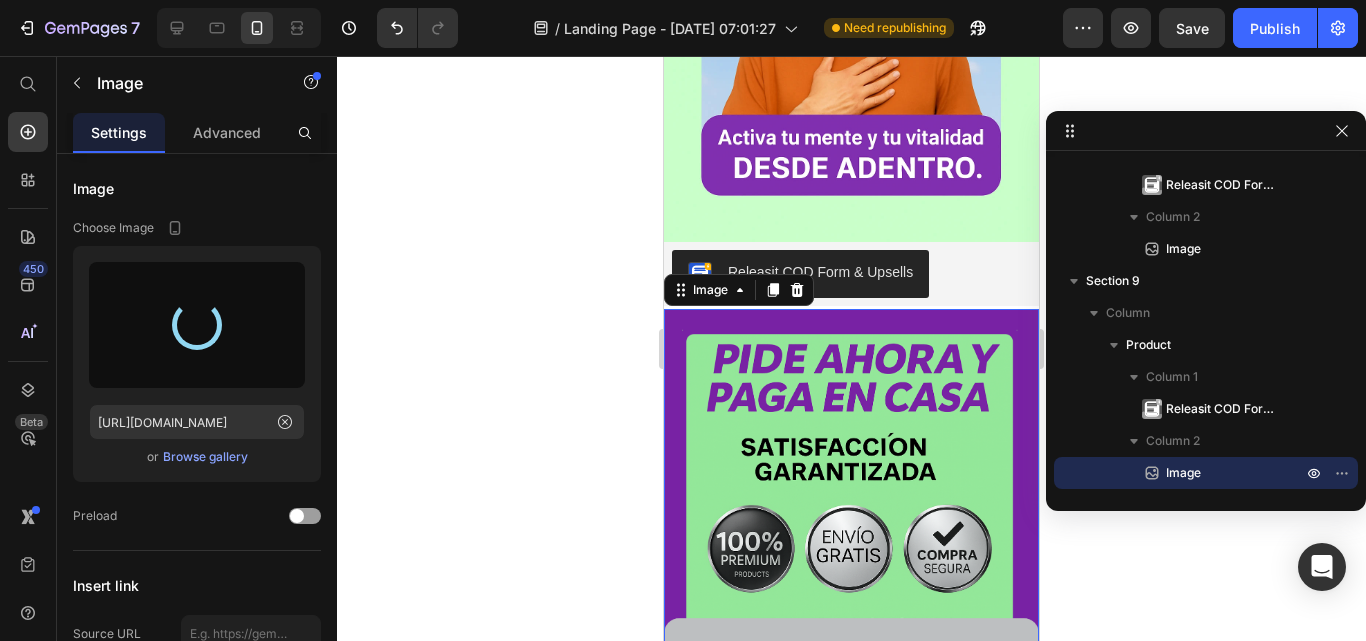 type on "[URL][DOMAIN_NAME]" 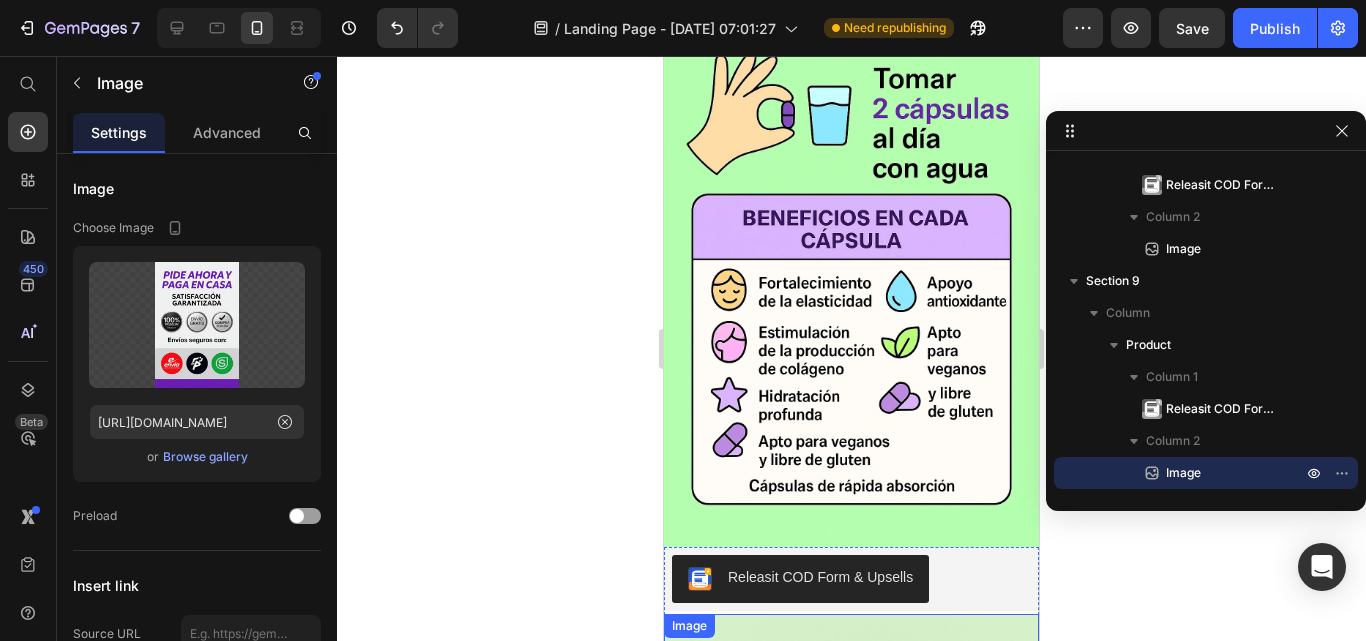 scroll, scrollTop: 2860, scrollLeft: 0, axis: vertical 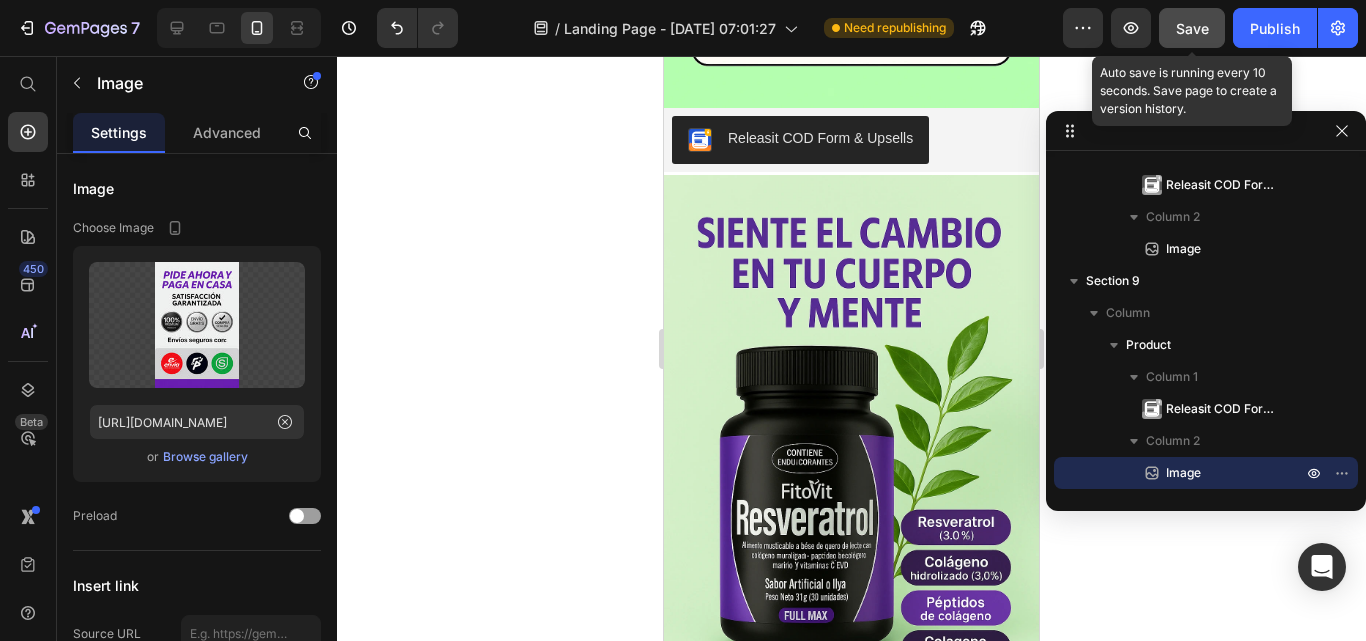 click on "Save" at bounding box center (1192, 28) 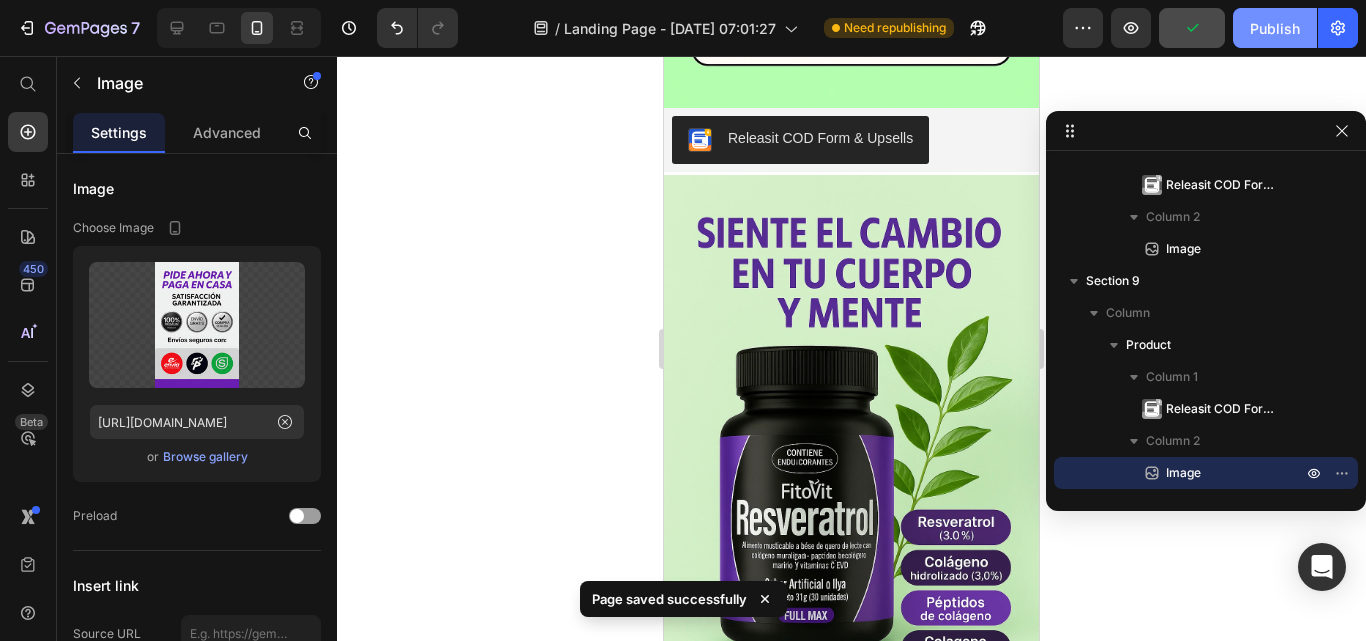 click on "Publish" at bounding box center [1275, 28] 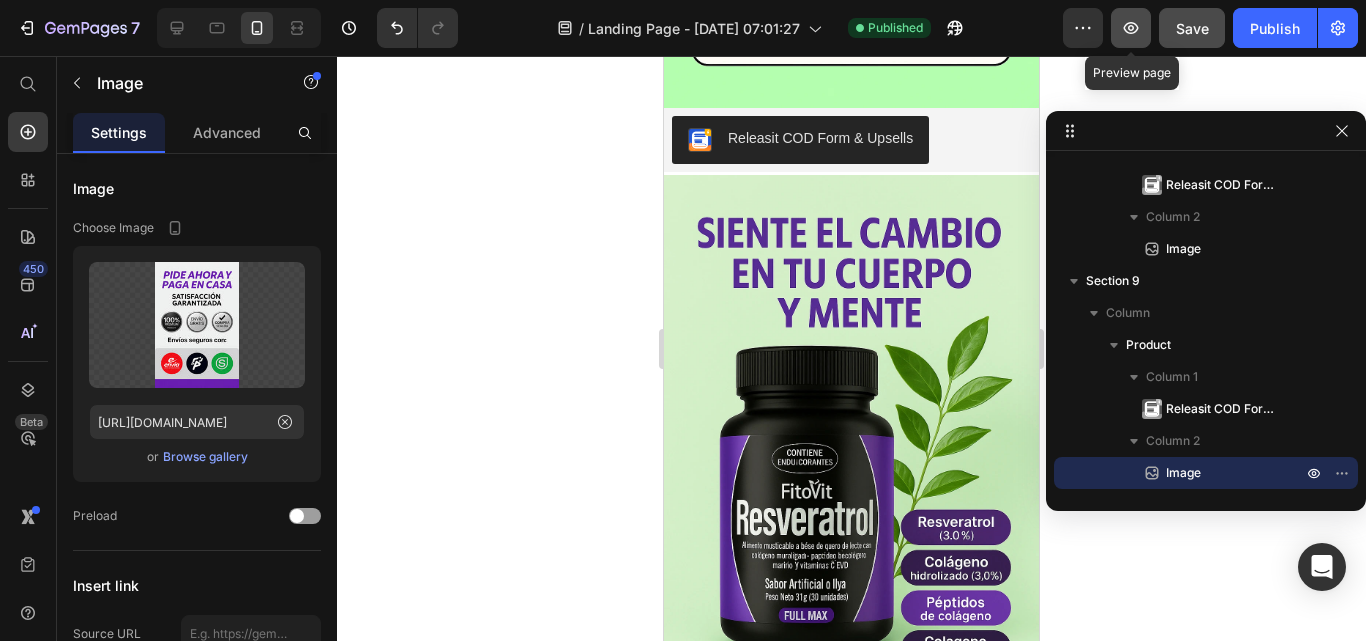 click 